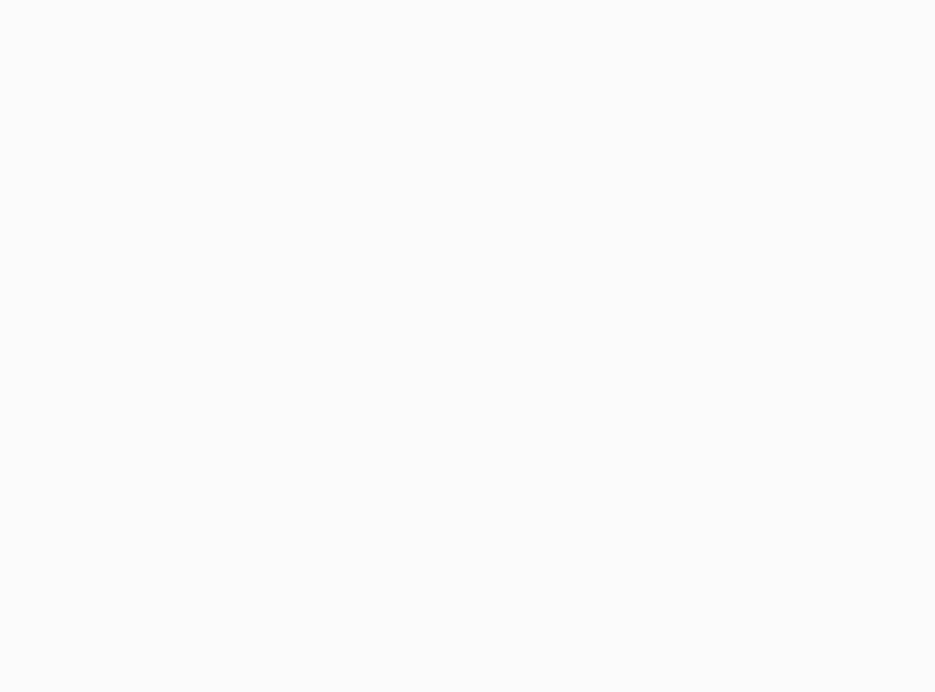 scroll, scrollTop: 0, scrollLeft: 0, axis: both 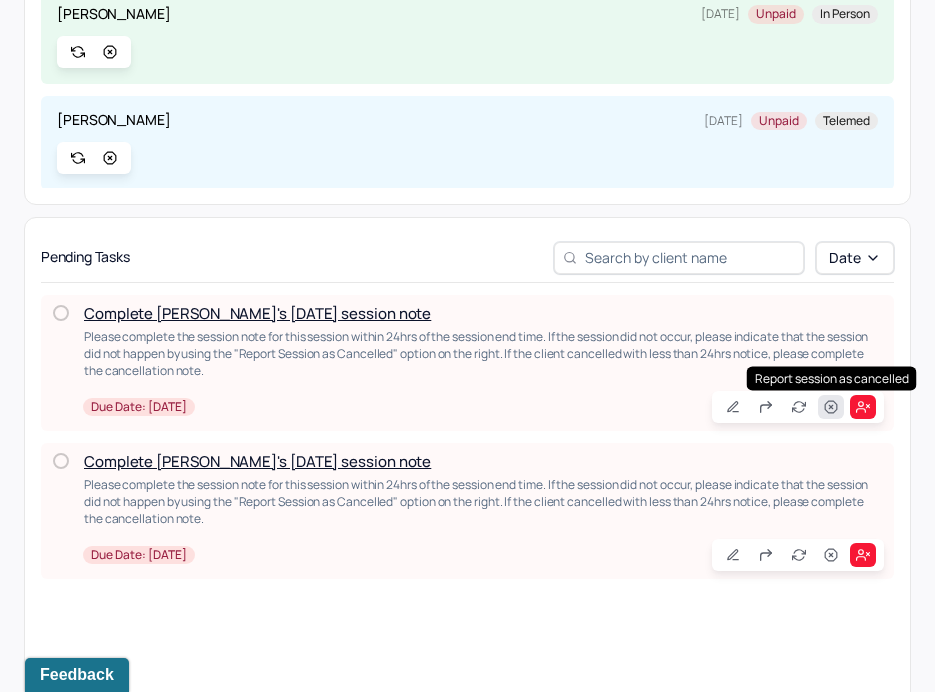 click at bounding box center [831, 407] 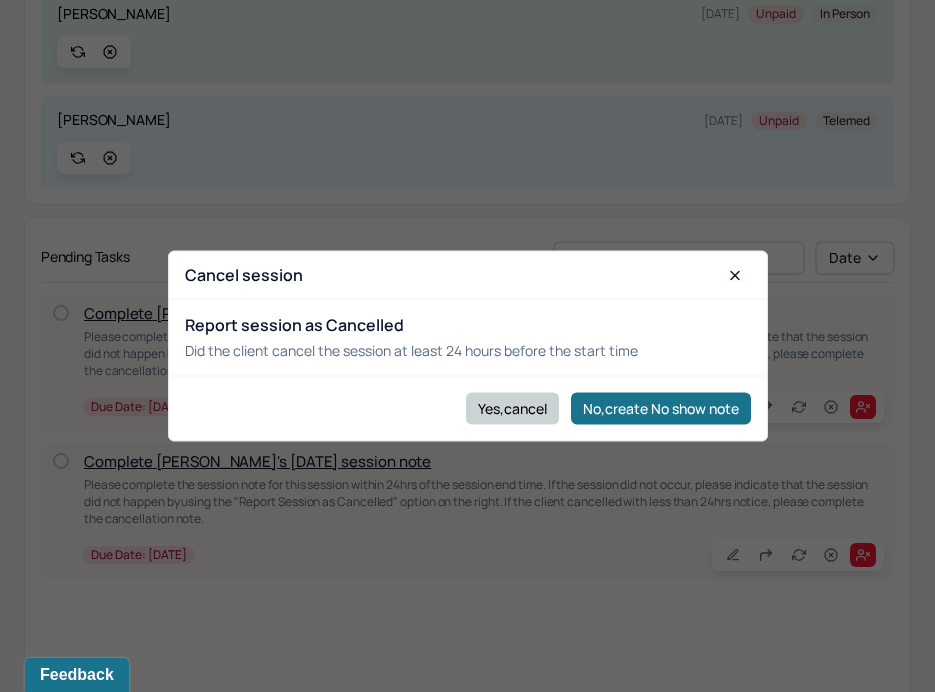 click on "Yes,cancel" at bounding box center (512, 408) 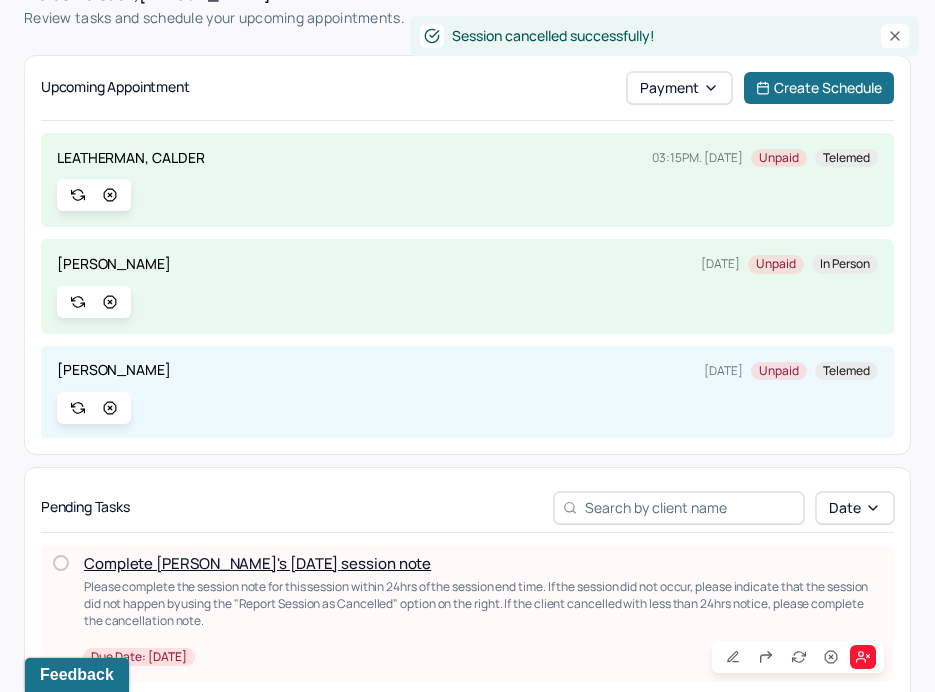 scroll, scrollTop: 0, scrollLeft: 0, axis: both 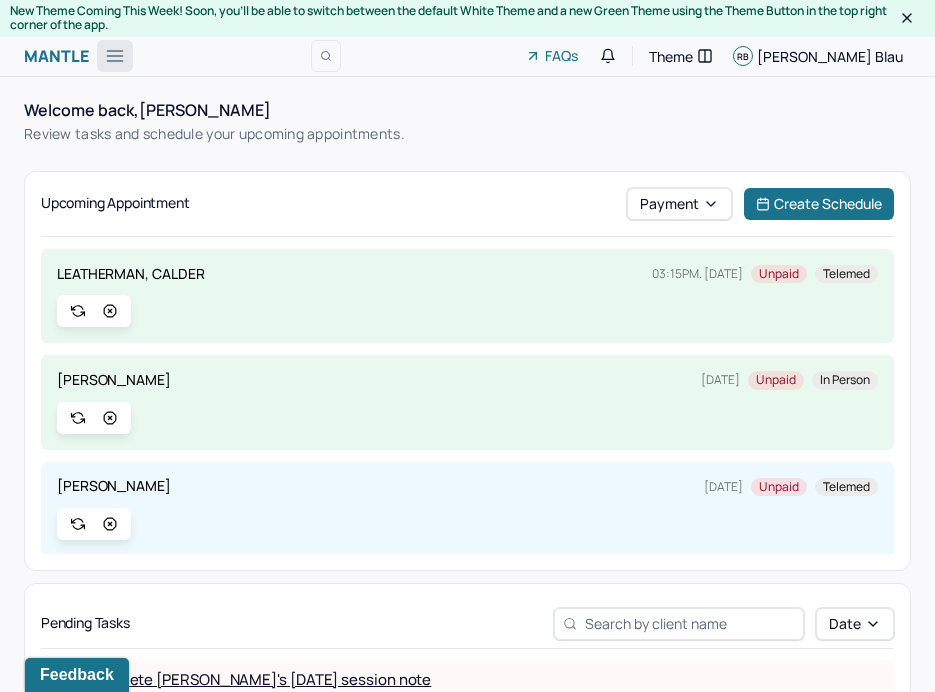 click 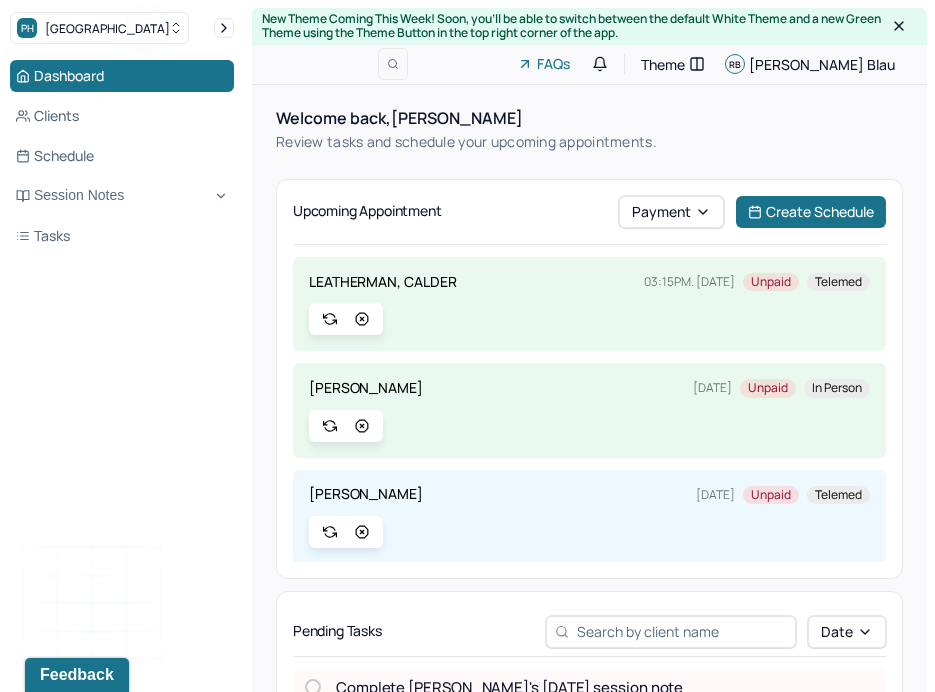 click on "Welcome back,  [PERSON_NAME]" at bounding box center [466, 118] 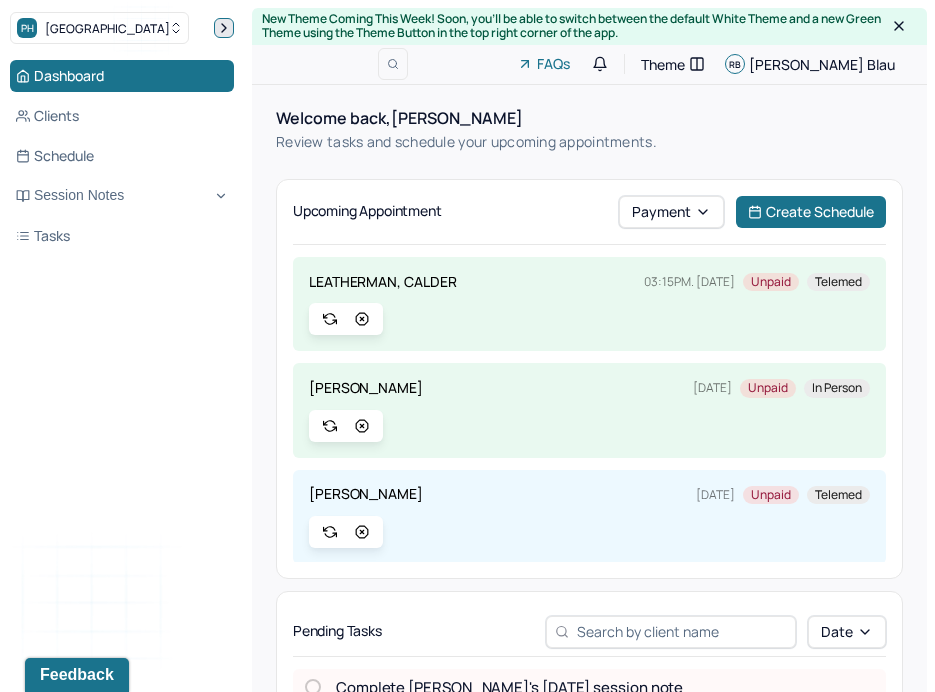 click 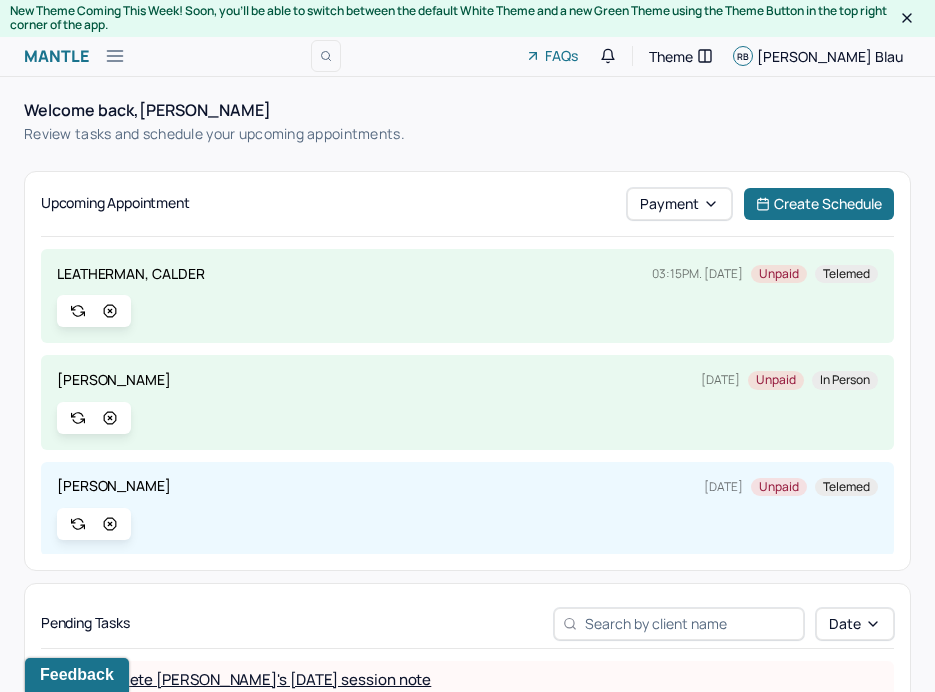 scroll, scrollTop: 13, scrollLeft: 0, axis: vertical 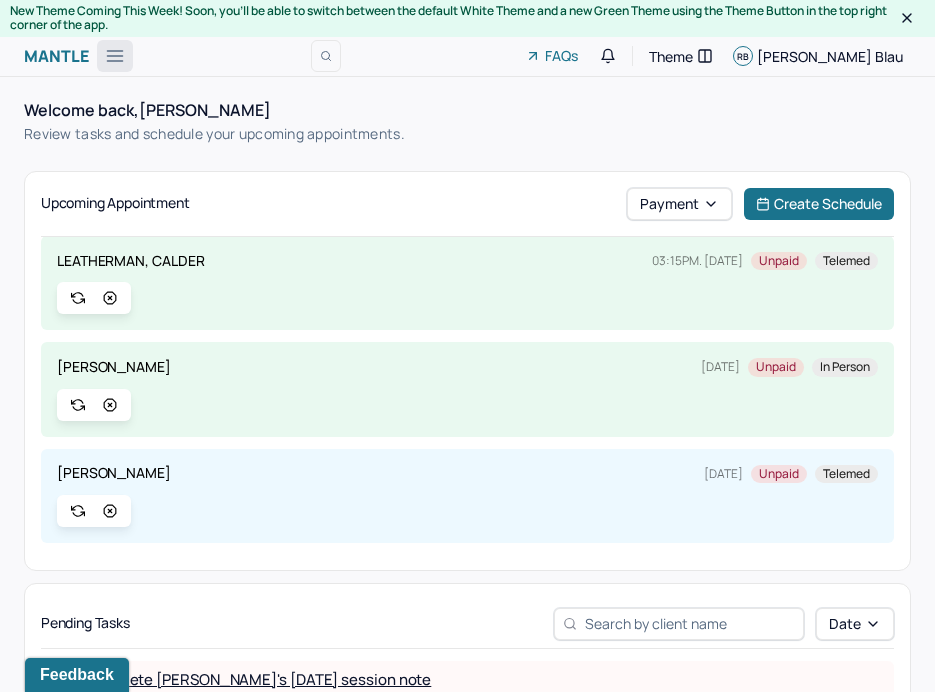 click 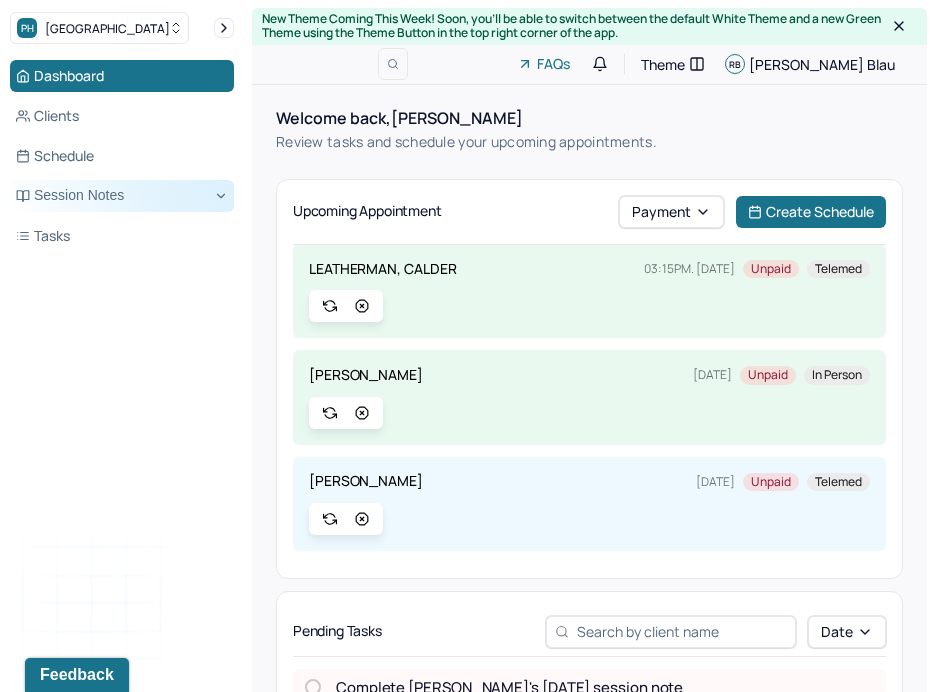 click on "Session Notes" at bounding box center [122, 196] 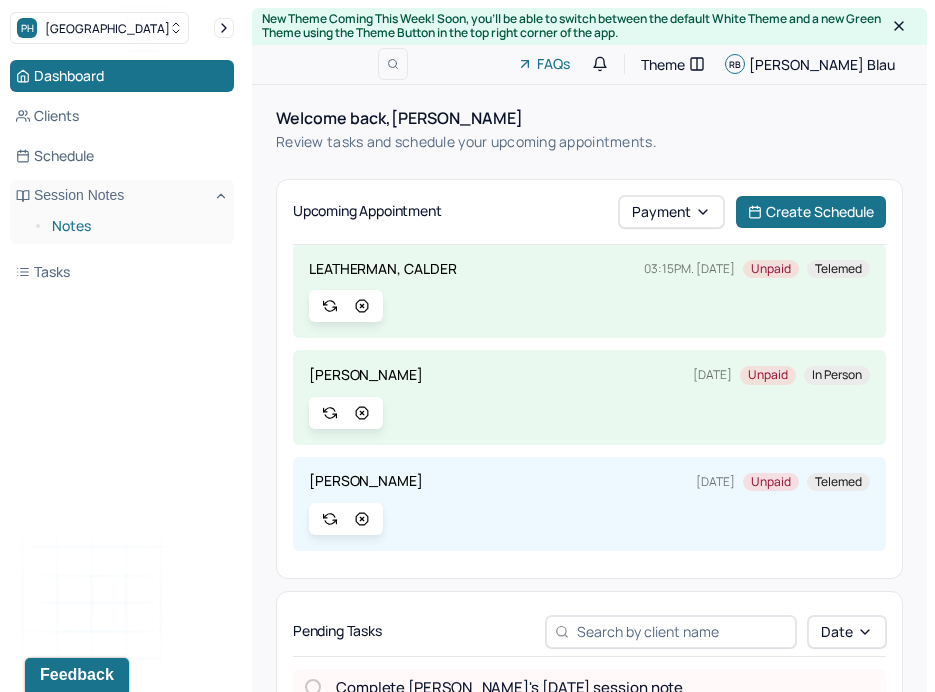 click on "Notes" at bounding box center (135, 226) 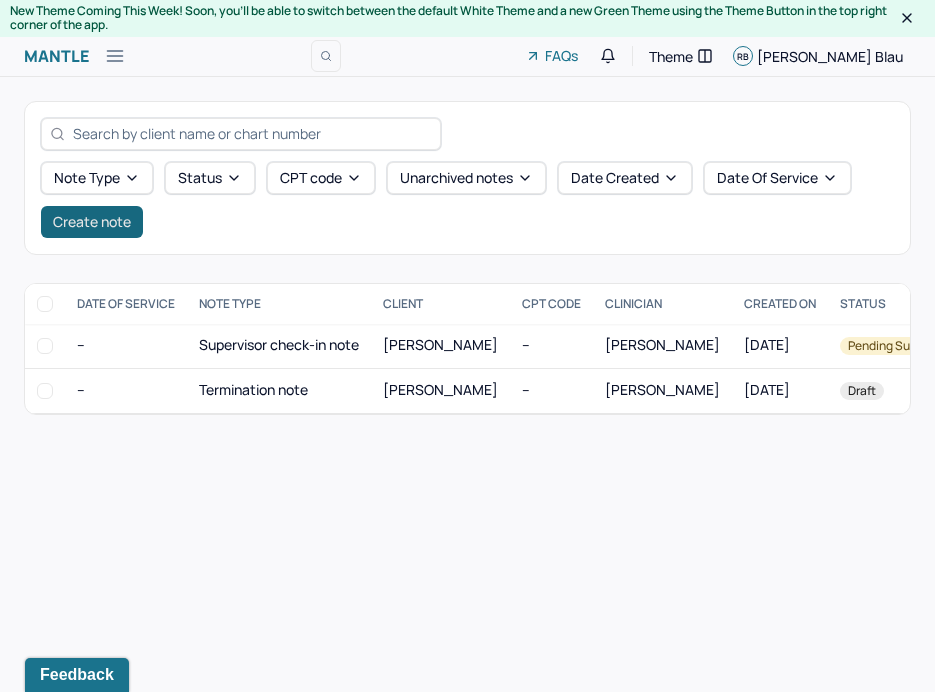 click on "Create note" at bounding box center (92, 222) 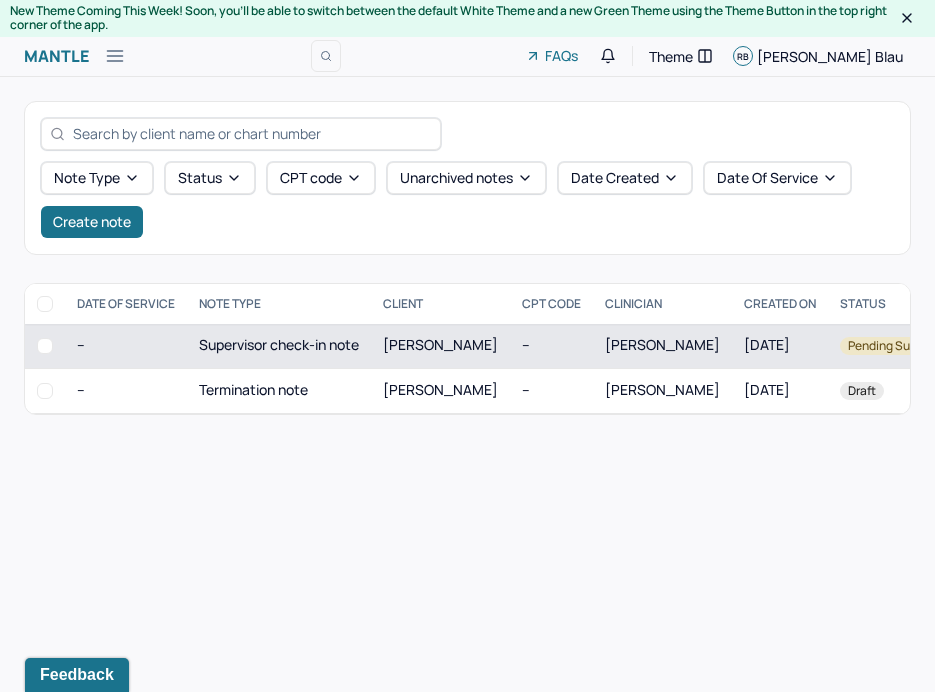 click on "--" at bounding box center [551, 346] 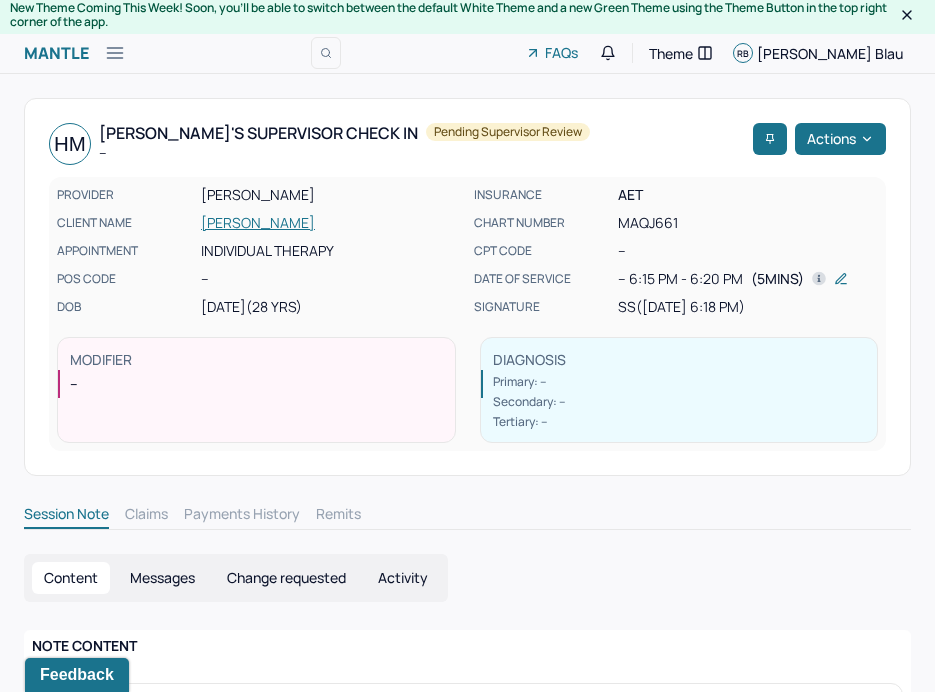 scroll, scrollTop: 108, scrollLeft: 0, axis: vertical 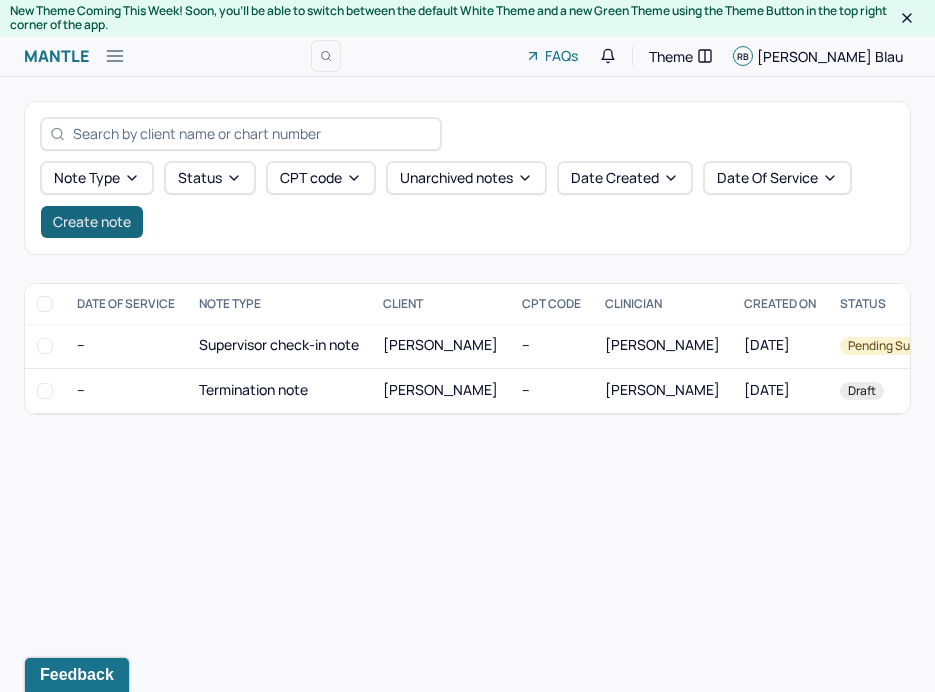 click on "Create note" at bounding box center [92, 222] 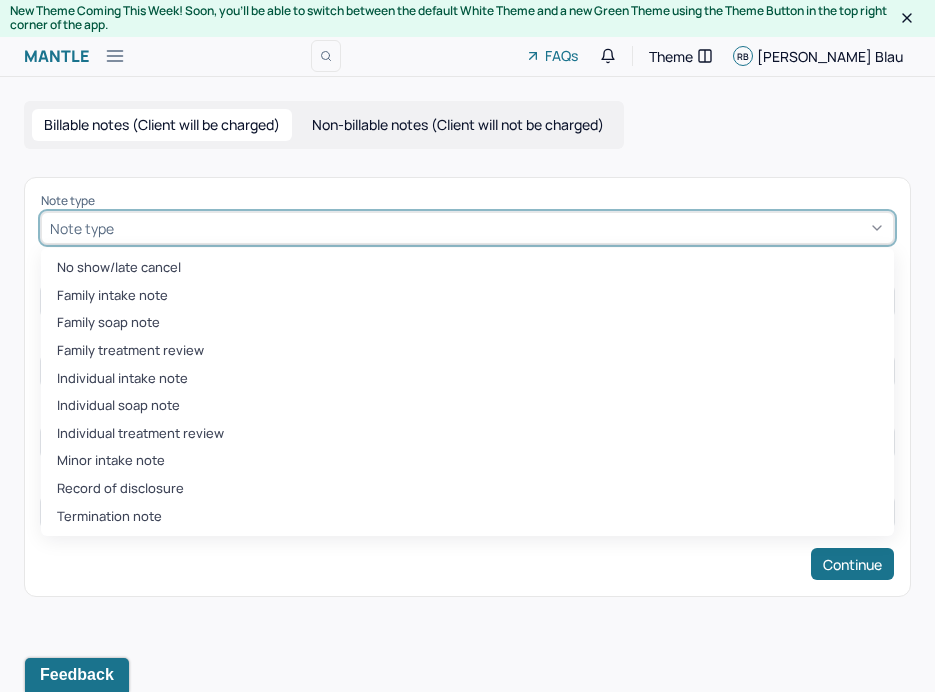 click on "Note type" at bounding box center [82, 228] 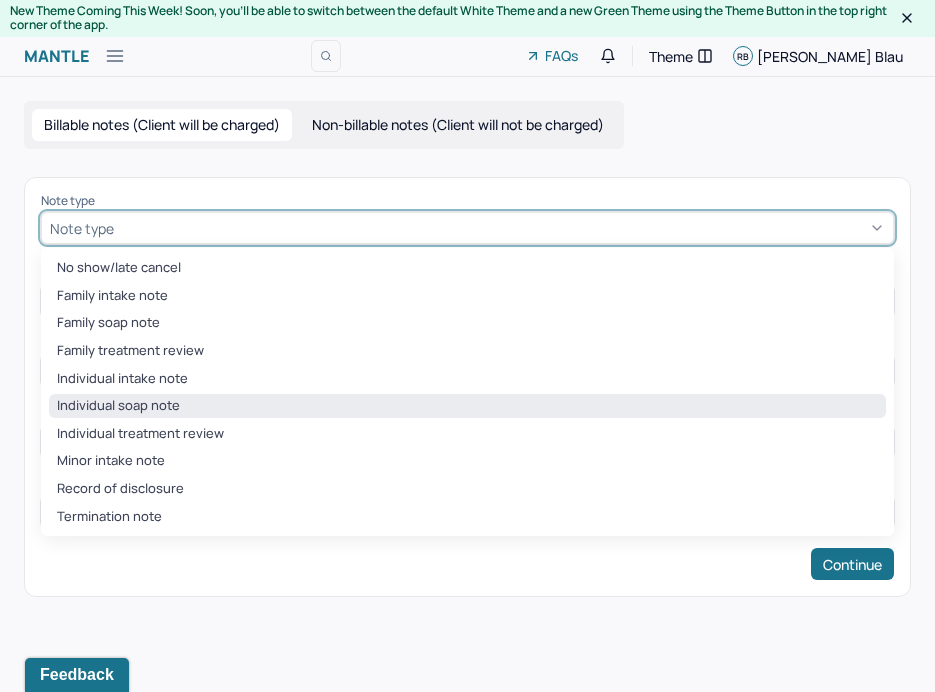click on "Individual soap note" at bounding box center (467, 406) 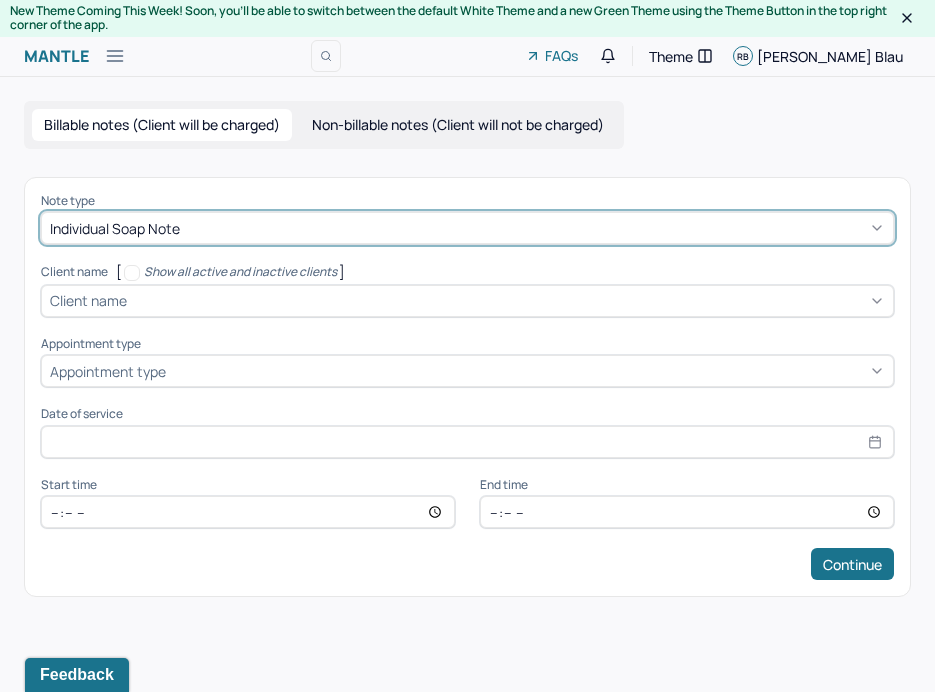 click on "Note type option Individual soap note, selected. Individual soap note Client name [ Show all active and inactive clients ] Client name Supervisee name Appointment type Appointment type Date of service Start time End time Continue" at bounding box center [467, 387] 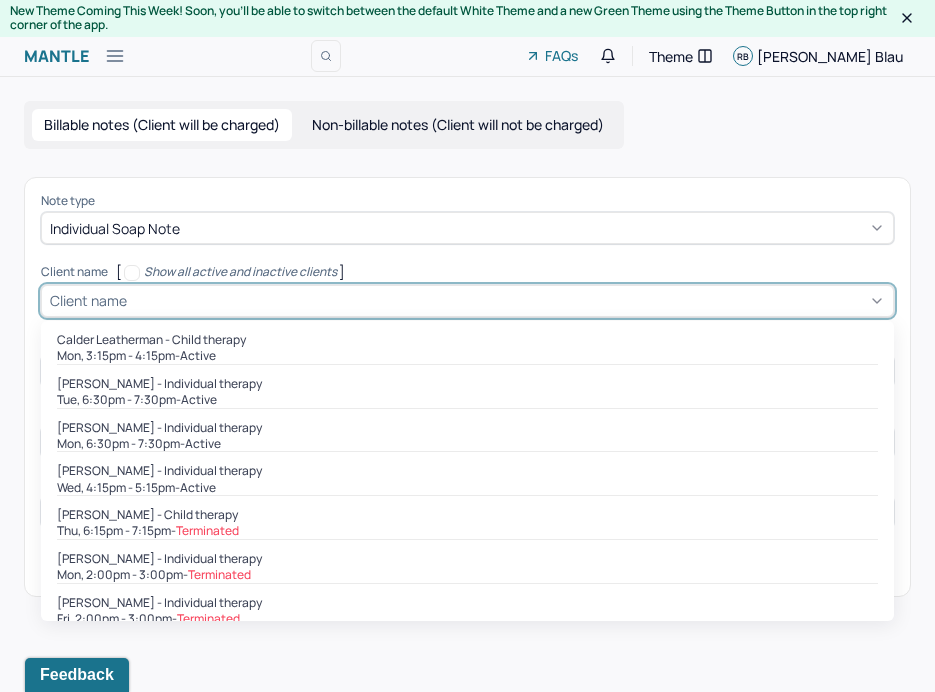 click on "Client name" at bounding box center [467, 301] 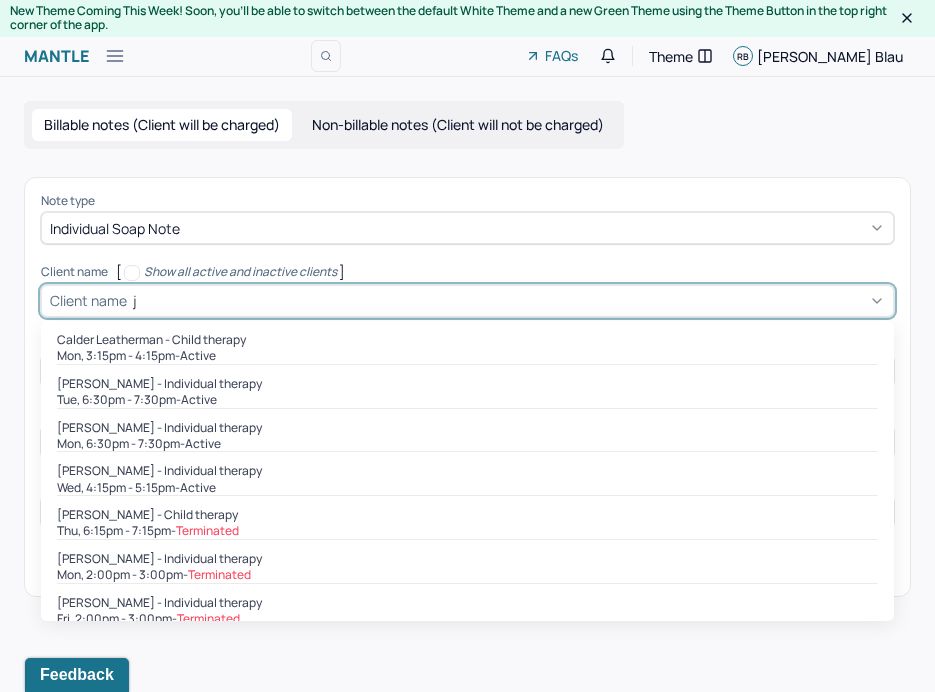 type on "jo" 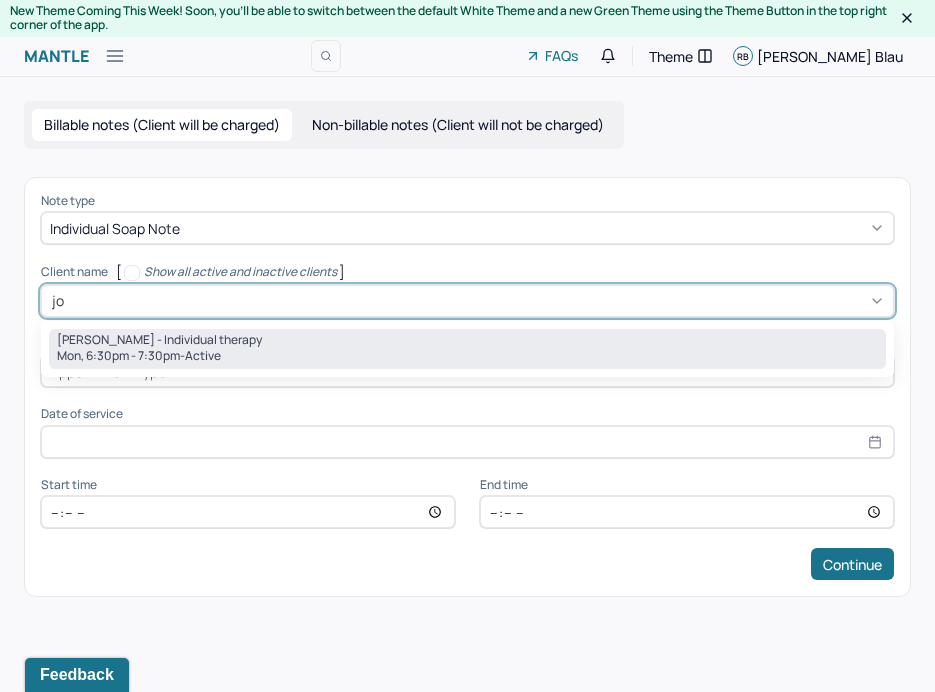 click on "Mon, 6:30pm - 7:30pm  -  active" at bounding box center [467, 356] 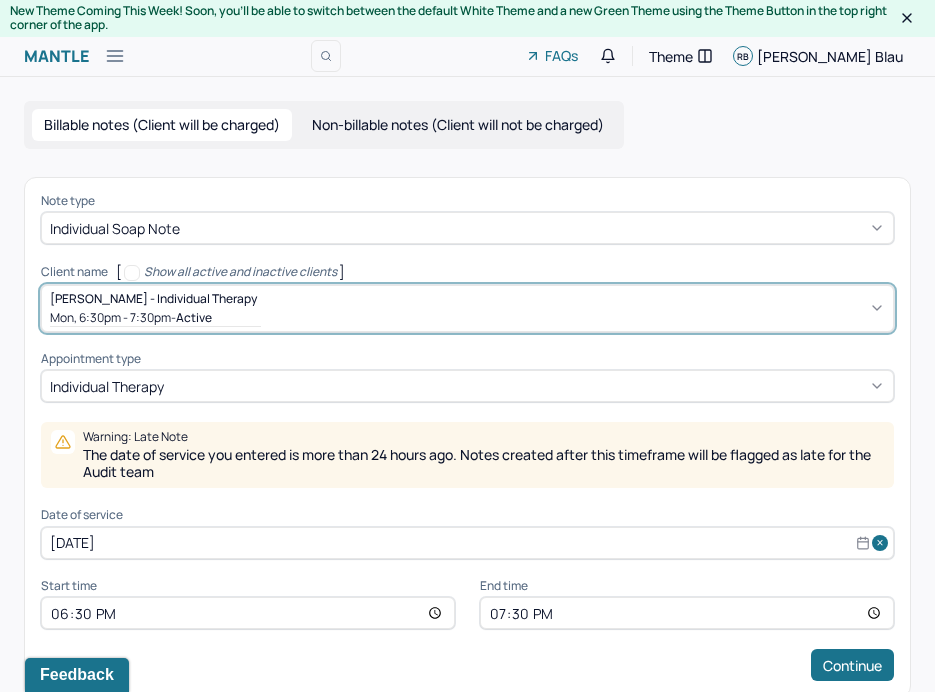 scroll, scrollTop: 27, scrollLeft: 0, axis: vertical 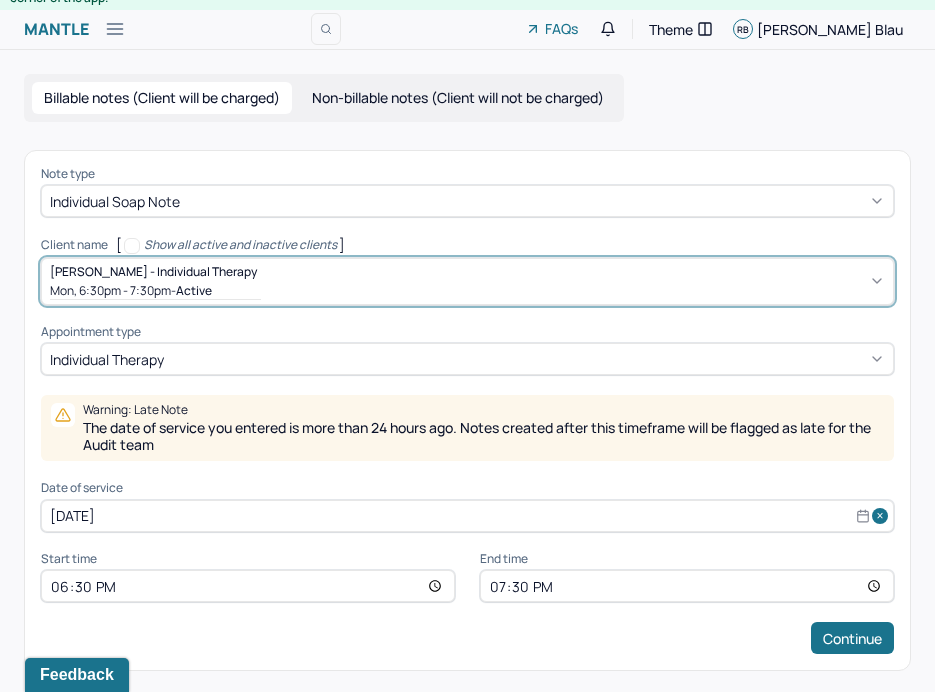 click on "[DATE]" at bounding box center (467, 516) 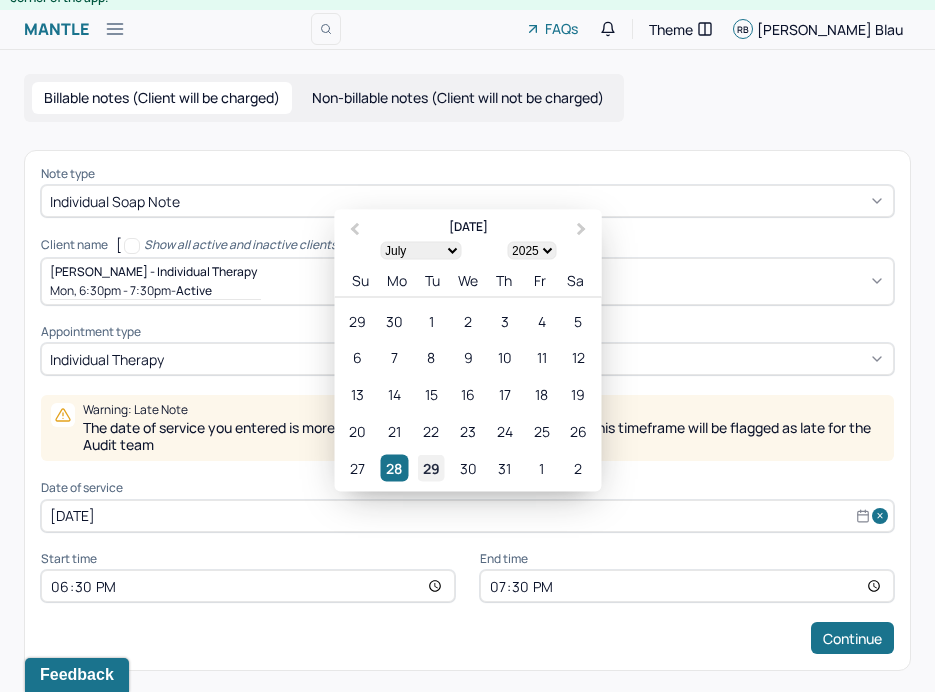 click on "29" at bounding box center (431, 467) 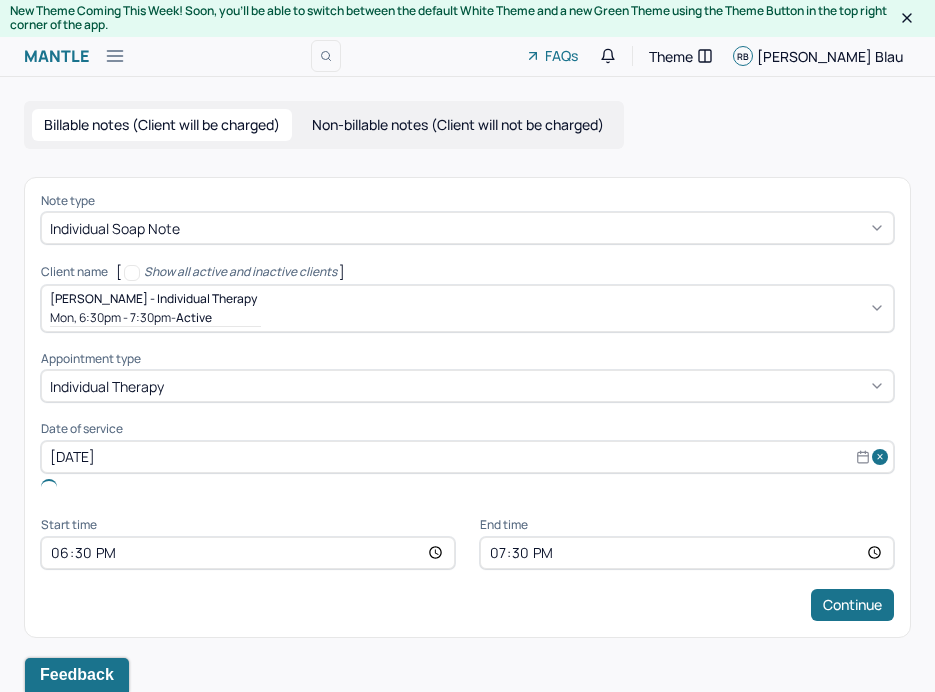 scroll, scrollTop: 0, scrollLeft: 0, axis: both 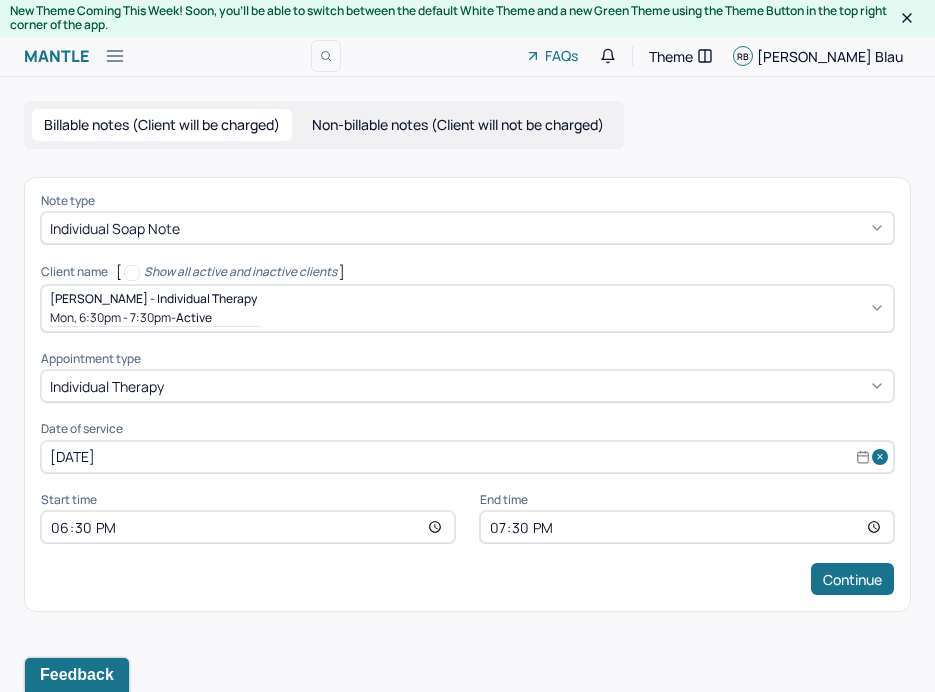 click on "18:30" at bounding box center (248, 527) 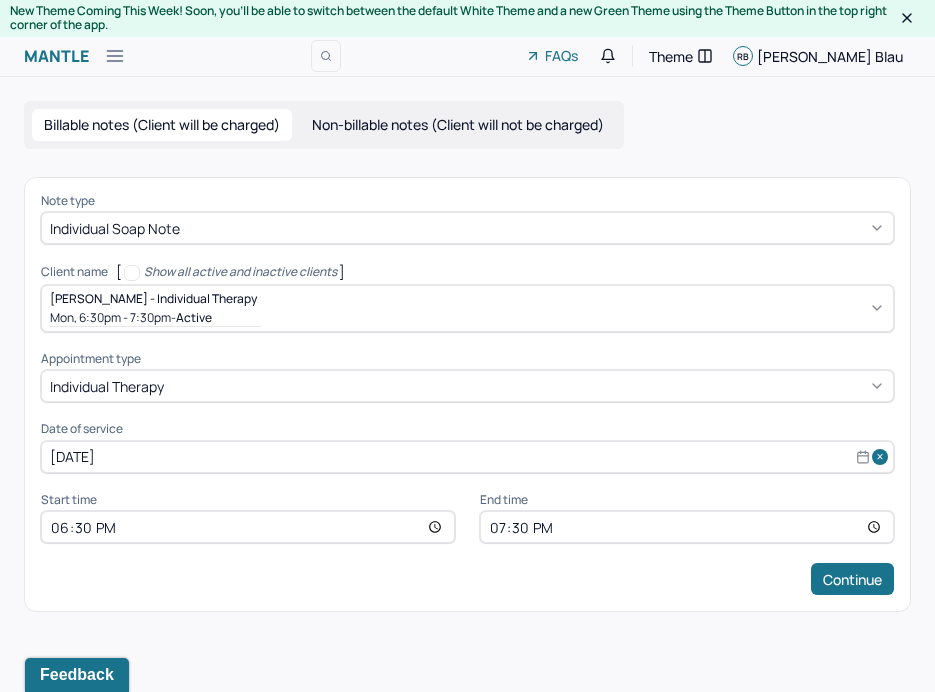 type on "17:30" 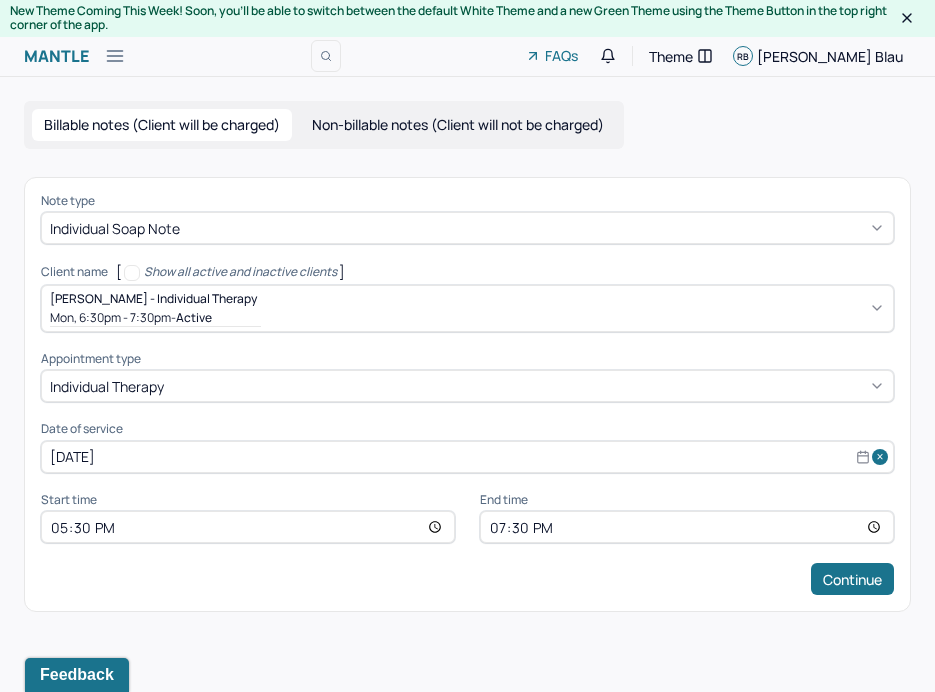 click on "19:30" at bounding box center [687, 527] 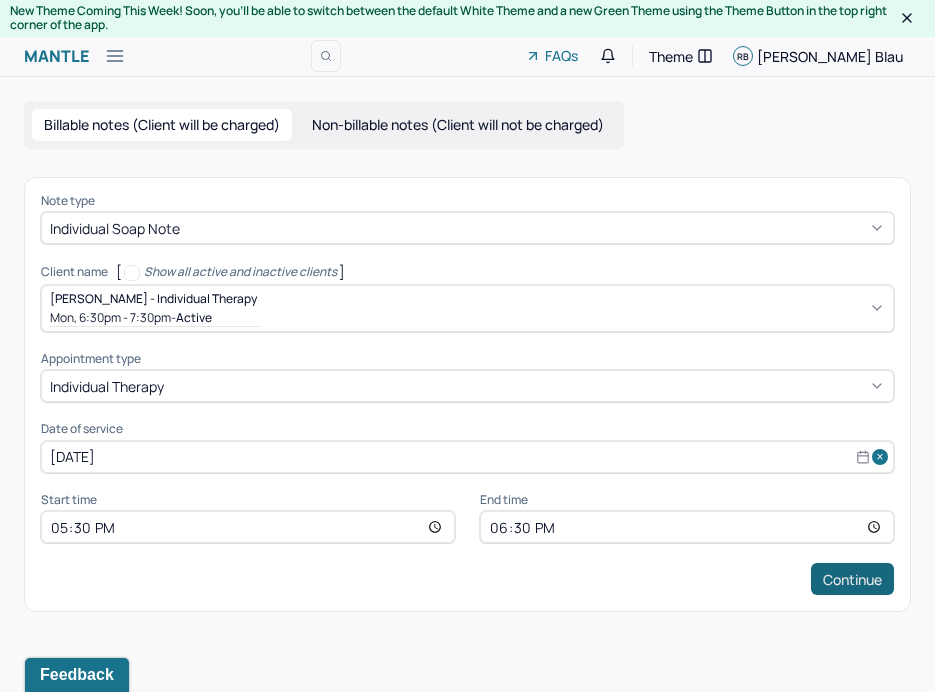 click on "Continue" at bounding box center [852, 579] 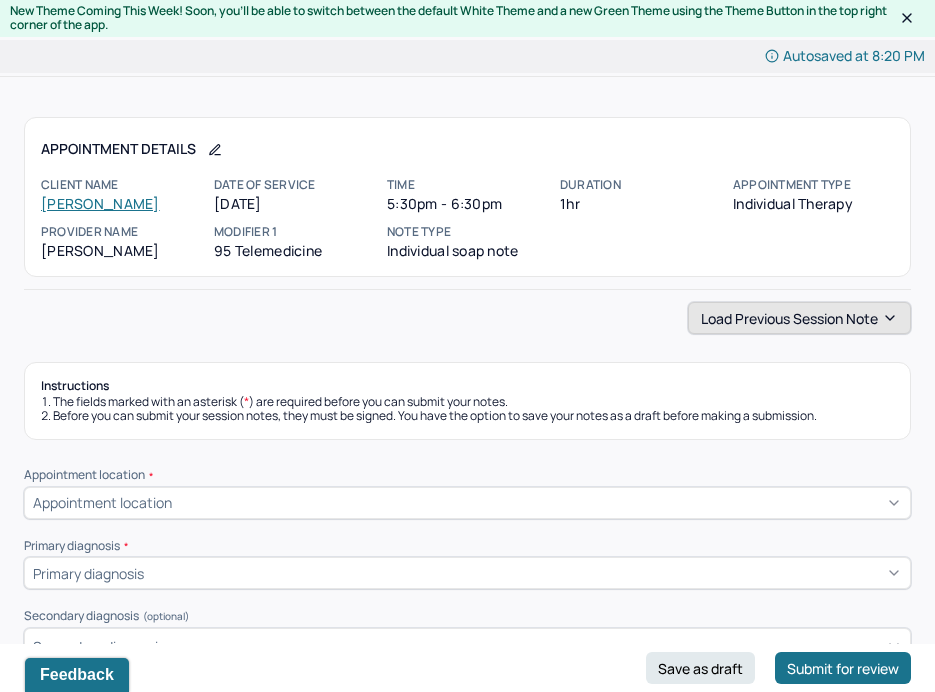 click on "Load previous session note" at bounding box center (799, 318) 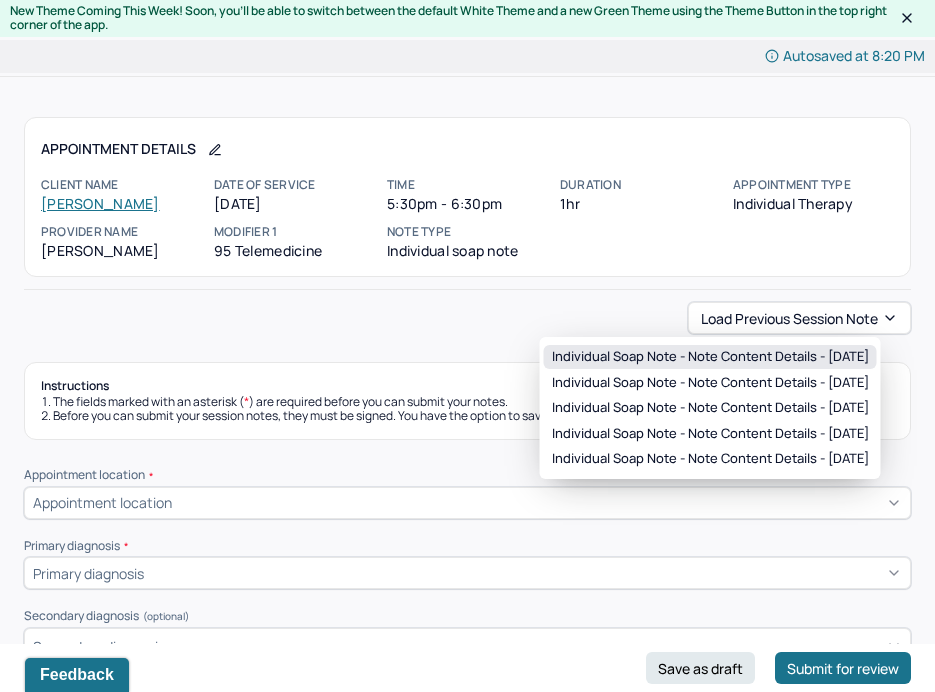 click on "Individual soap note   - Note content Details -   [DATE]" at bounding box center (710, 357) 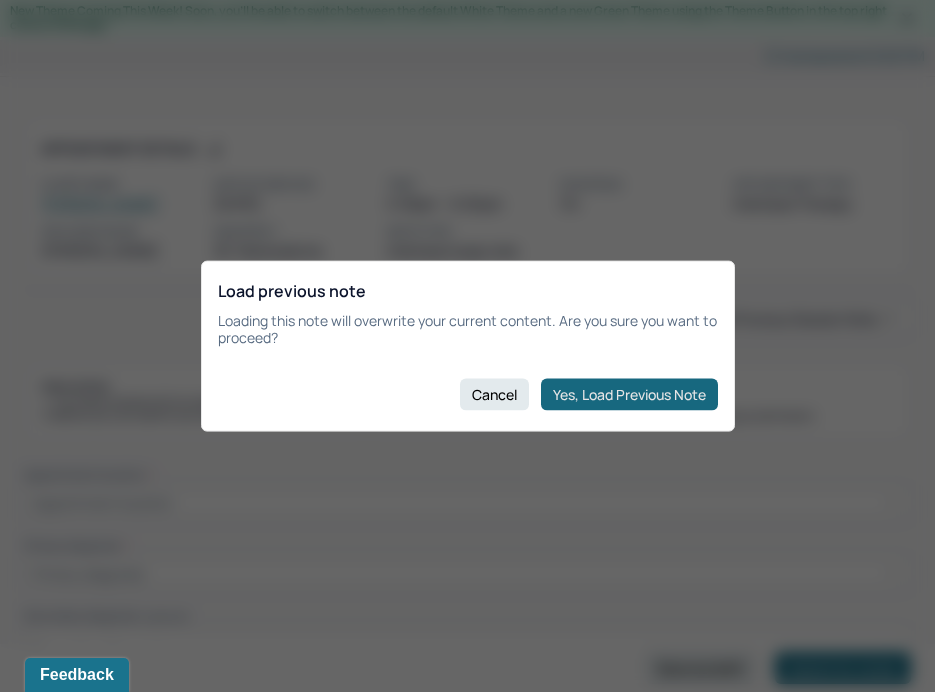 click on "Yes, Load Previous Note" at bounding box center (629, 394) 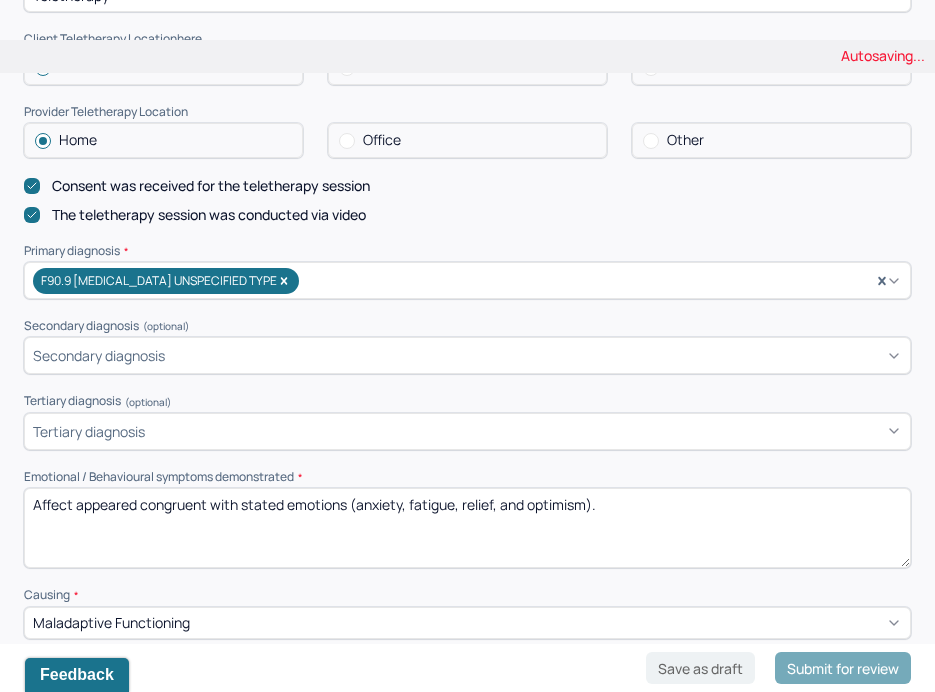 scroll, scrollTop: 516, scrollLeft: 0, axis: vertical 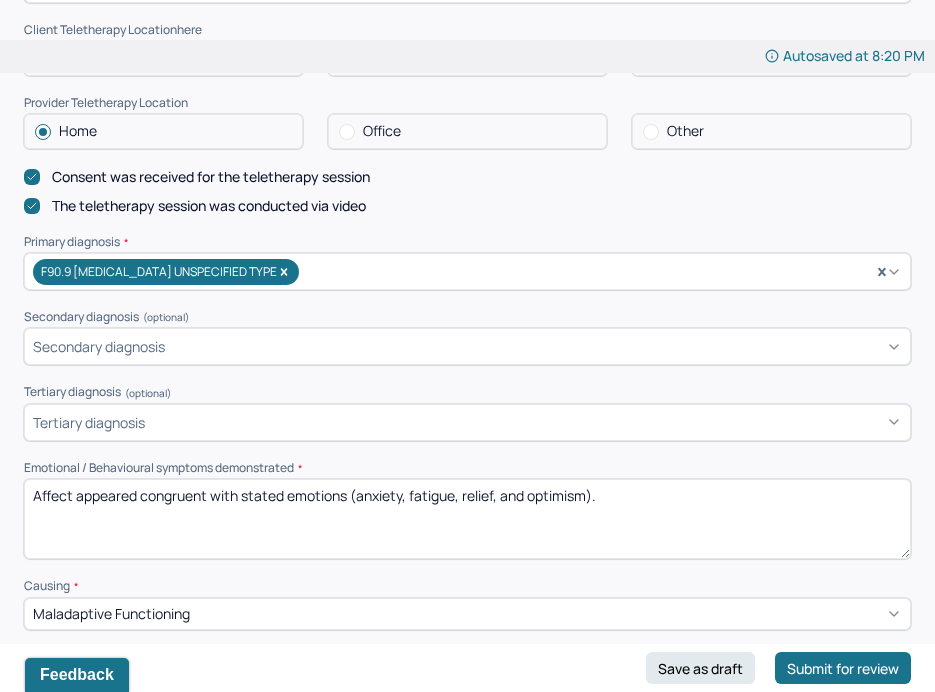 click on "Affect appeared congruent with stated emotions (anxiety, fatigue, relief, and optimism)." at bounding box center (467, 519) 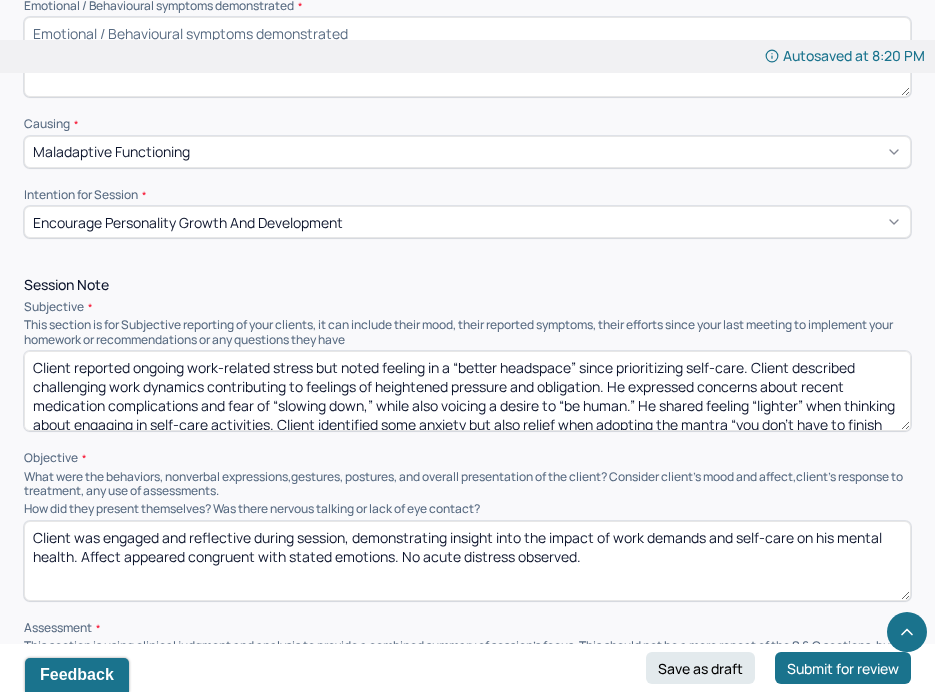scroll, scrollTop: 979, scrollLeft: 0, axis: vertical 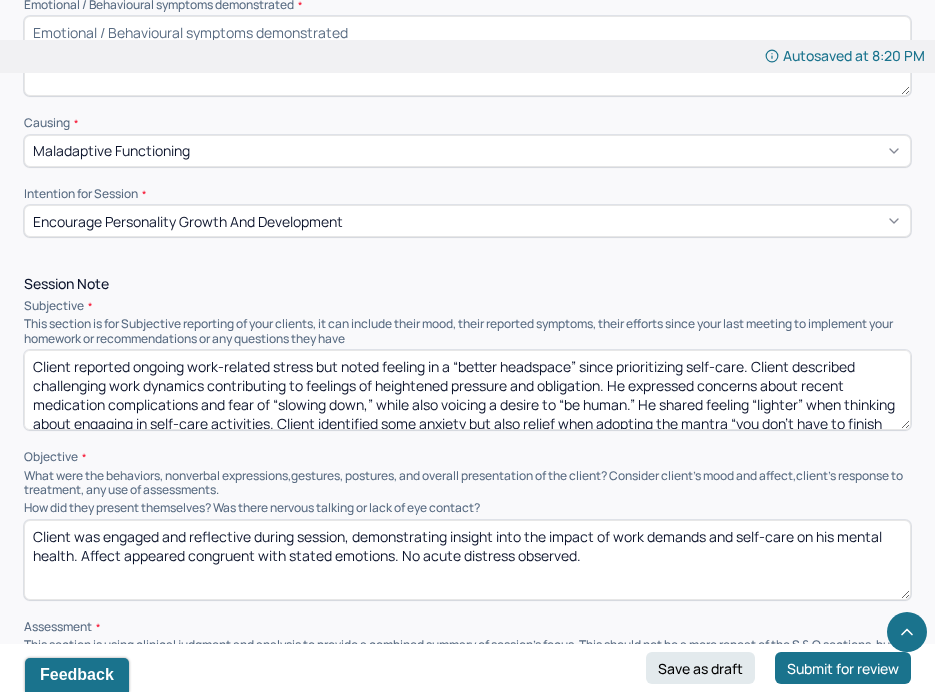 type 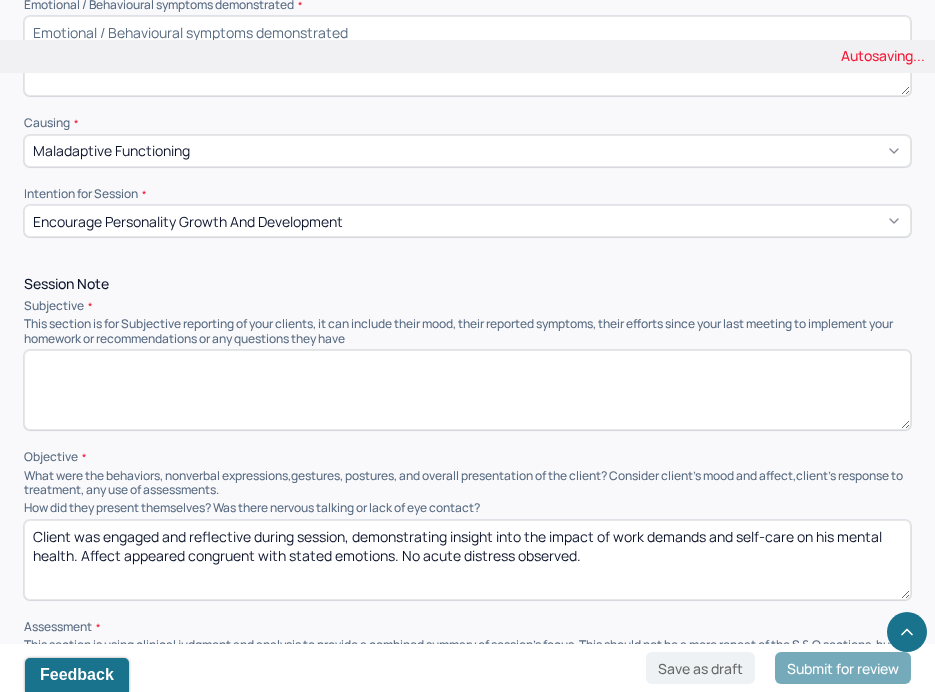 type 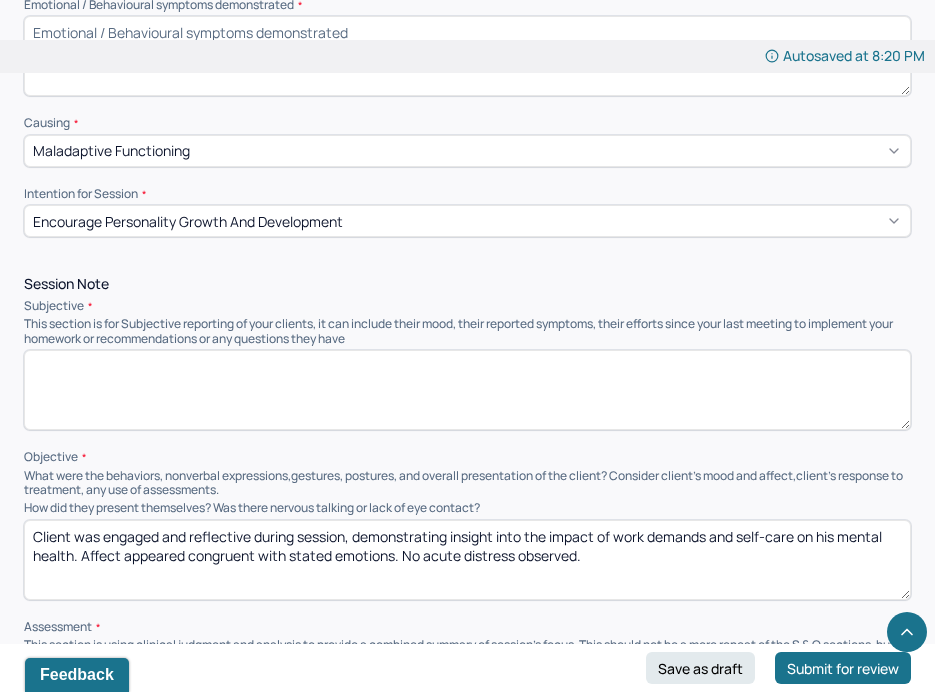 click on "Client was engaged and reflective during session, demonstrating insight into the impact of work demands and self-care on his mental health. Affect appeared congruent with stated emotions. No acute distress observed." at bounding box center (467, 560) 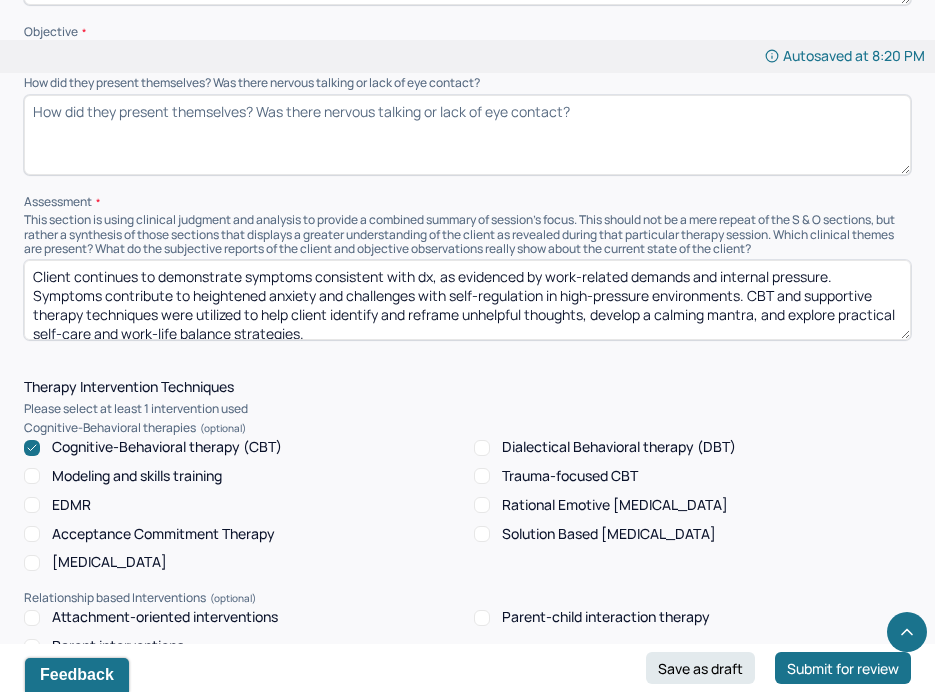 scroll, scrollTop: 1408, scrollLeft: 0, axis: vertical 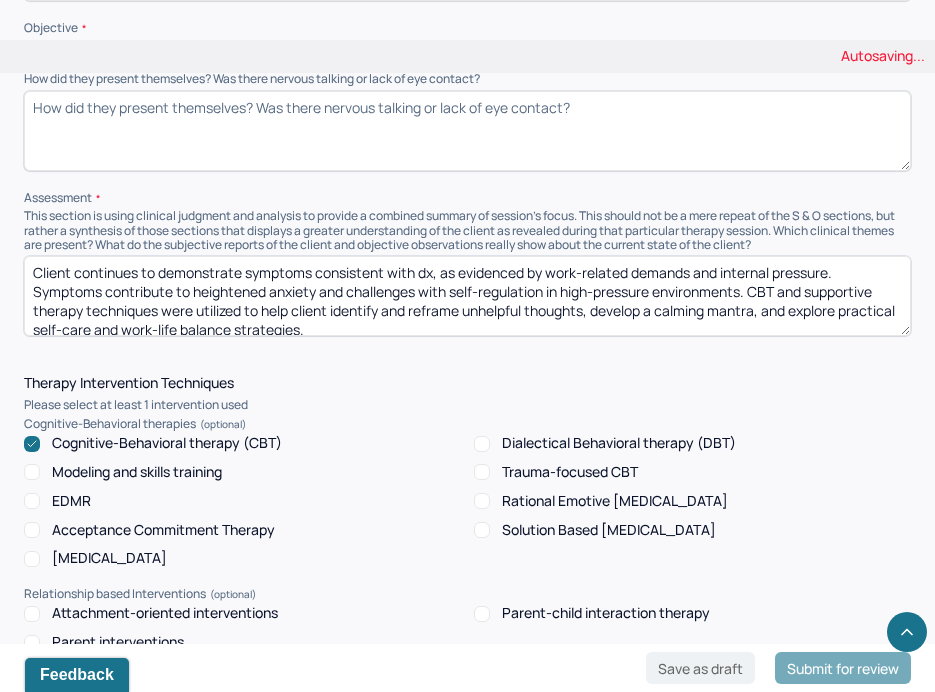 type 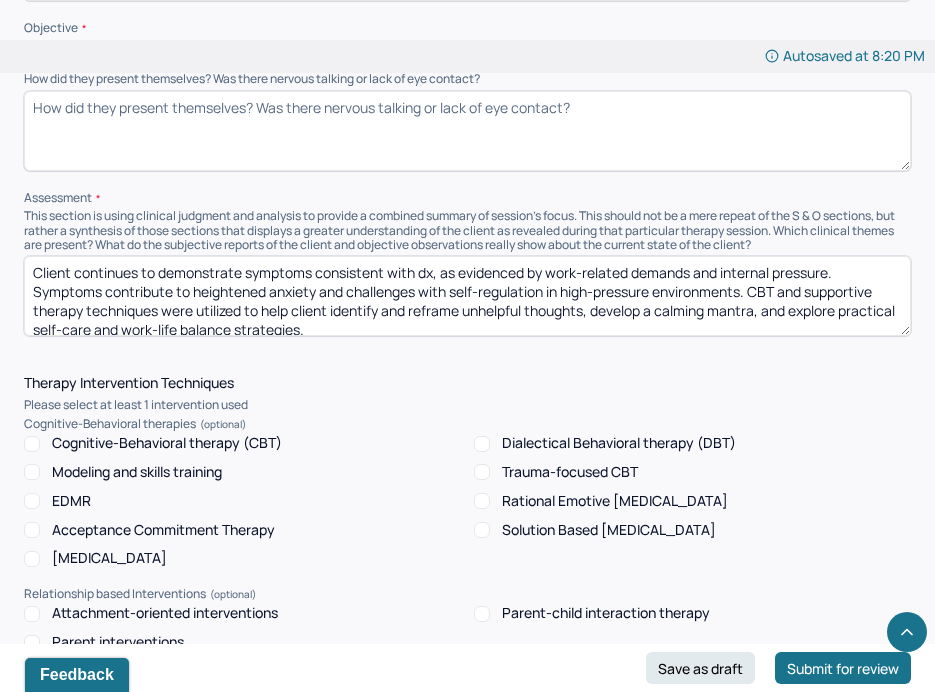 click on "Client continues to demonstrate symptoms consistent with dx, as evidenced by work-related demands and internal pressure. Symptoms contribute to heightened anxiety and challenges with self-regulation in high-pressure environments. CBT and supportive therapy techniques were utilized to help client identify and reframe unhelpful thoughts, develop a calming mantra, and explore practical self-care and work-life balance strategies." at bounding box center [467, 296] 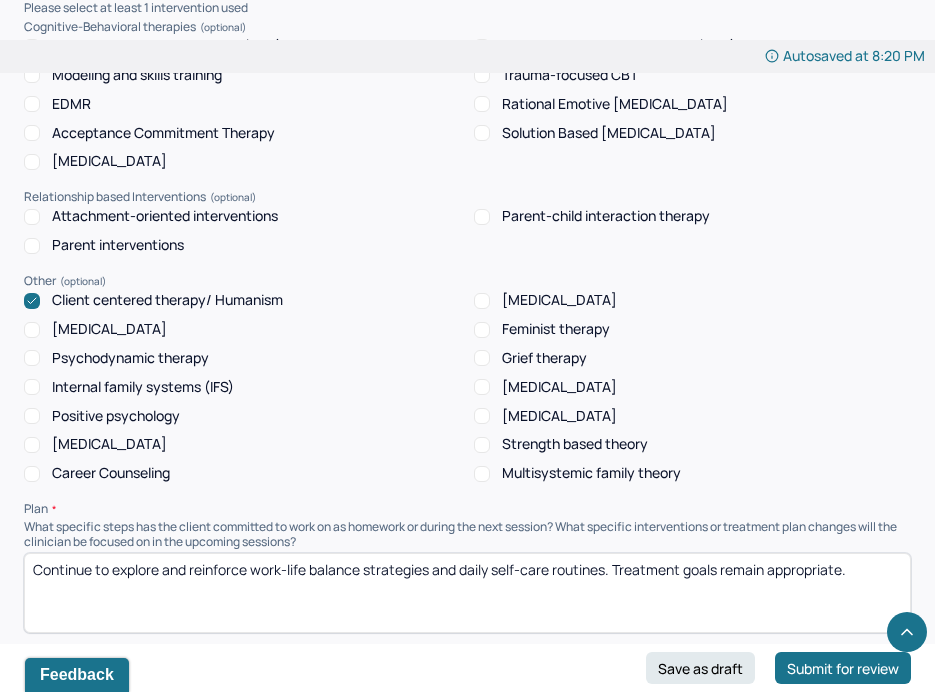 scroll, scrollTop: 1810, scrollLeft: 0, axis: vertical 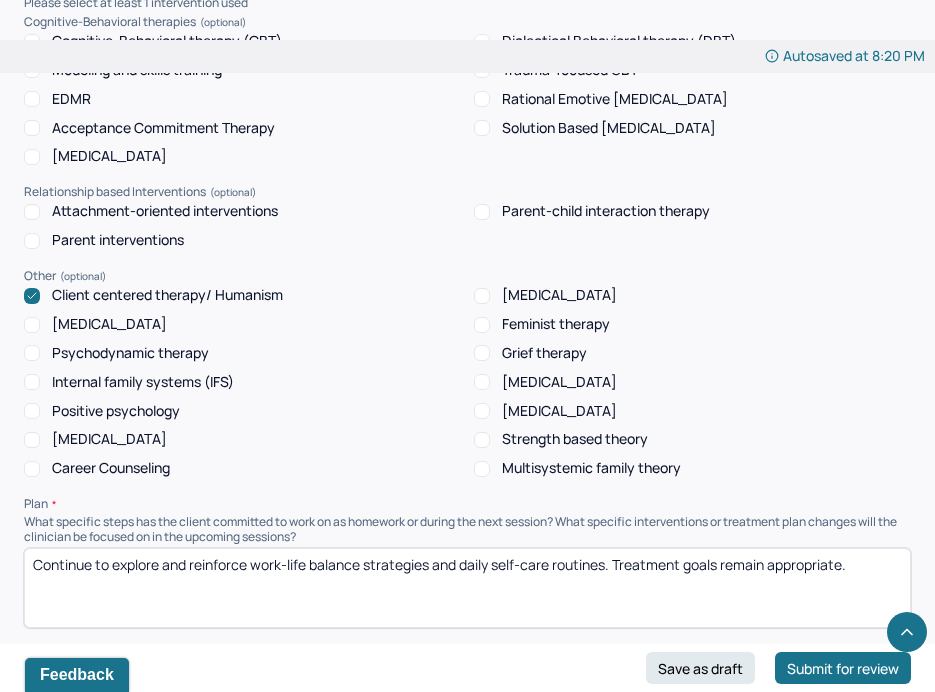 type 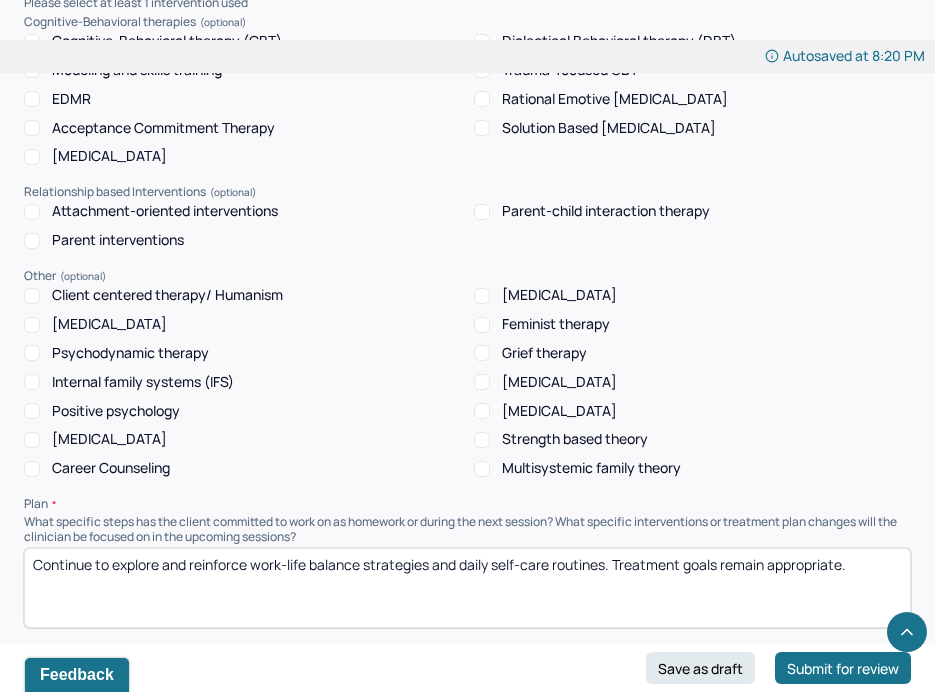 click on "Continue to explore and reinforce work-life balance strategies and daily self-care routines. Treatment goals remain appropriate." at bounding box center [467, 588] 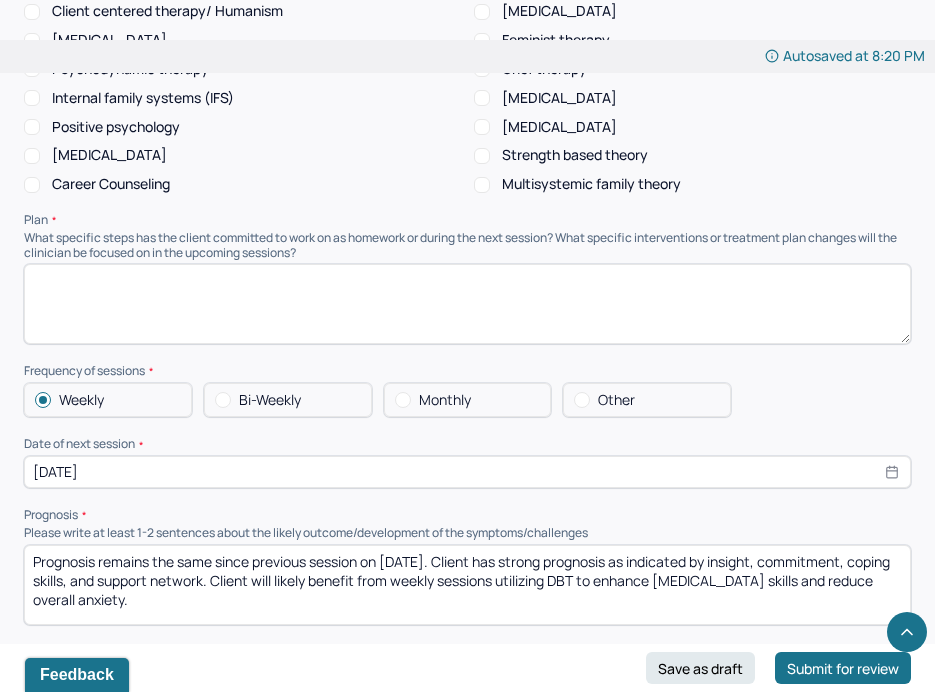 scroll, scrollTop: 2189, scrollLeft: 0, axis: vertical 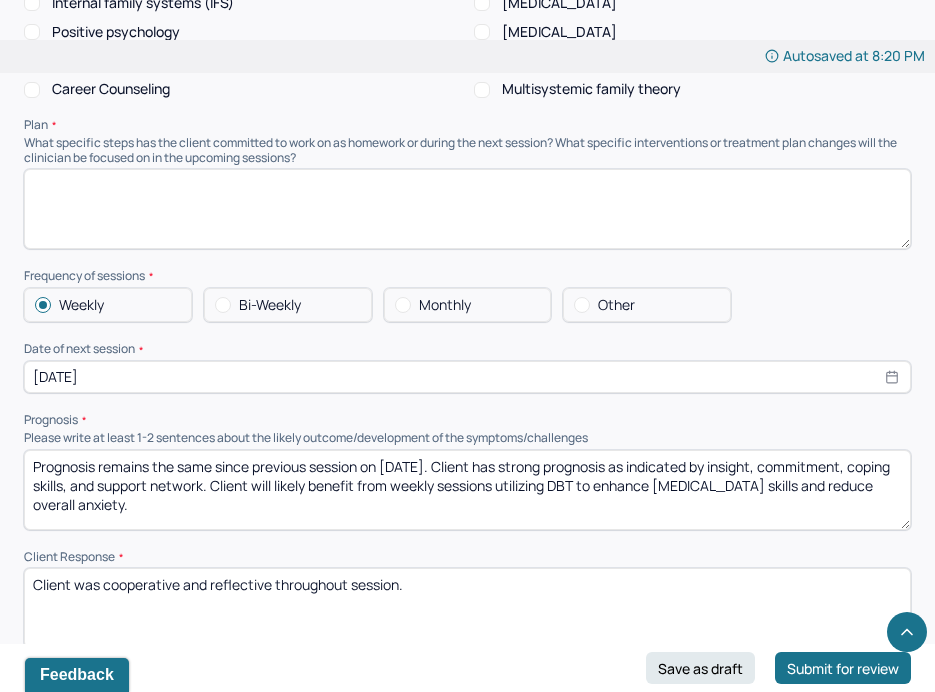 type 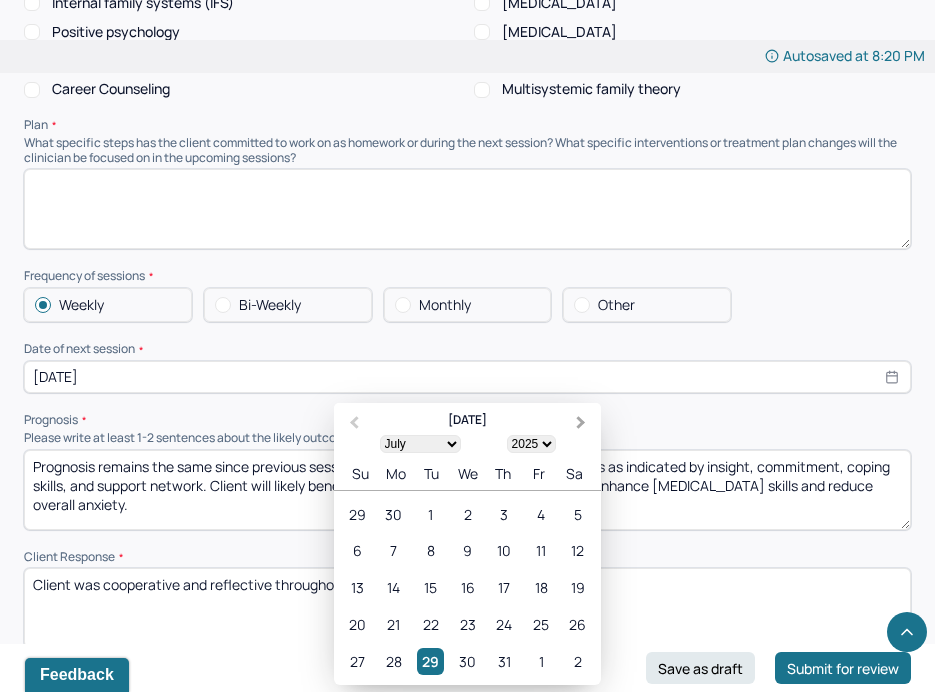 click on "Next Month" at bounding box center (583, 424) 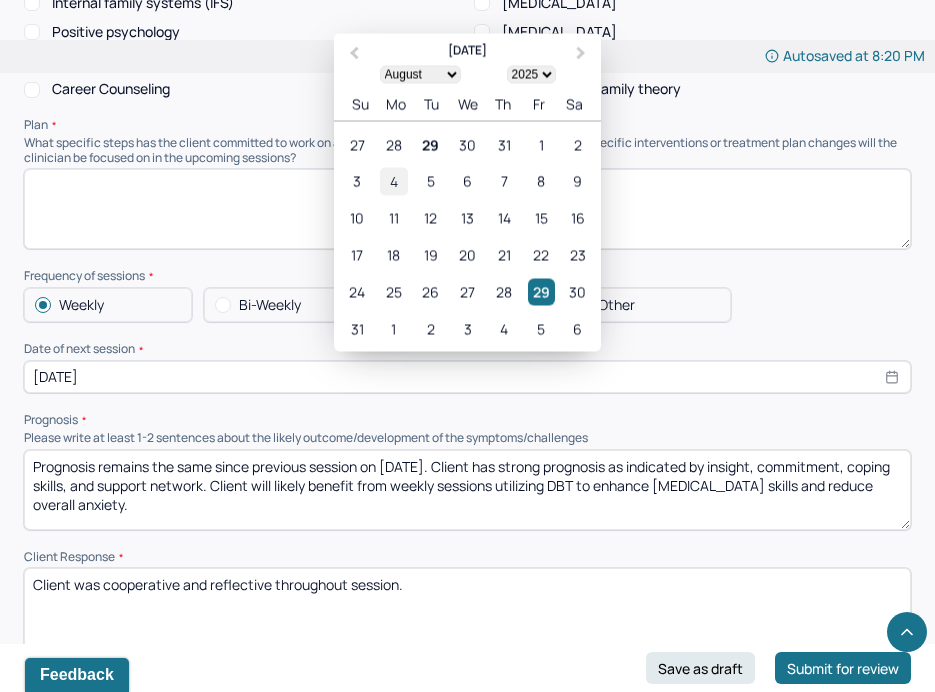 click on "4" at bounding box center [393, 181] 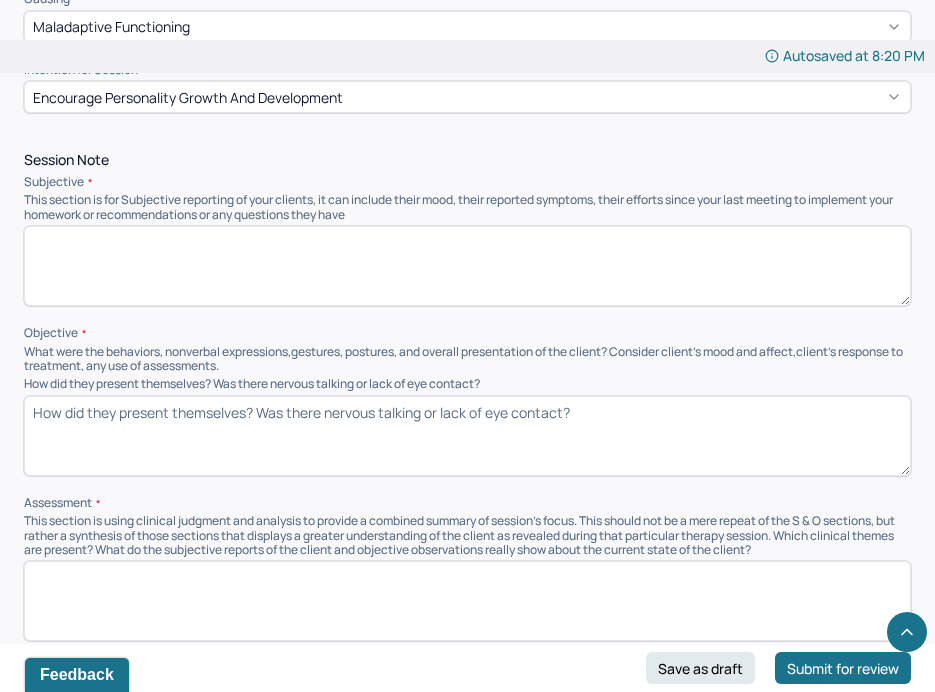 scroll, scrollTop: 0, scrollLeft: 0, axis: both 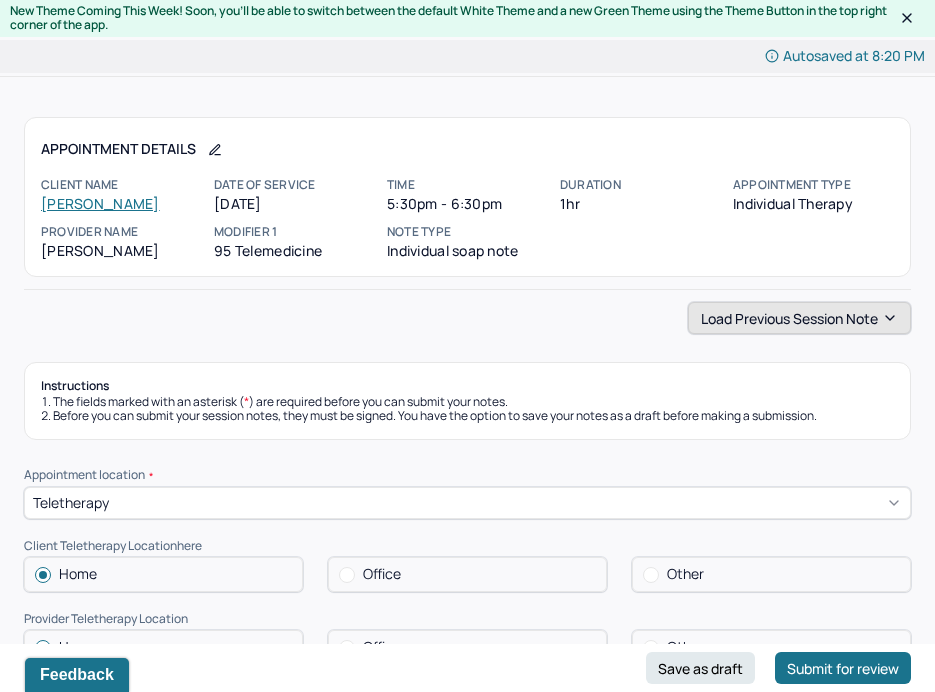 click on "Load previous session note" at bounding box center [799, 318] 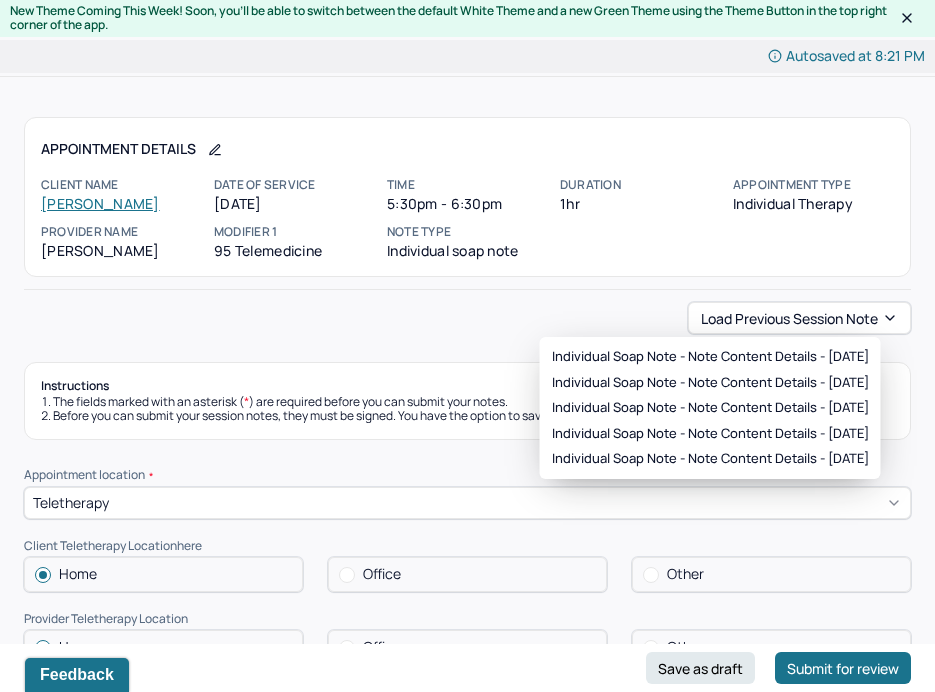 click on "Load previous session note" at bounding box center [467, 318] 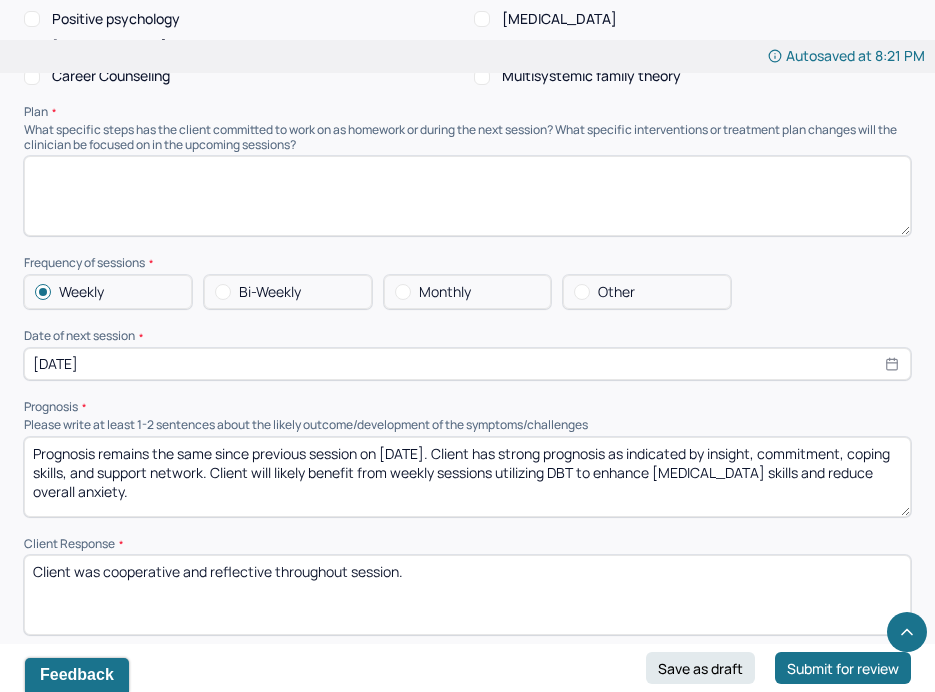 scroll, scrollTop: 2211, scrollLeft: 0, axis: vertical 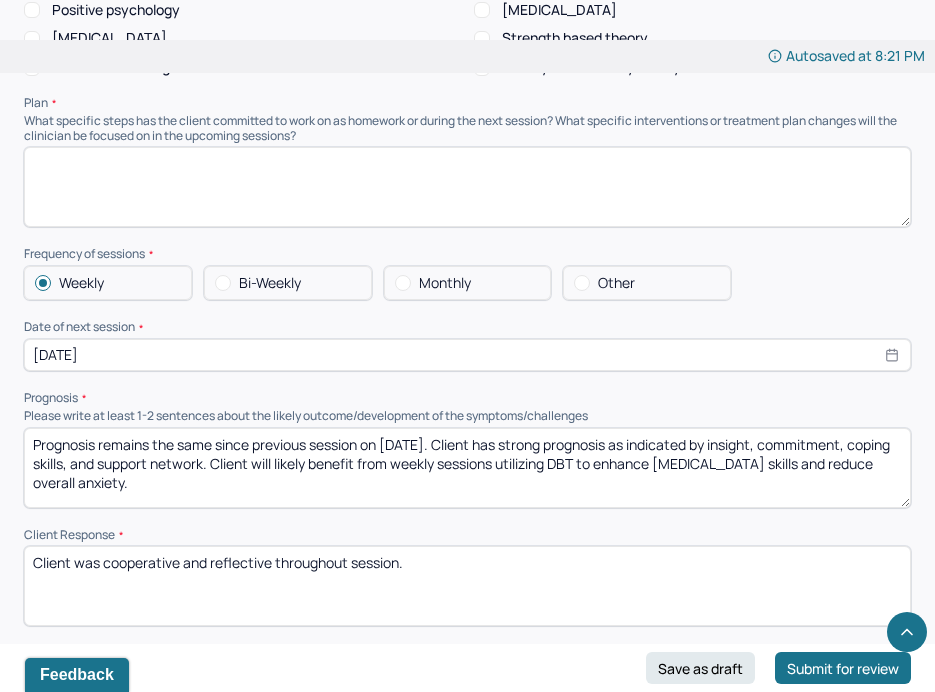 click on "Prognosis remains the same since previous session on [DATE]. Client has strong prognosis as indicated by insight, commitment, coping skills, and support network. Client will likely benefit from weekly sessions utilizing DBT to enhance [MEDICAL_DATA] skills and reduce overall anxiety." at bounding box center (467, 468) 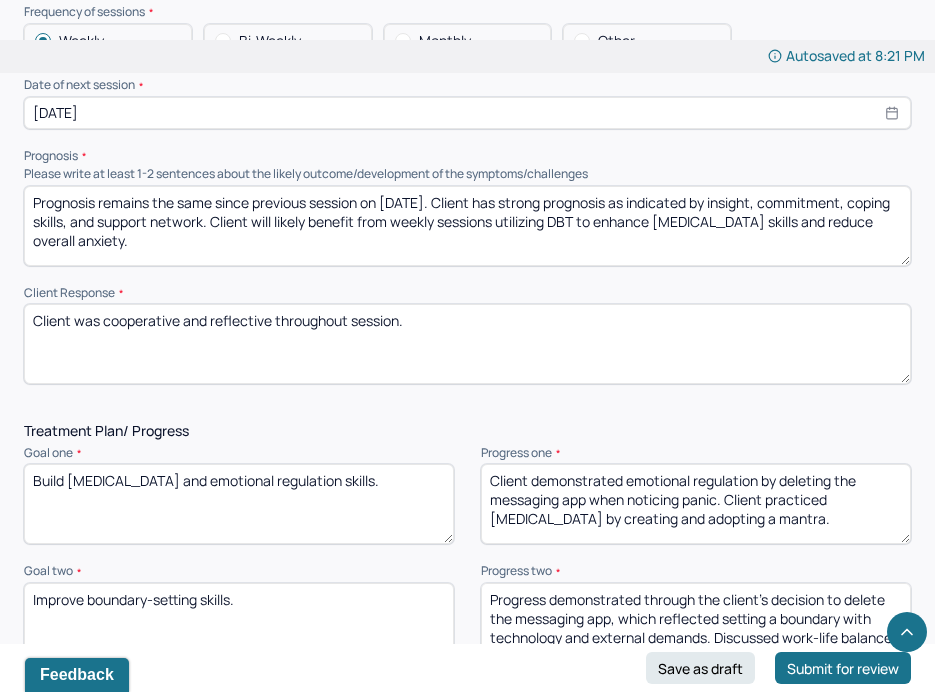 scroll, scrollTop: 2456, scrollLeft: 0, axis: vertical 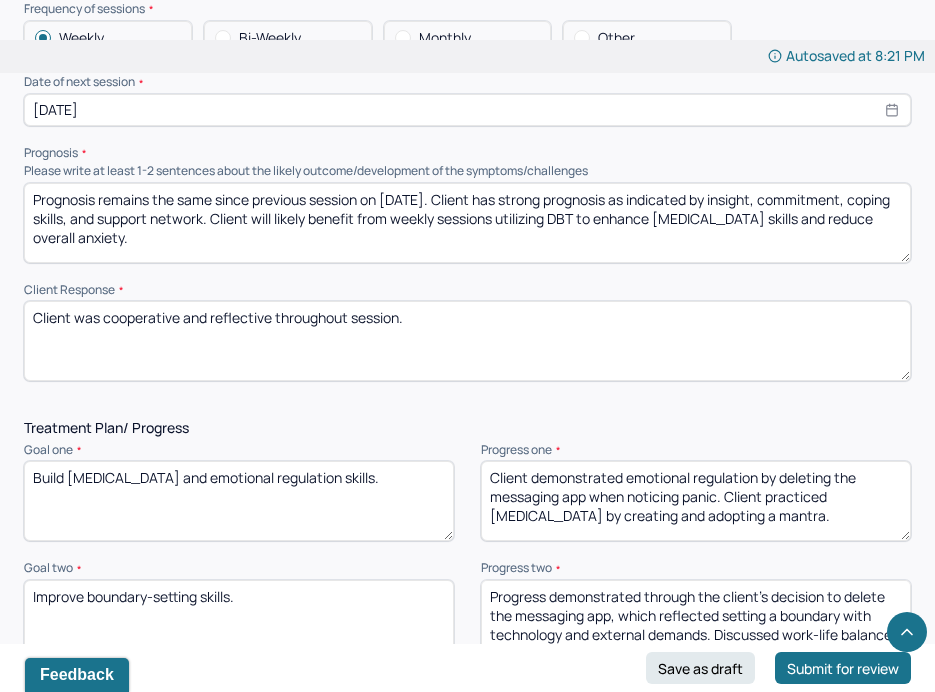 type on "Prognosis remains the same since previous session on [DATE]. Client has strong prognosis as indicated by insight, commitment, coping skills, and support network. Client will likely benefit from weekly sessions utilizing DBT to enhance [MEDICAL_DATA] skills and reduce overall anxiety." 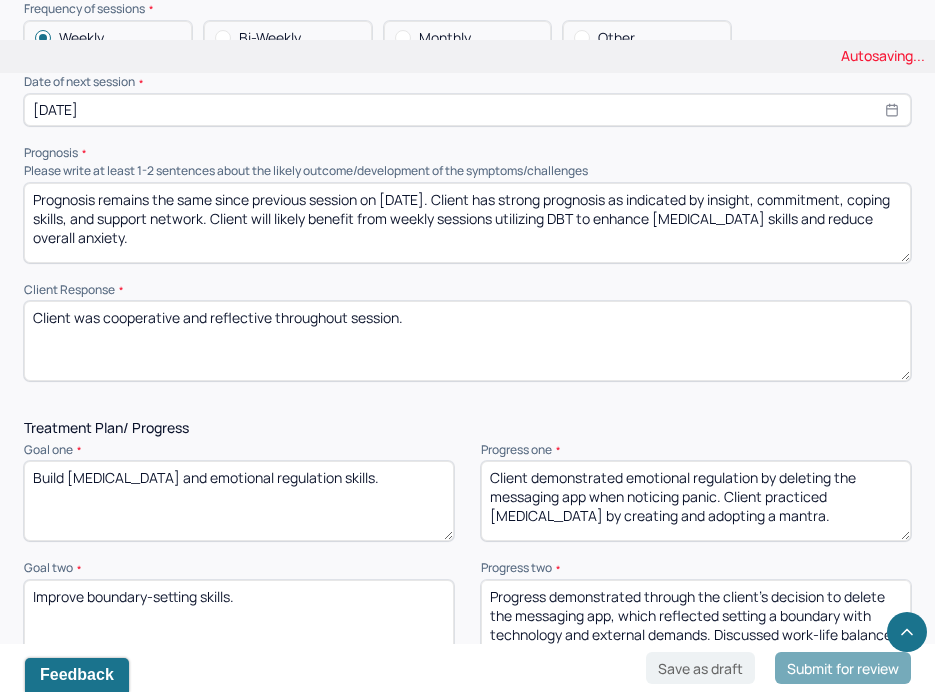 click on "Client was cooperative and reflective throughout session." at bounding box center [467, 341] 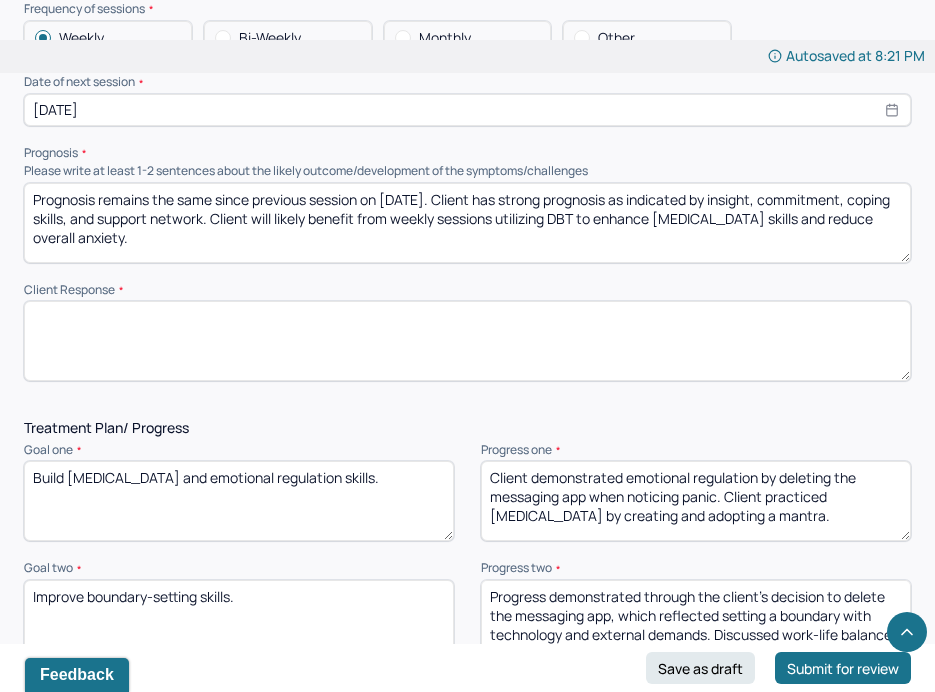 type 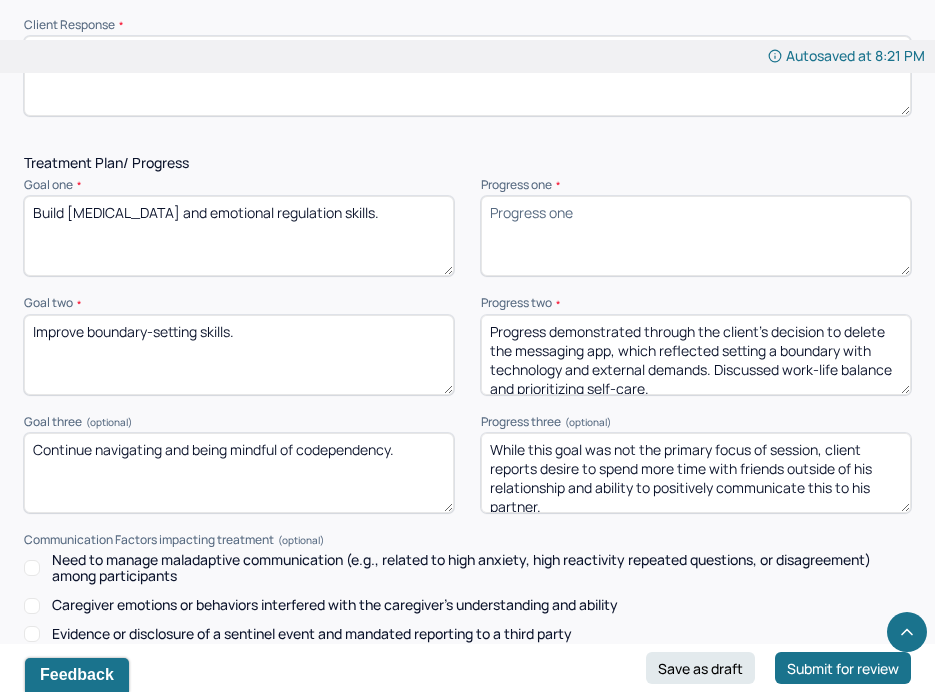 scroll, scrollTop: 2724, scrollLeft: 0, axis: vertical 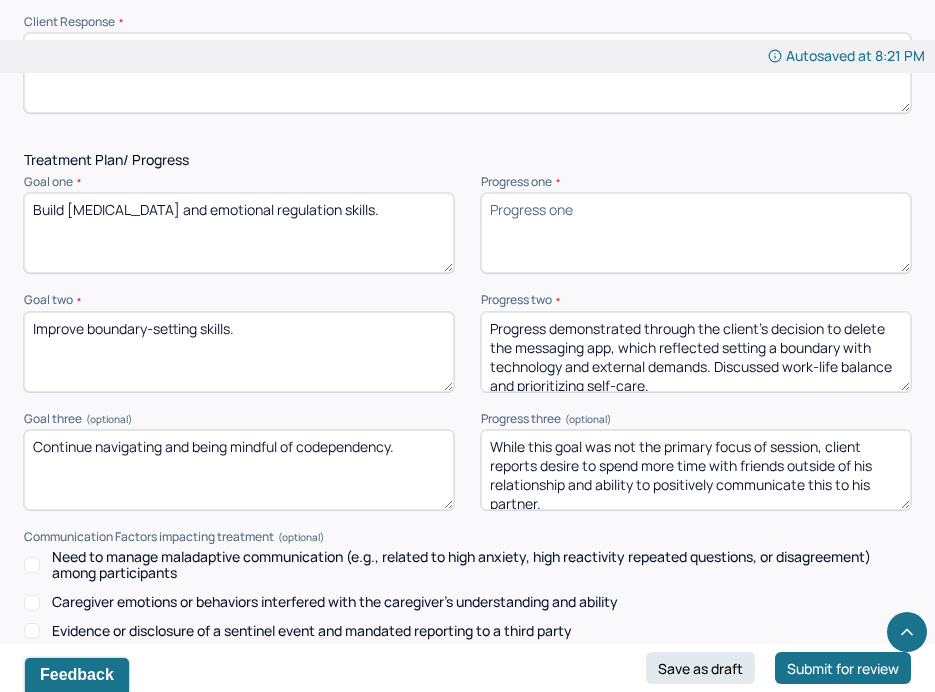 type 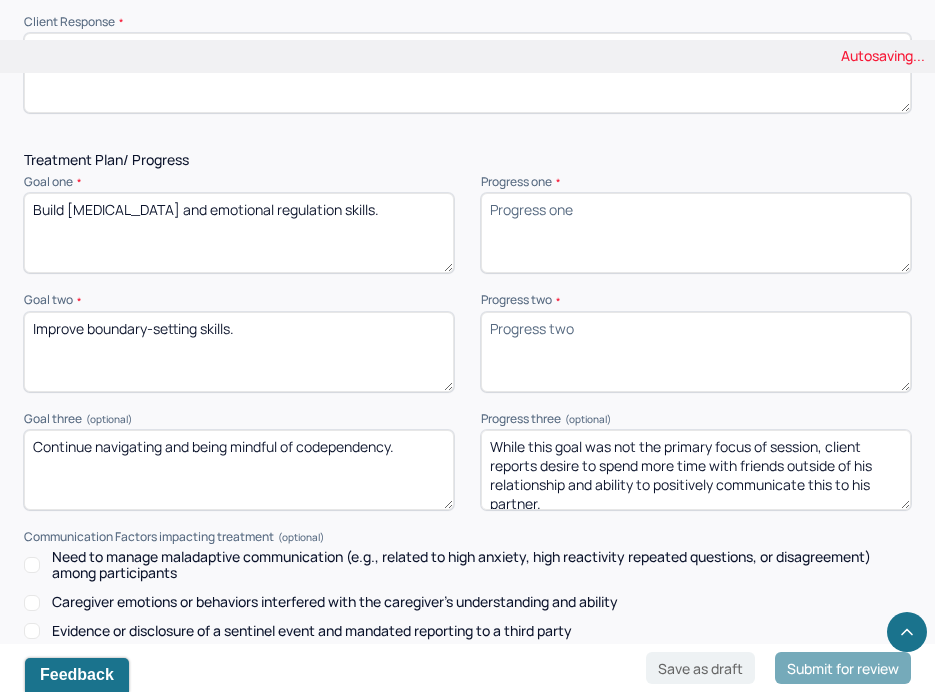 type 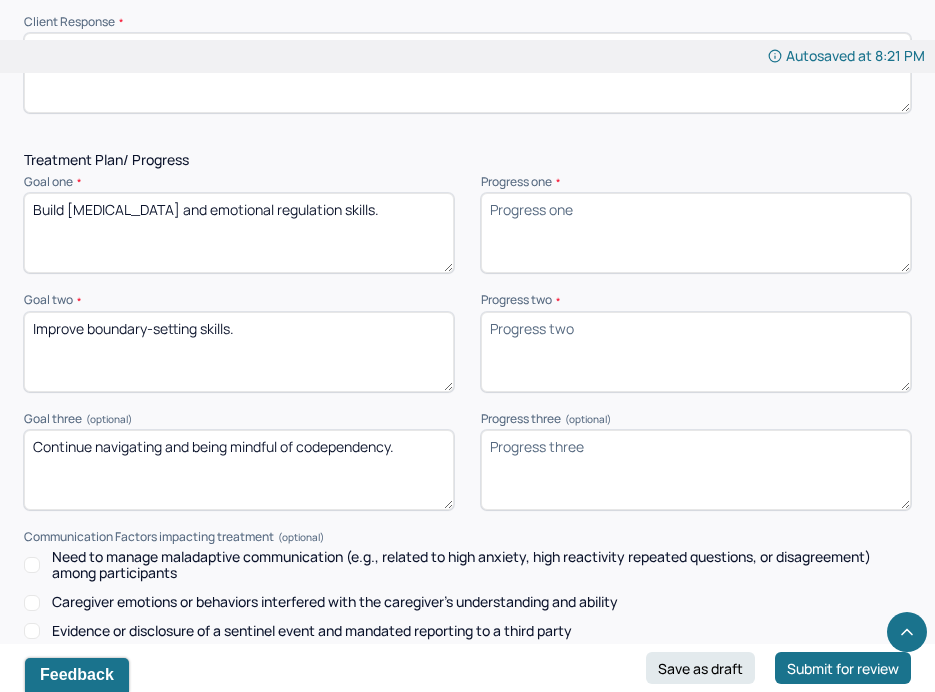 type 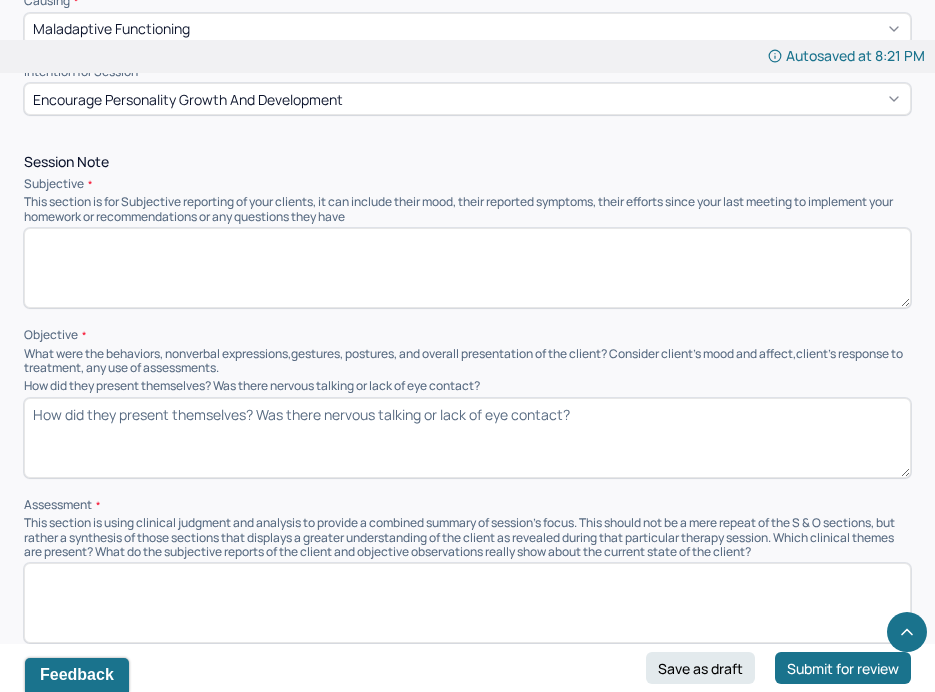 scroll, scrollTop: 1103, scrollLeft: 0, axis: vertical 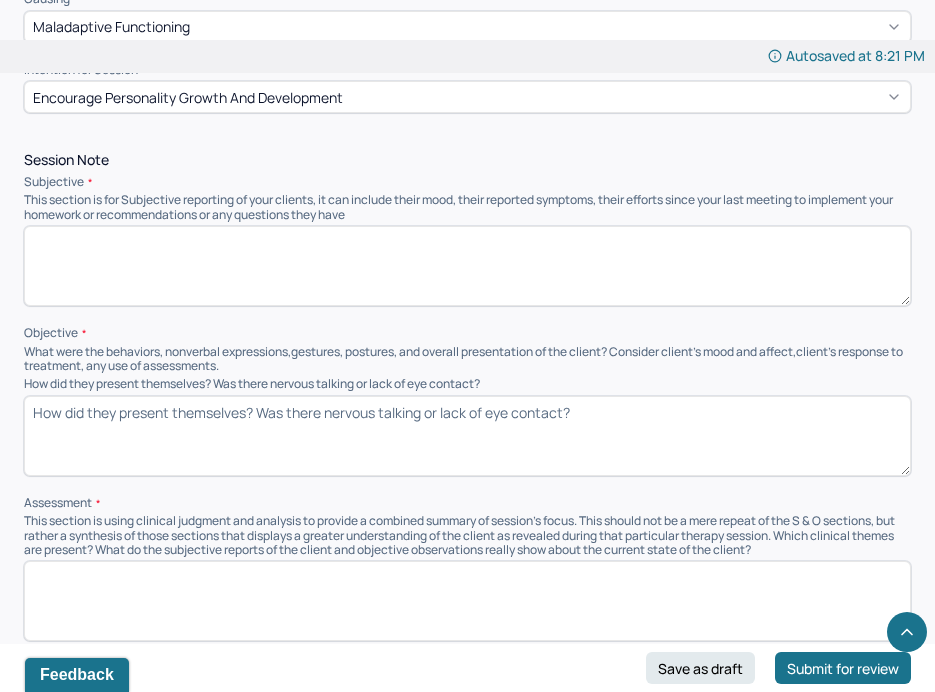 click at bounding box center (467, 266) 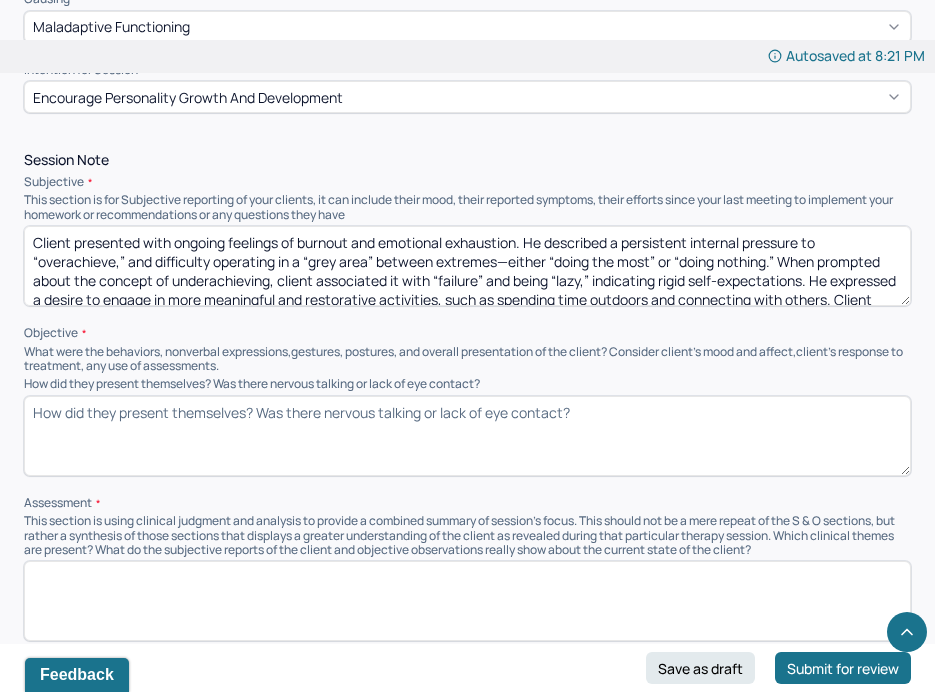 scroll, scrollTop: 47, scrollLeft: 0, axis: vertical 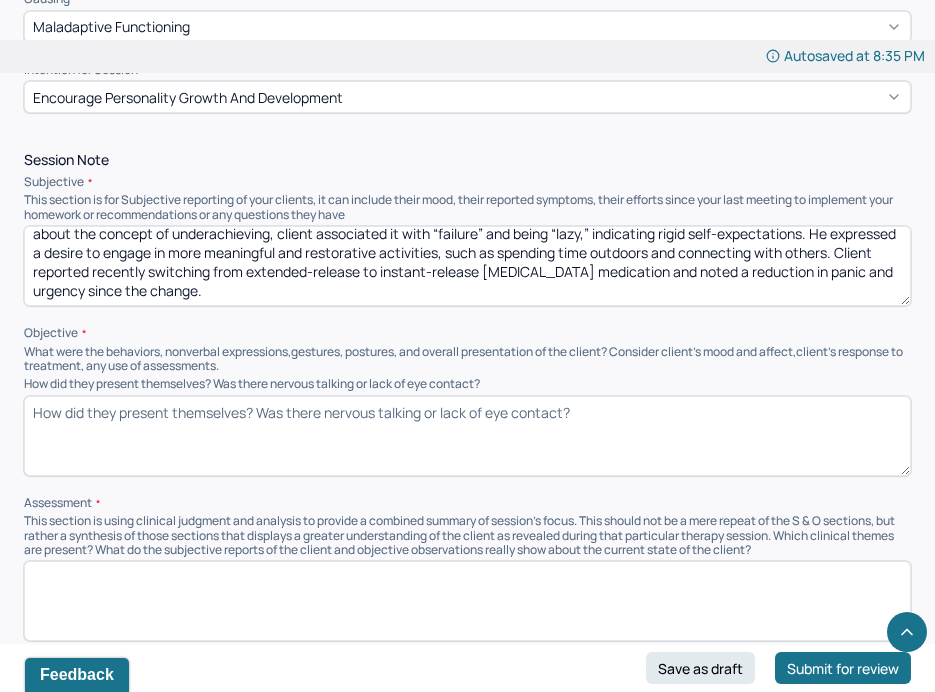 type on "Client presented with ongoing feelings of burnout and emotional exhaustion. He described a persistent internal pressure to “overachieve,” and difficulty operating in a “grey area” between extremes—either “doing the most” or “doing nothing.” When prompted about the concept of underachieving, client associated it with “failure” and being “lazy,” indicating rigid self-expectations. He expressed a desire to engage in more meaningful and restorative activities, such as spending time outdoors and connecting with others. Client reported recently switching from extended-release to instant-release [MEDICAL_DATA] medication and noted a reduction in panic and urgency since the change." 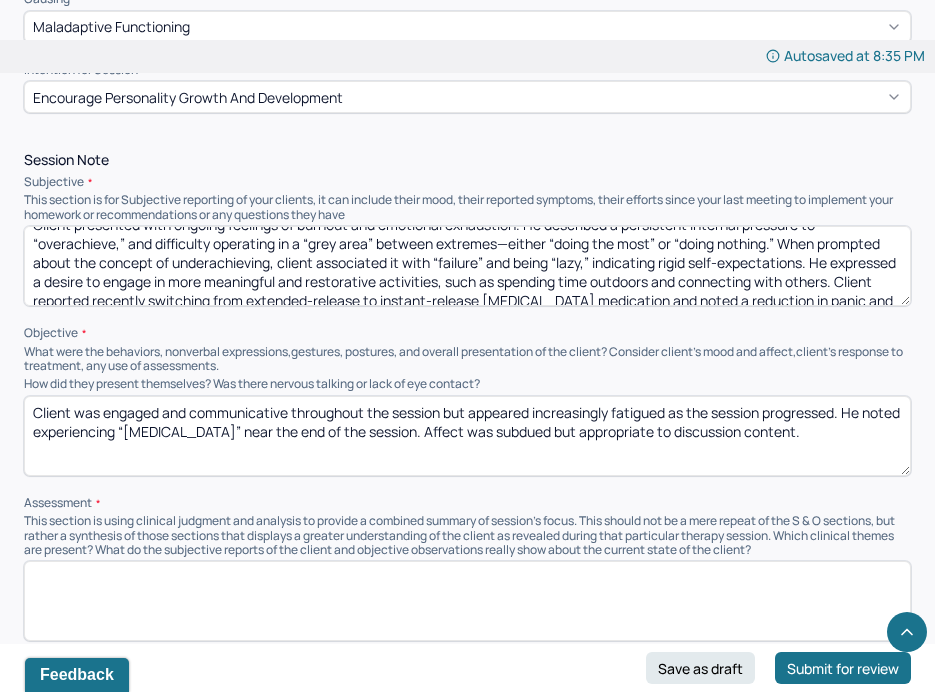 scroll, scrollTop: 0, scrollLeft: 0, axis: both 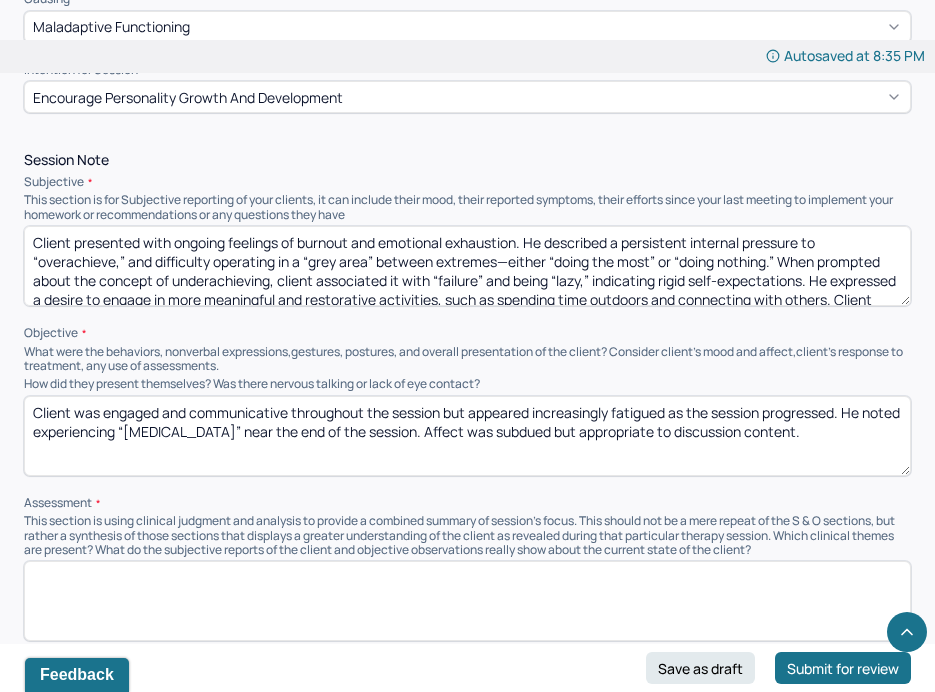 type on "Client was engaged and communicative throughout the session but appeared increasingly fatigued as the session progressed. He noted experiencing “[MEDICAL_DATA]” near the end of the session. Affect was subdued but appropriate to discussion content." 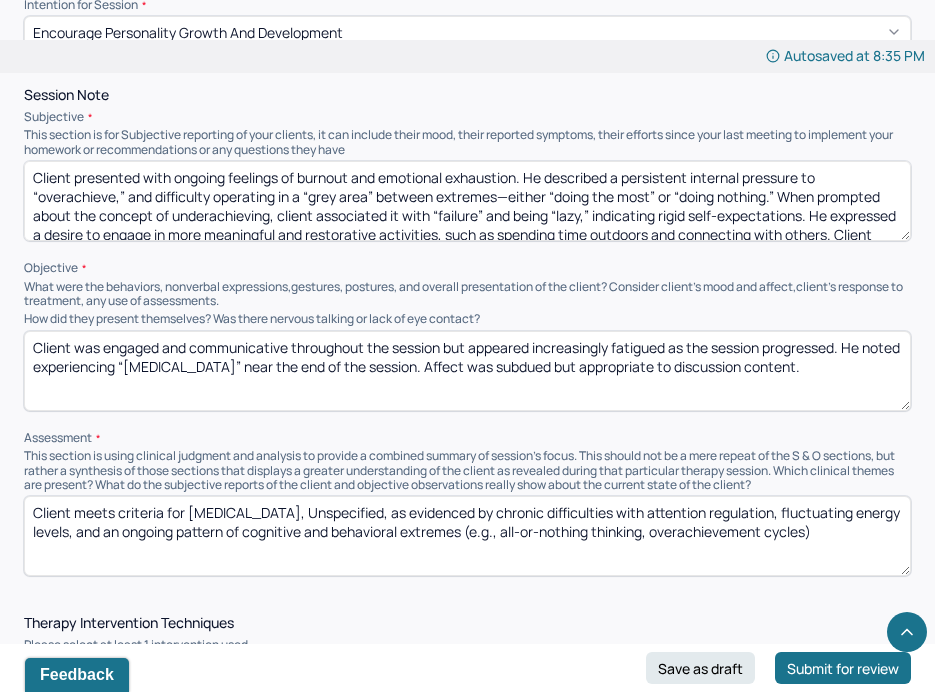 scroll, scrollTop: 1169, scrollLeft: 0, axis: vertical 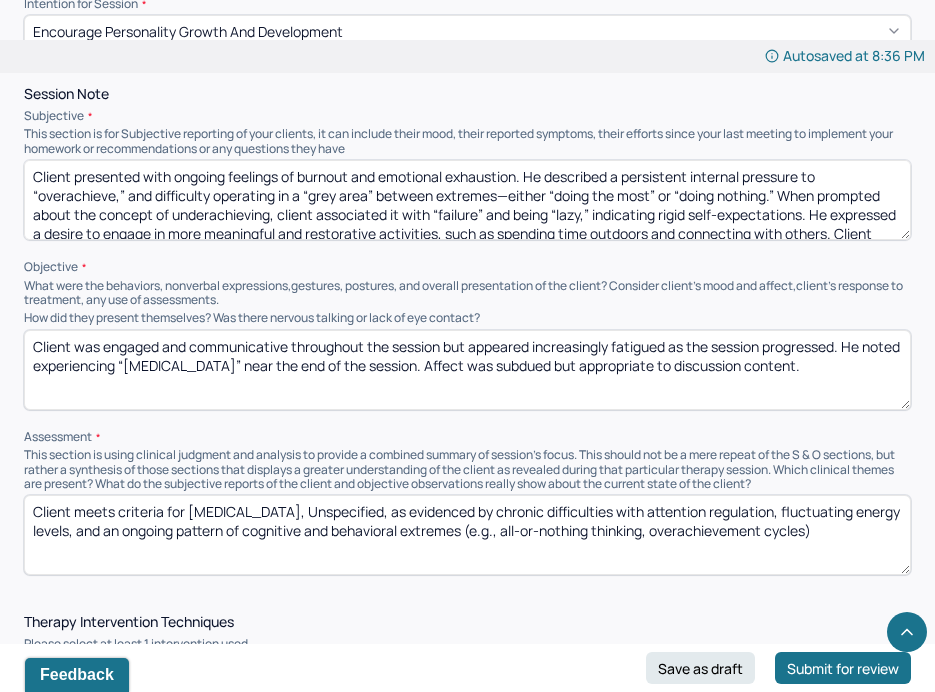 drag, startPoint x: 70, startPoint y: 506, endPoint x: 305, endPoint y: 505, distance: 235.00212 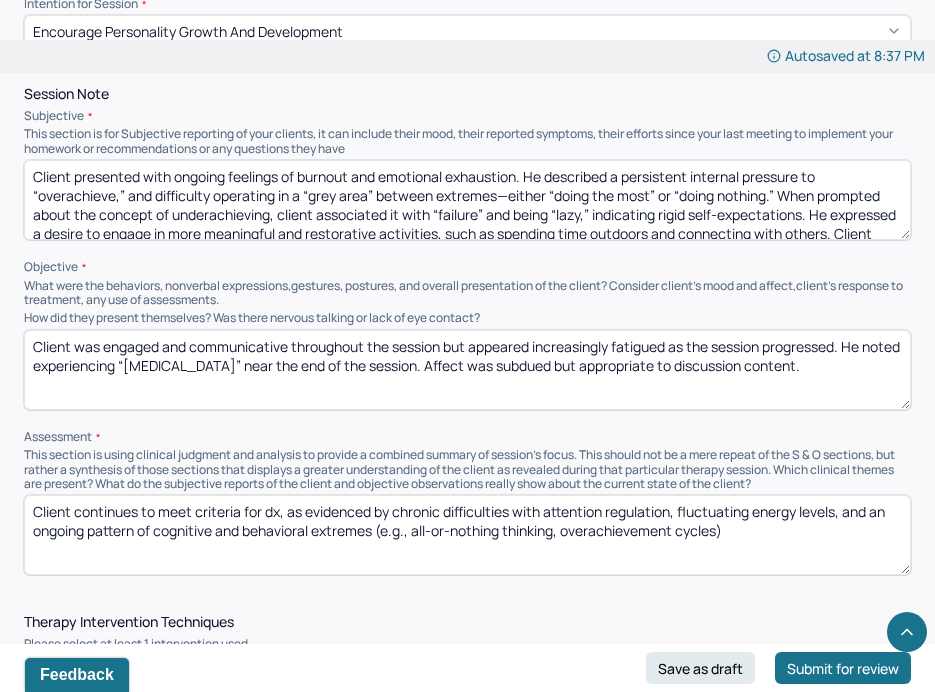 drag, startPoint x: 29, startPoint y: 532, endPoint x: 394, endPoint y: 505, distance: 365.99725 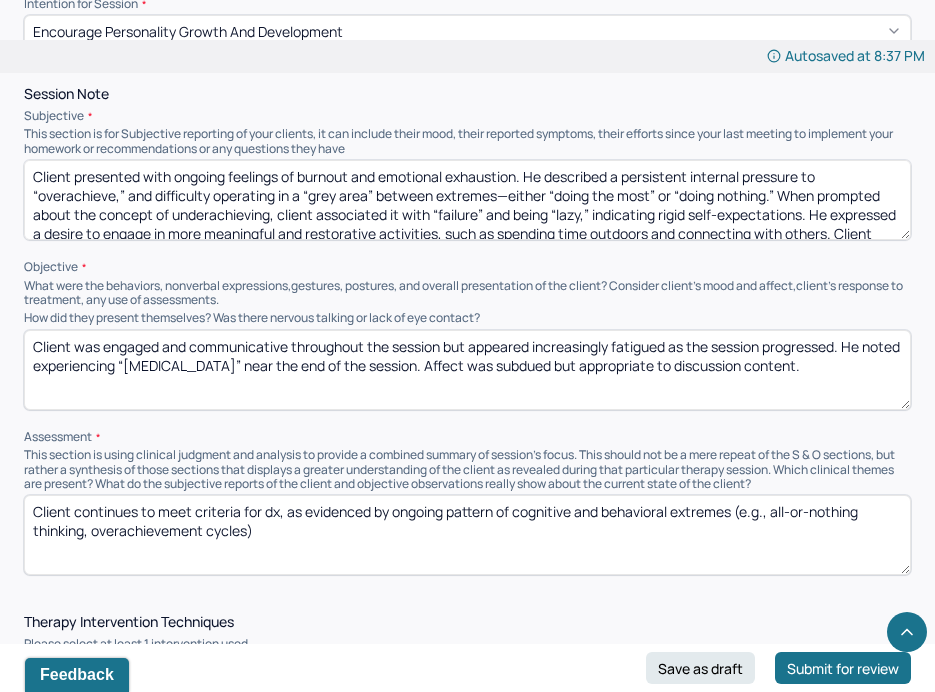 click on "Client continues to meet criteria for dx, as evidenced by ongoing pattern of cognitive and behavioral extremes (e.g., all-or-nothing thinking, overachievement cycles)" at bounding box center (467, 535) 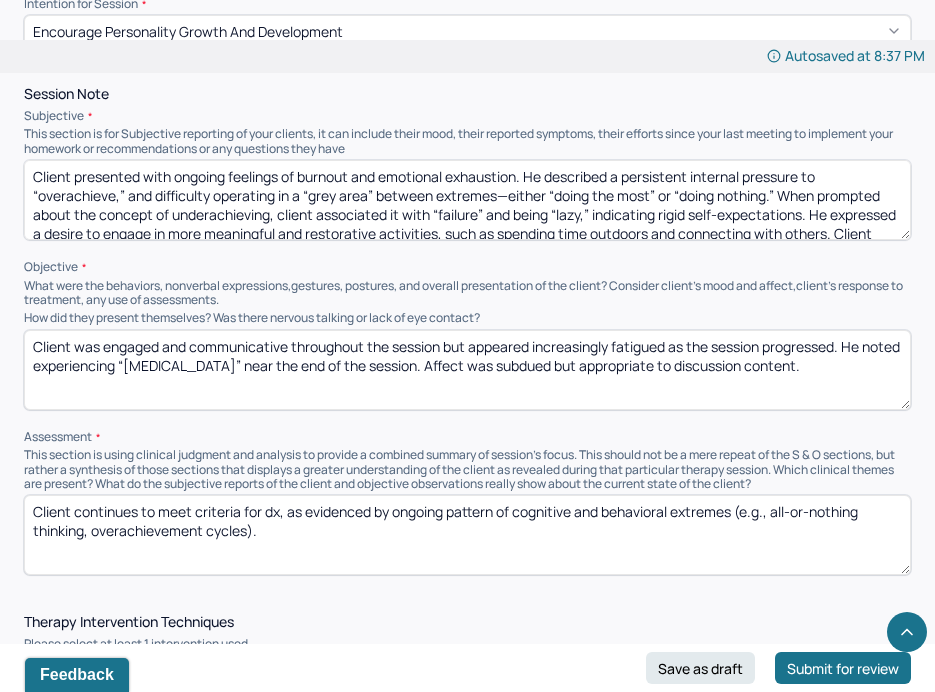 paste on "Current symptoms of burnout appear to be related to both neurodevelopmental factors and maladaptive [MEDICAL_DATA]. Cognitive distortions around productivity and self-worth were explored using cognitive-behavioral and insight-oriented approaches." 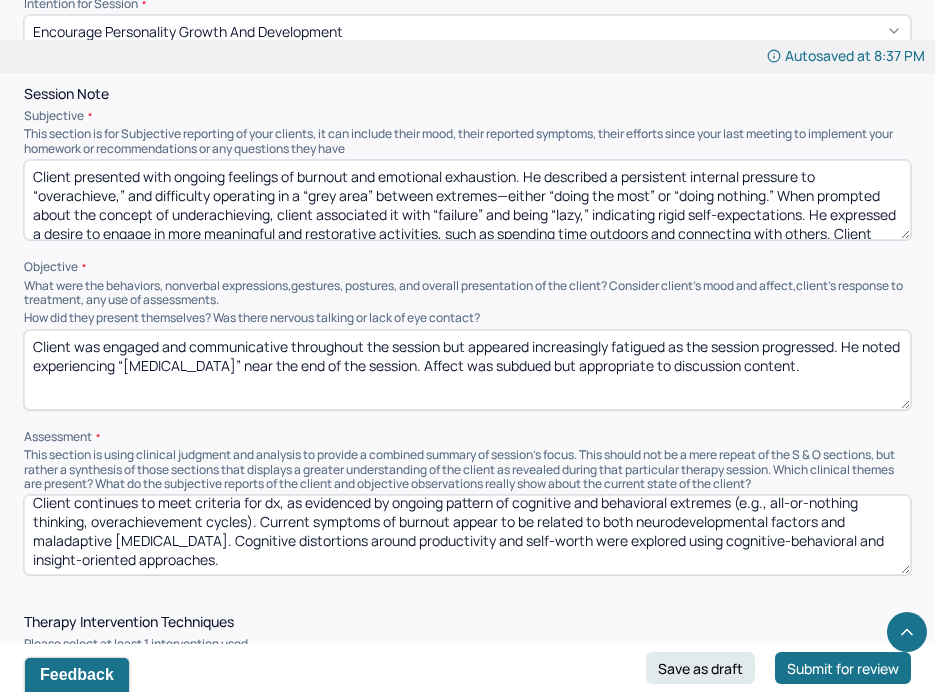 scroll, scrollTop: 0, scrollLeft: 0, axis: both 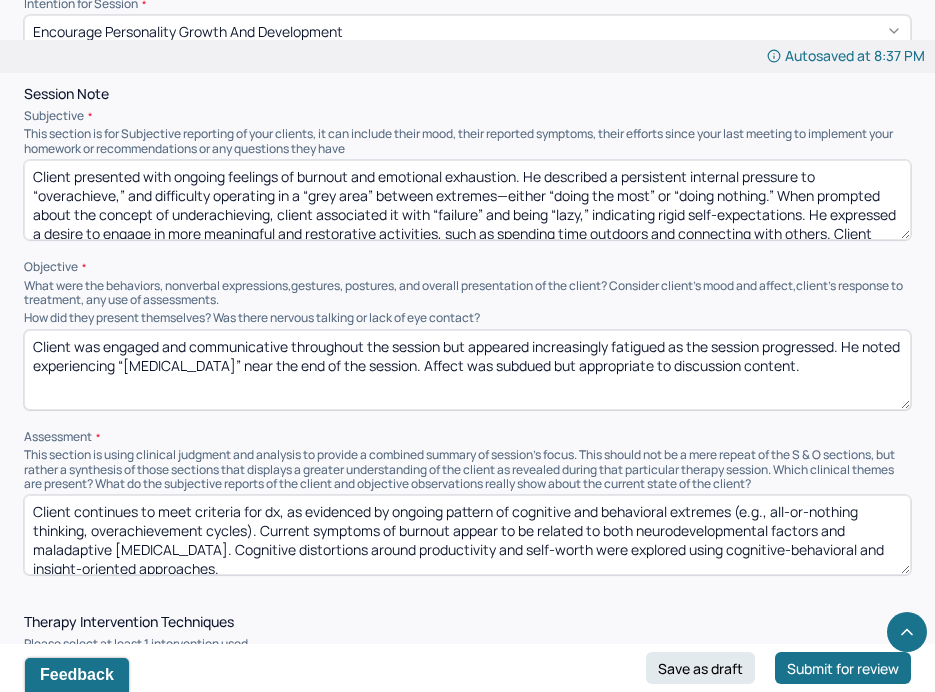 type on "Client continues to meet criteria for dx, as evidenced by ongoing pattern of cognitive and behavioral extremes (e.g., all-or-nothing thinking, overachievement cycles). Current symptoms of burnout appear to be related to both neurodevelopmental factors and maladaptive [MEDICAL_DATA]. Cognitive distortions around productivity and self-worth were explored using cognitive-behavioral and insight-oriented approaches." 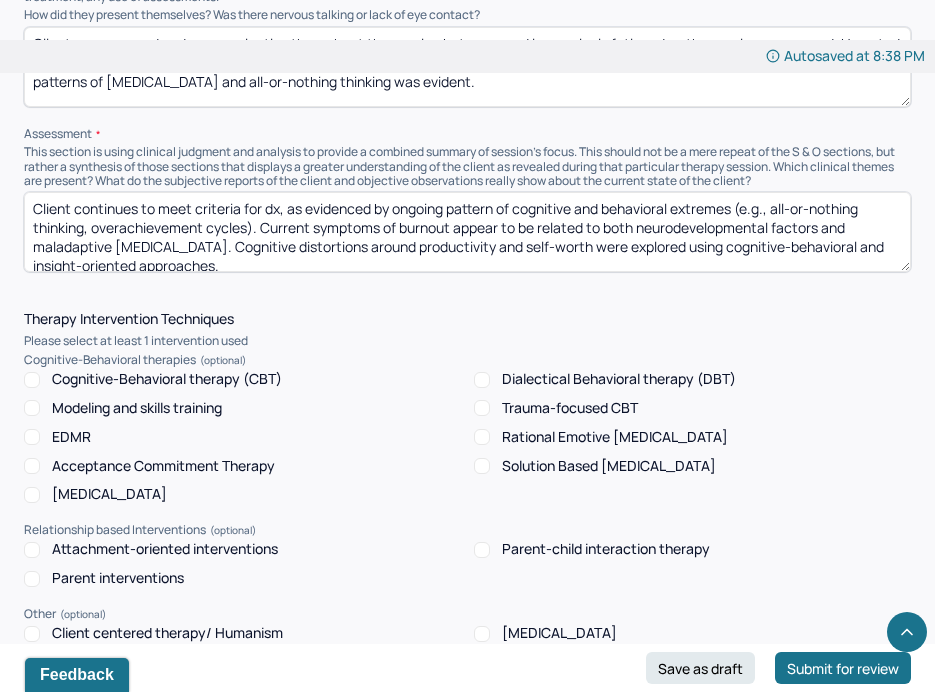 scroll, scrollTop: 1478, scrollLeft: 0, axis: vertical 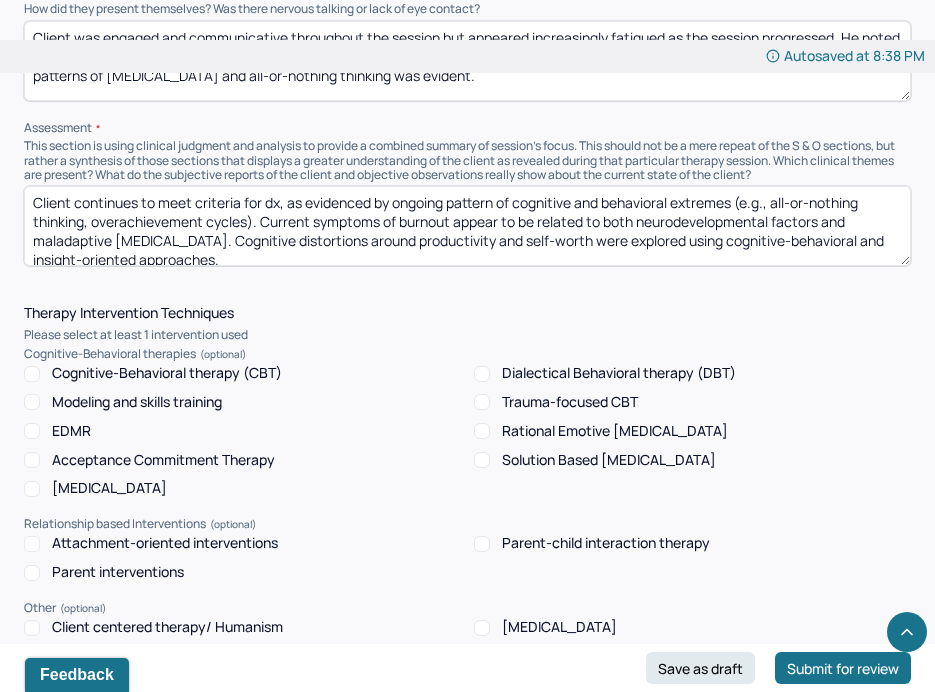type on "Client was engaged and communicative throughout the session but appeared increasingly fatigued as the session progressed. He noted experiencing “[MEDICAL_DATA]” near the end of the session. Affect was subdued but appropriate to discussion content. Insight into patterns of [MEDICAL_DATA] and all-or-nothing thinking was evident." 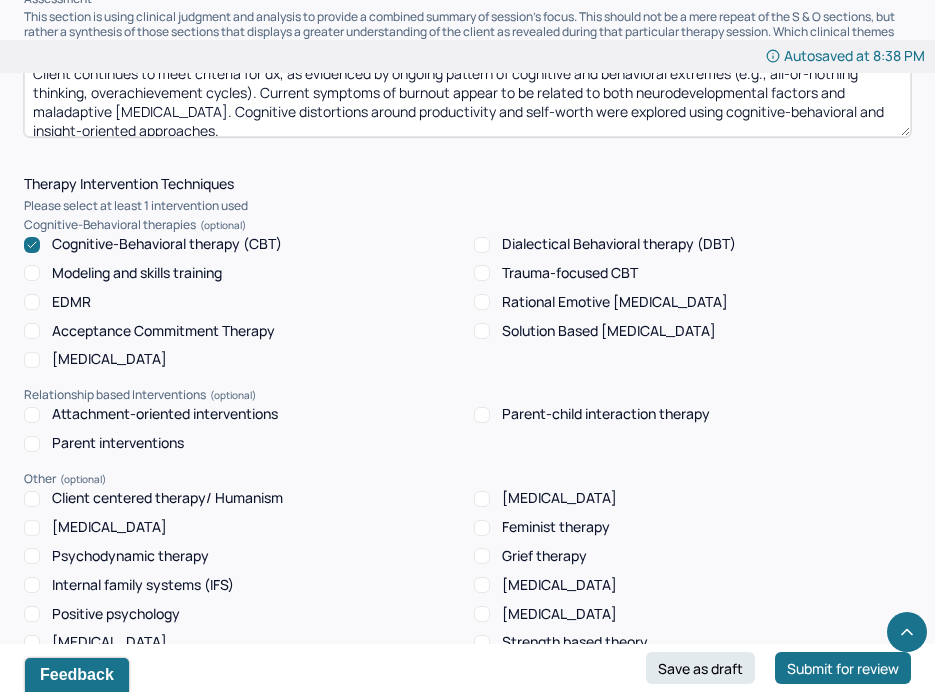 scroll, scrollTop: 1608, scrollLeft: 0, axis: vertical 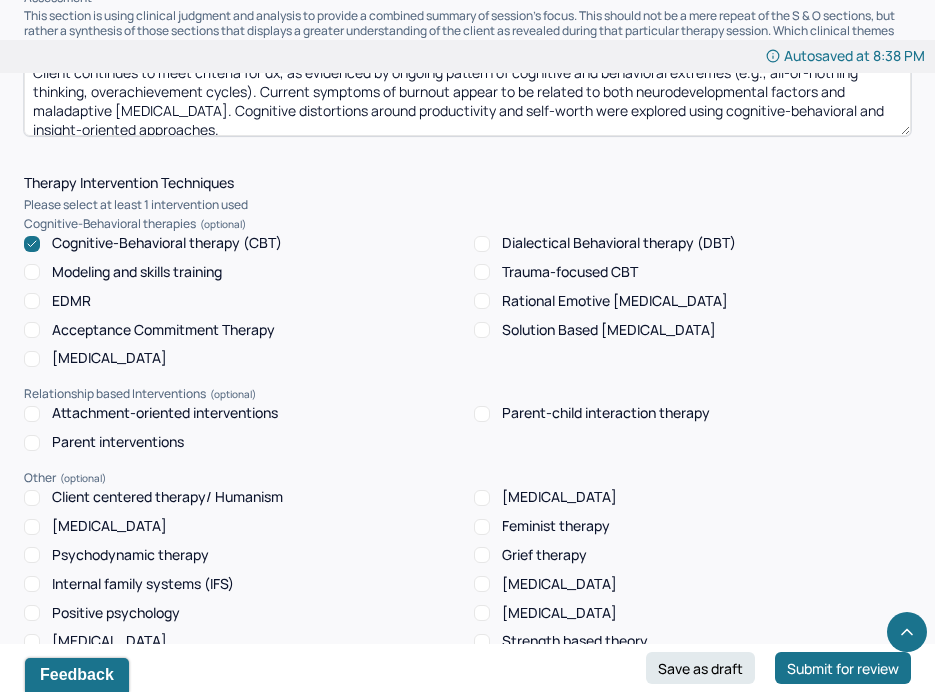 click on "Client centered therapy/ Humanism" at bounding box center [167, 497] 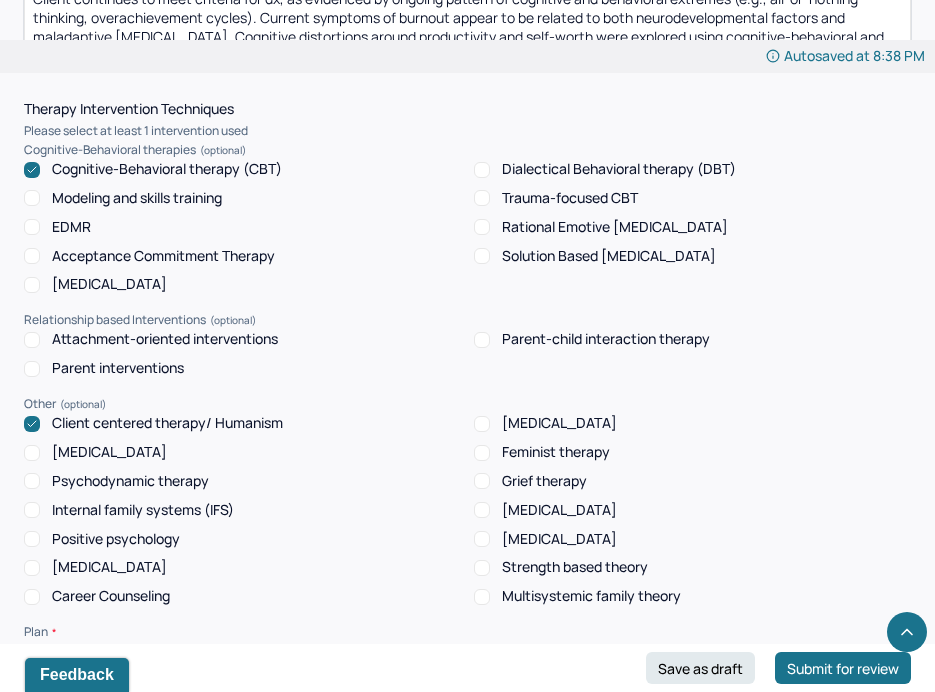scroll, scrollTop: 1683, scrollLeft: 0, axis: vertical 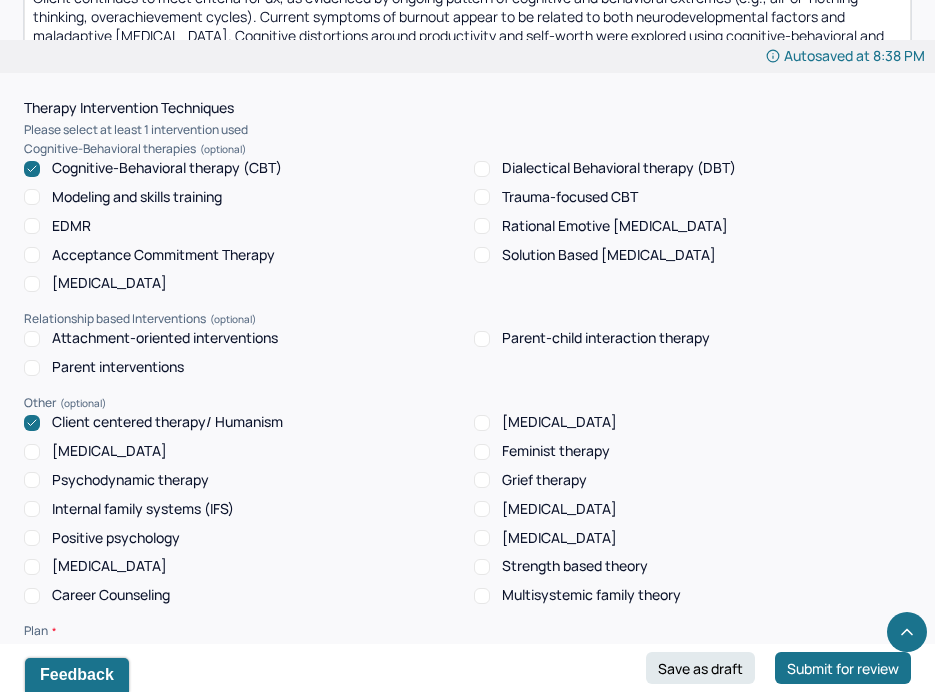click on "Psychodynamic therapy" at bounding box center (130, 480) 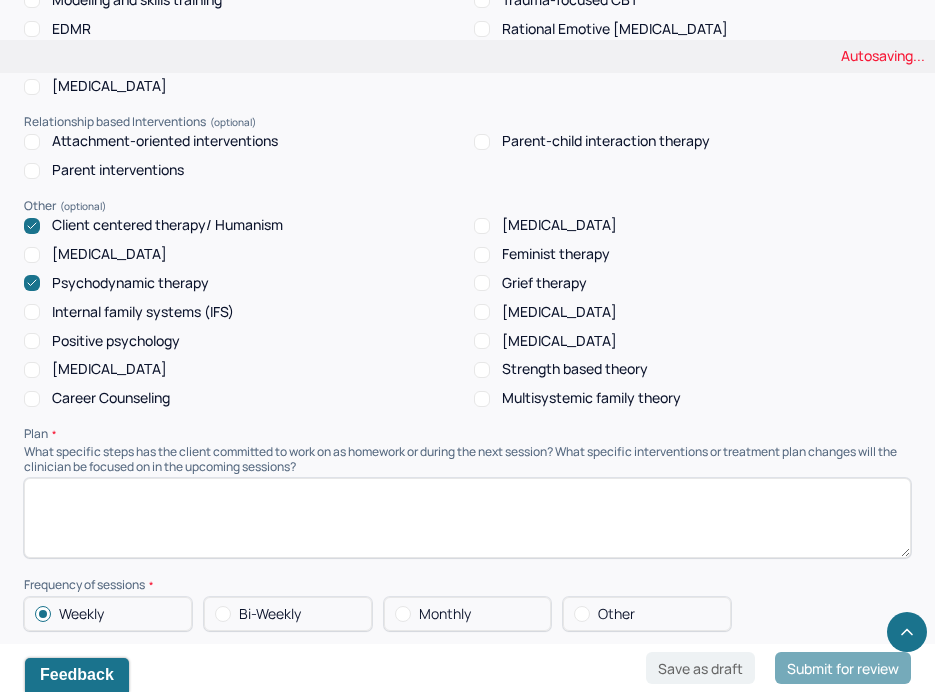 scroll, scrollTop: 1942, scrollLeft: 0, axis: vertical 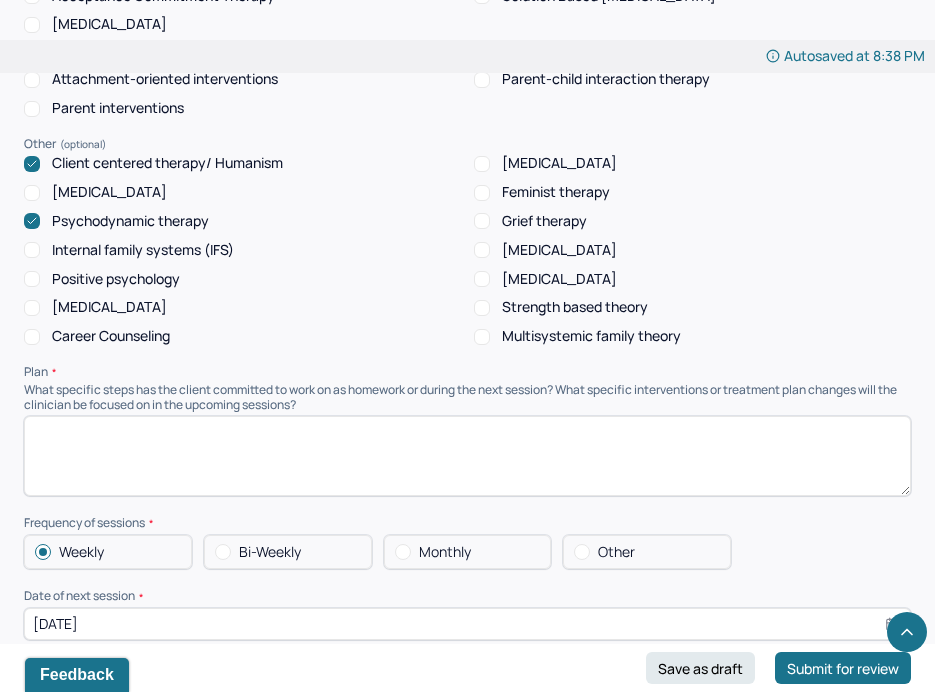 click at bounding box center (467, 456) 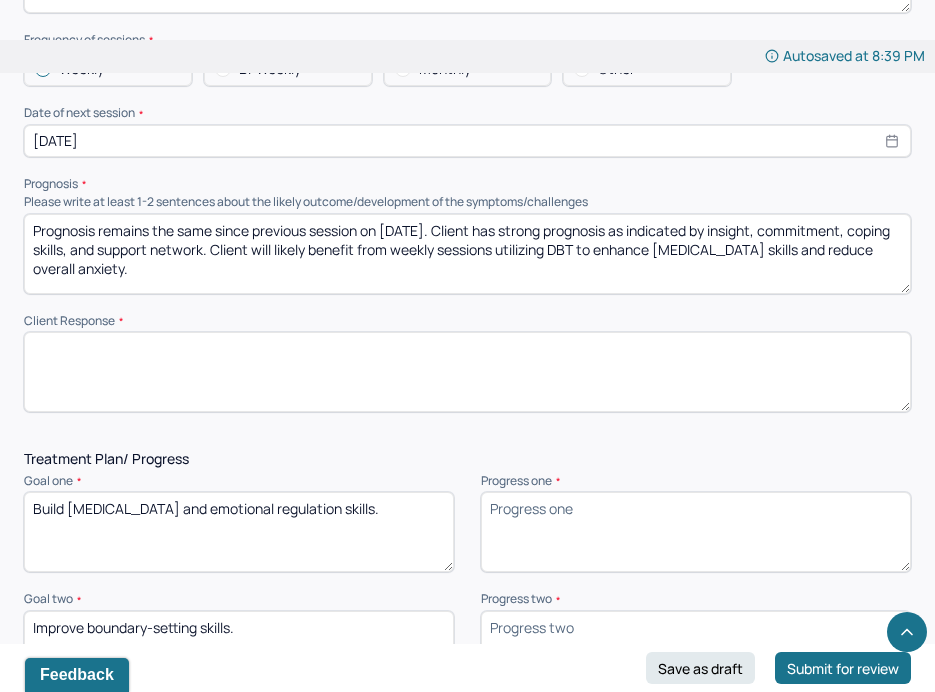 scroll, scrollTop: 2426, scrollLeft: 0, axis: vertical 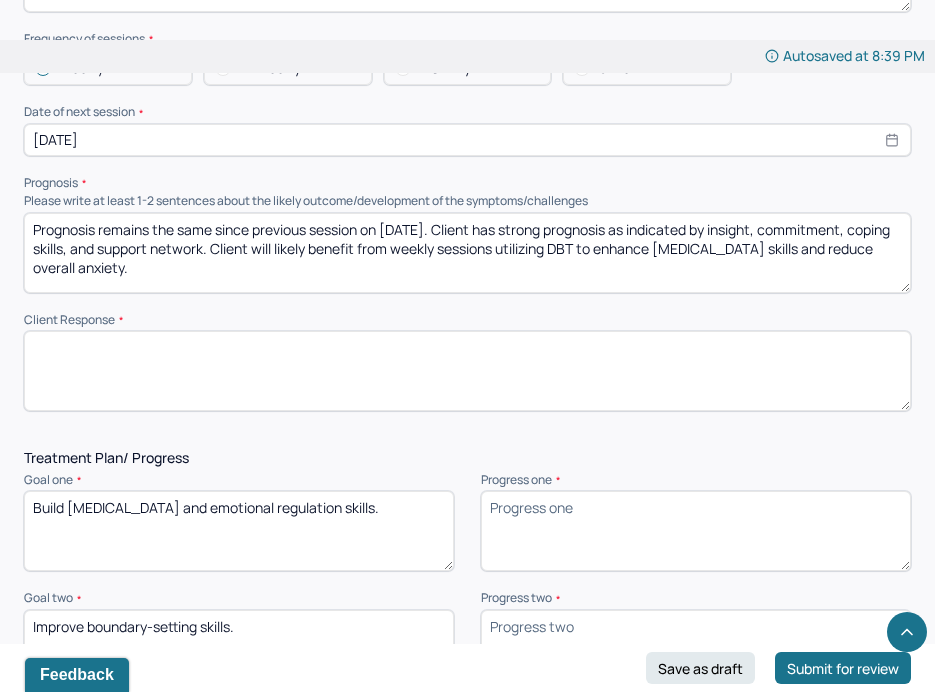 type on "Support client in identifying and integrating “middle-ground” behaviors between extremes of effort. Explore behavioral pacing. Treatment goals remain appropriate." 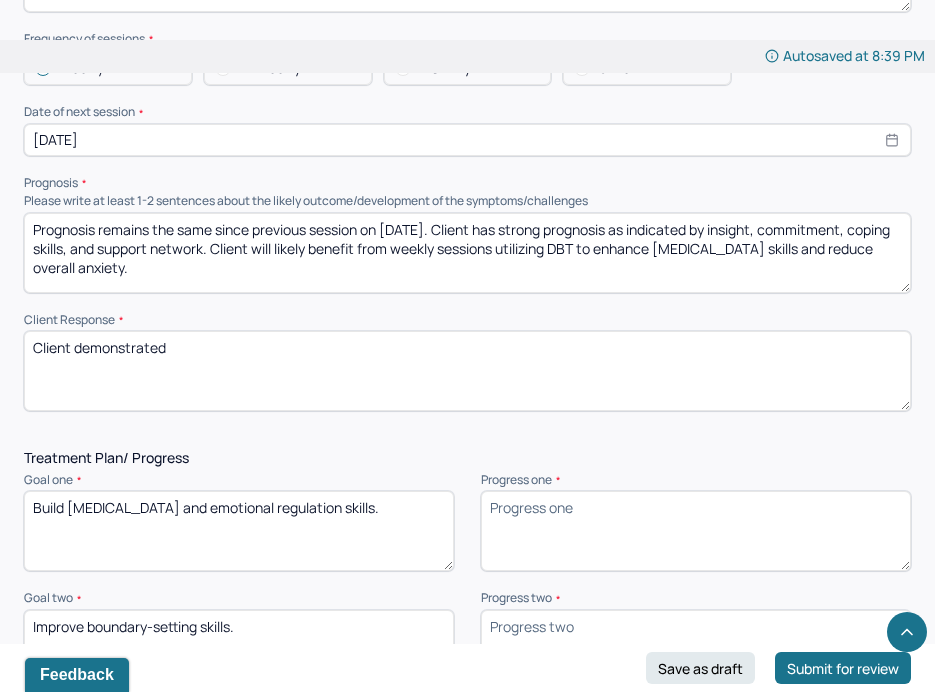 paste on "Increased insight into maladaptive thought patterns was observed, particularly regarding the perceived binary between success and failure." 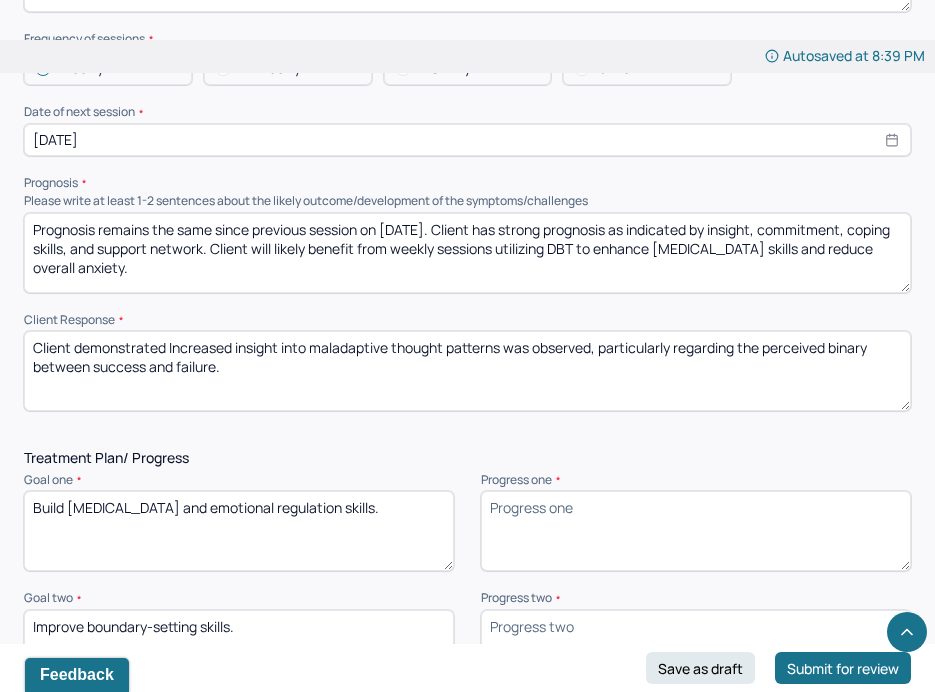 click on "Client demonstrated Increased insight into maladaptive thought patterns was observed, particularly regarding the perceived binary between success and failure." at bounding box center (467, 371) 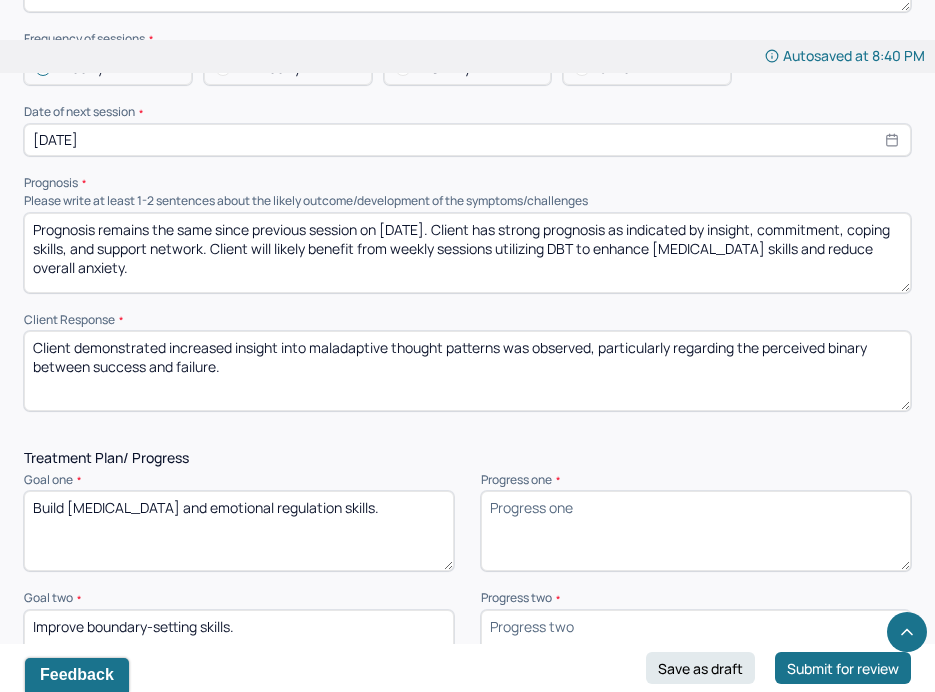 drag, startPoint x: 594, startPoint y: 332, endPoint x: 510, endPoint y: 335, distance: 84.05355 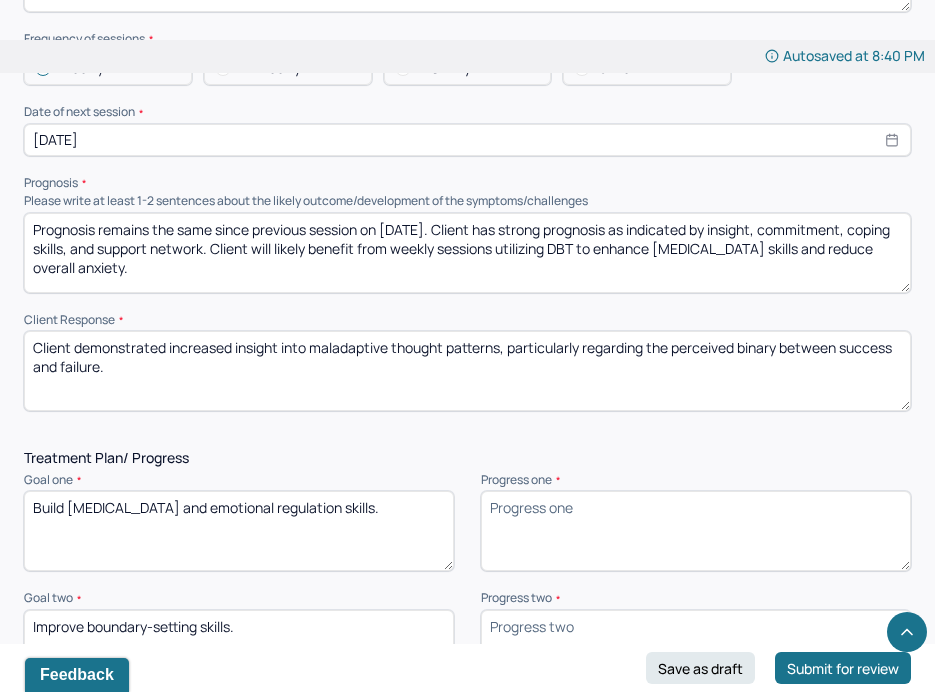click on "Client demonstrated increased insight into maladaptive thought patterns was observed, particularly regarding the perceived binary between success and failure." at bounding box center (467, 371) 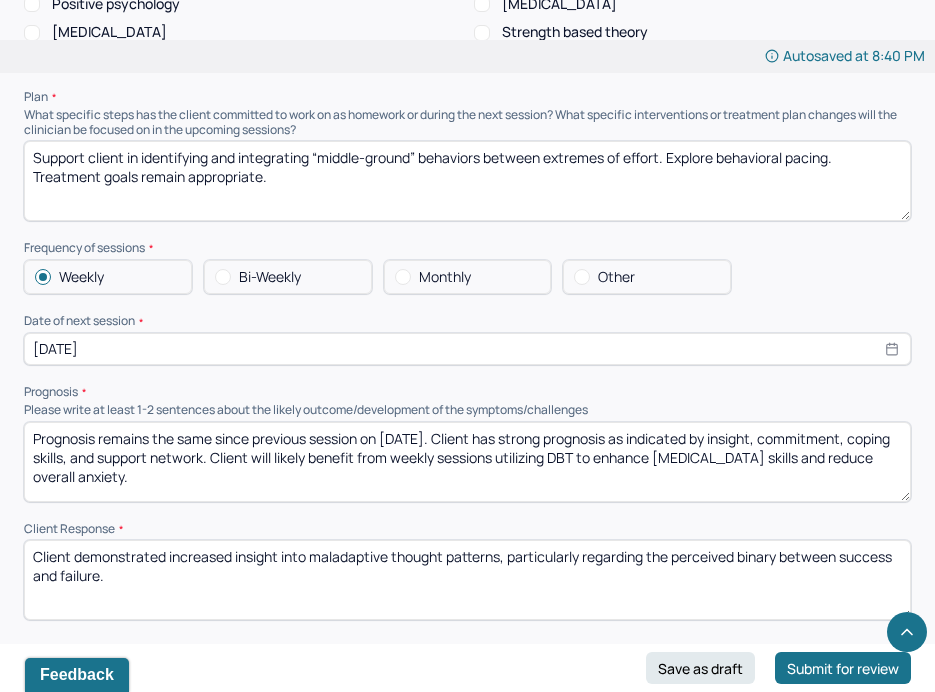 scroll, scrollTop: 2216, scrollLeft: 0, axis: vertical 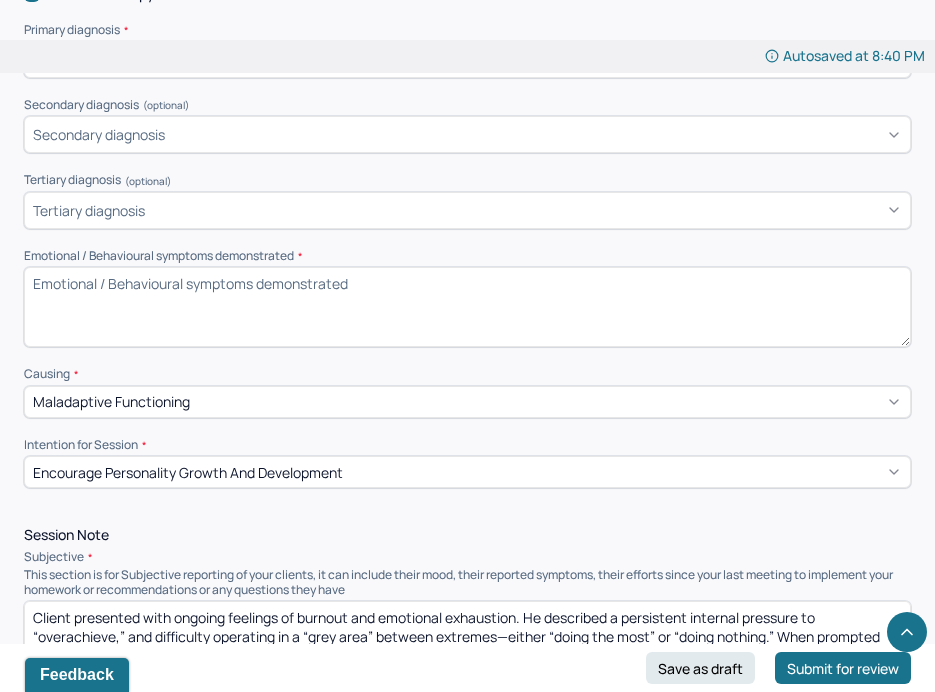 paste on "Client was engaged and communicative throughout the session but appeared increasingly fatigued as the session progressed." 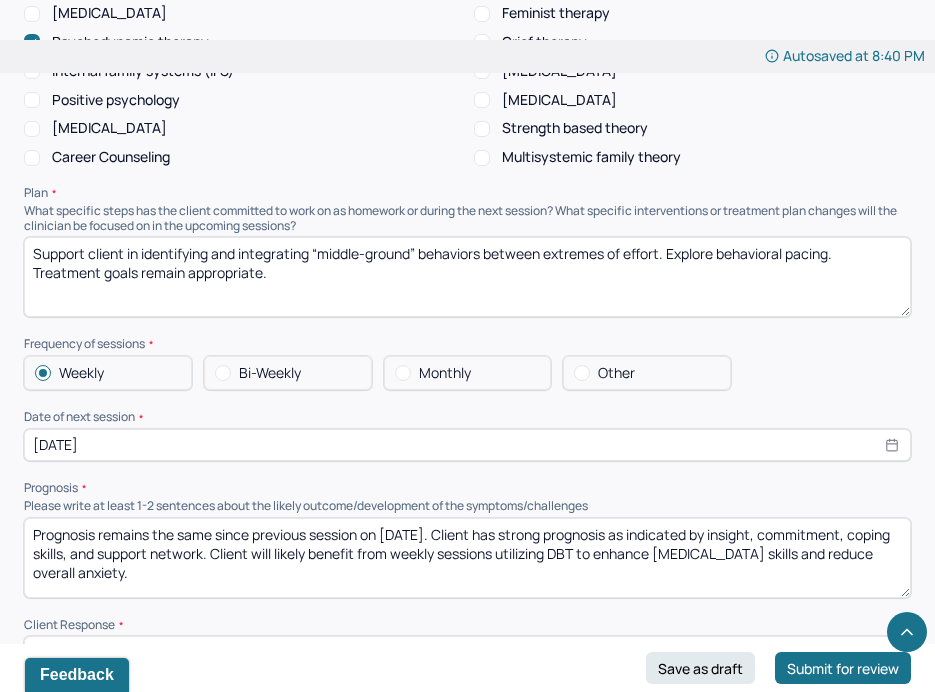 type on "Client demonstrated increased insight into maladaptive thought patterns, particularly regarding the perceived binary between success and failure." 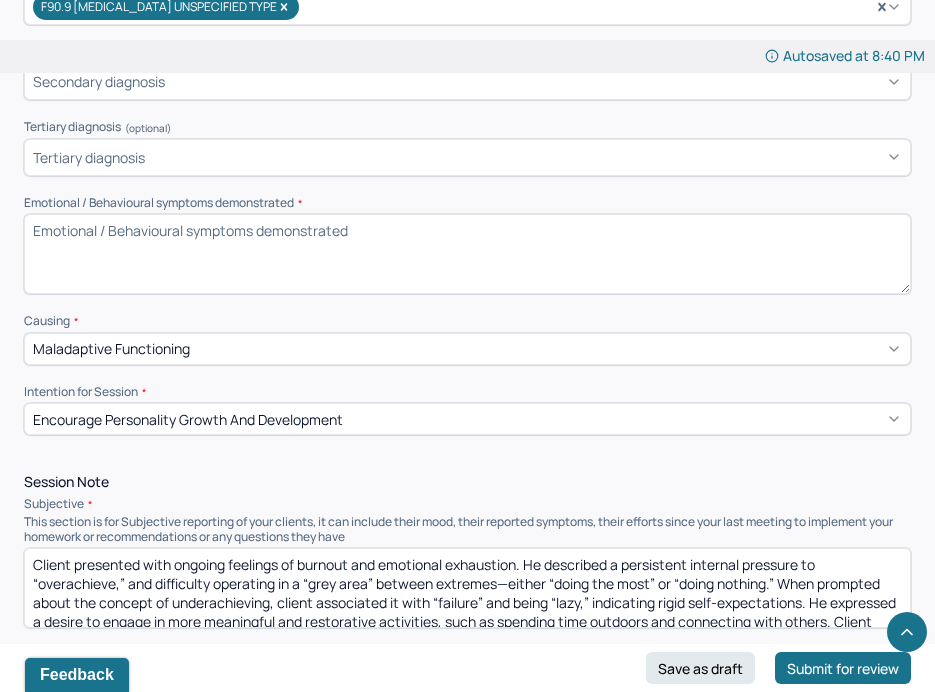 scroll, scrollTop: 777, scrollLeft: 0, axis: vertical 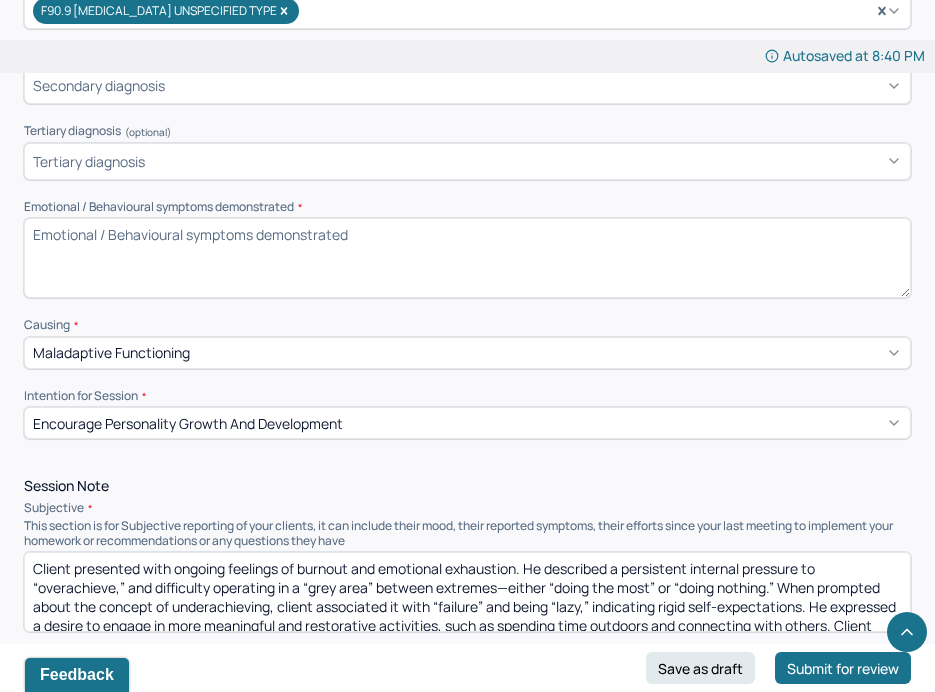 click on "Emotional / Behavioural symptoms demonstrated *" at bounding box center (467, 258) 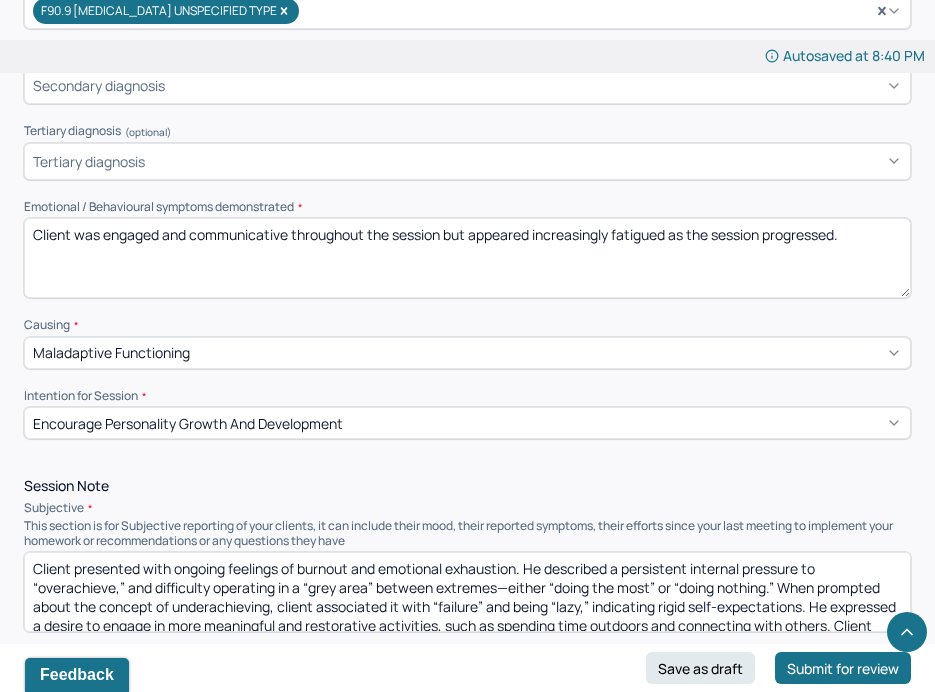 drag, startPoint x: 825, startPoint y: 248, endPoint x: 104, endPoint y: 164, distance: 725.8767 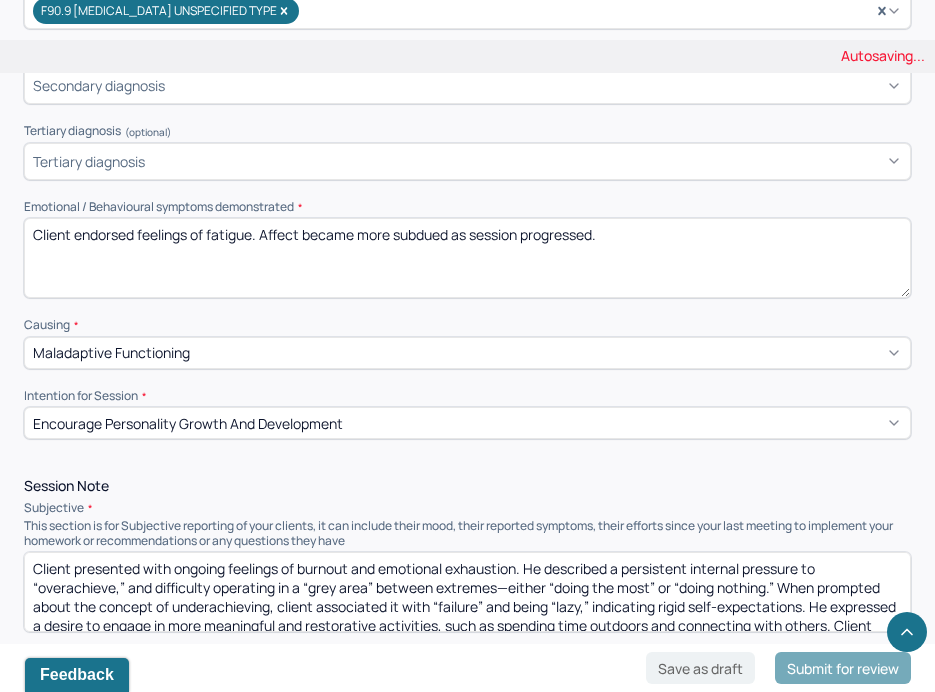 type on "Client endorsed feelings of fatigue. Affect became more subdued as session progressed." 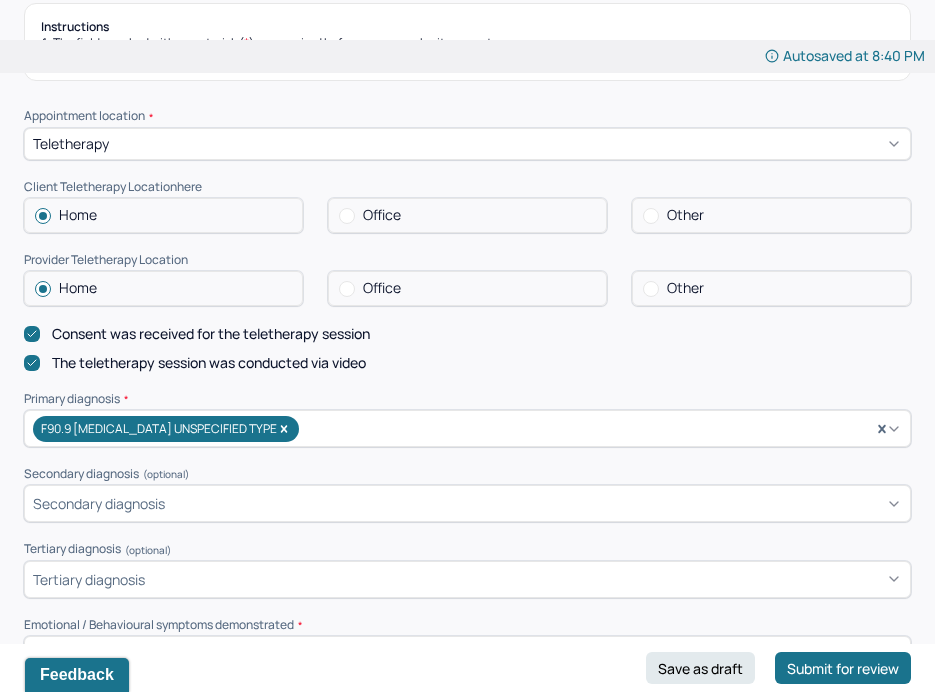 scroll, scrollTop: 358, scrollLeft: 0, axis: vertical 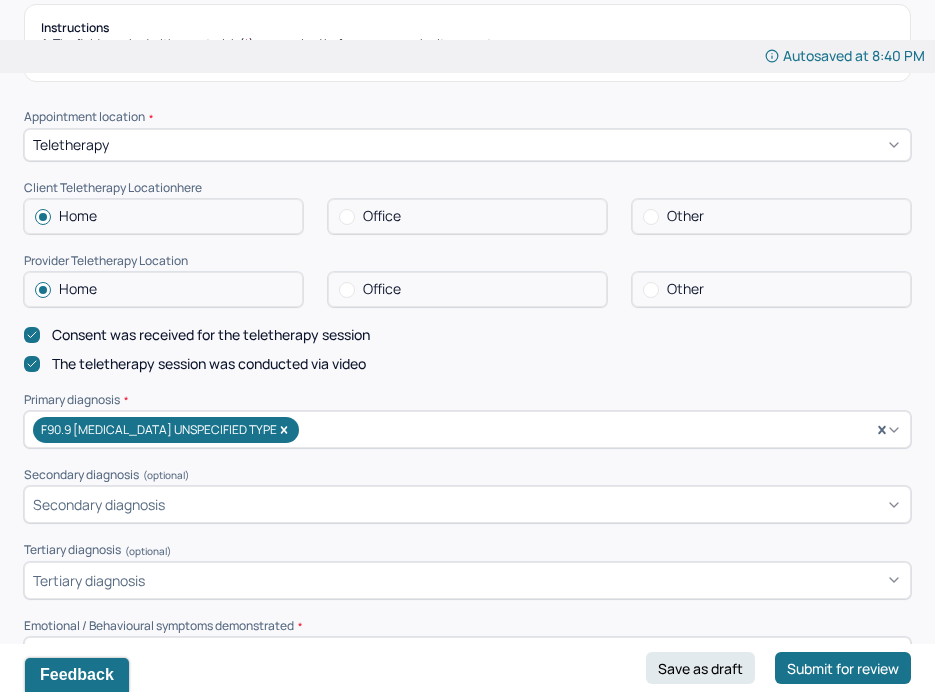 click on "Office" at bounding box center (467, 216) 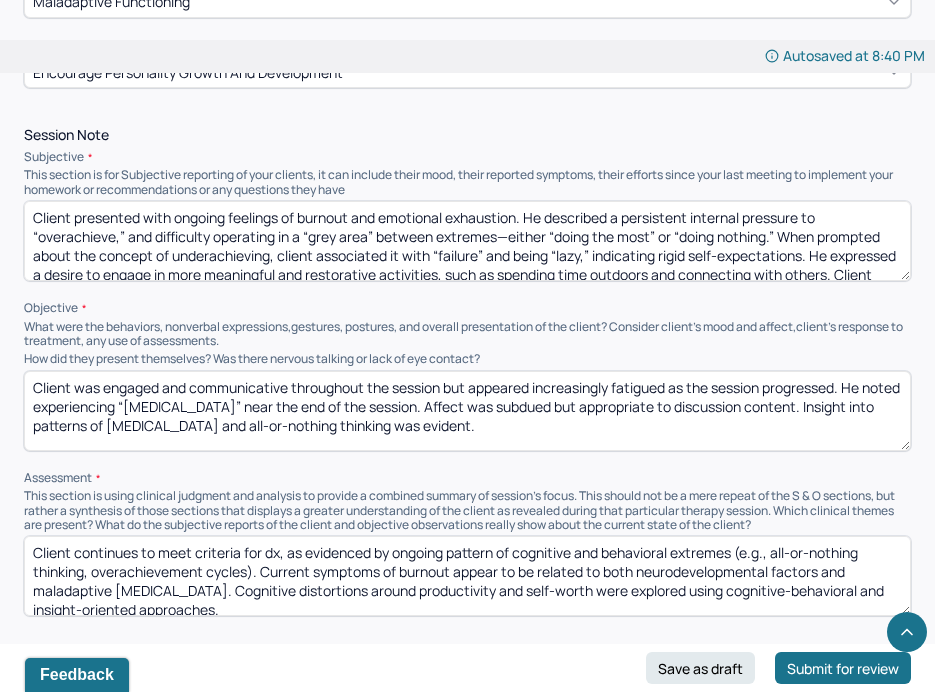 scroll, scrollTop: 1131, scrollLeft: 0, axis: vertical 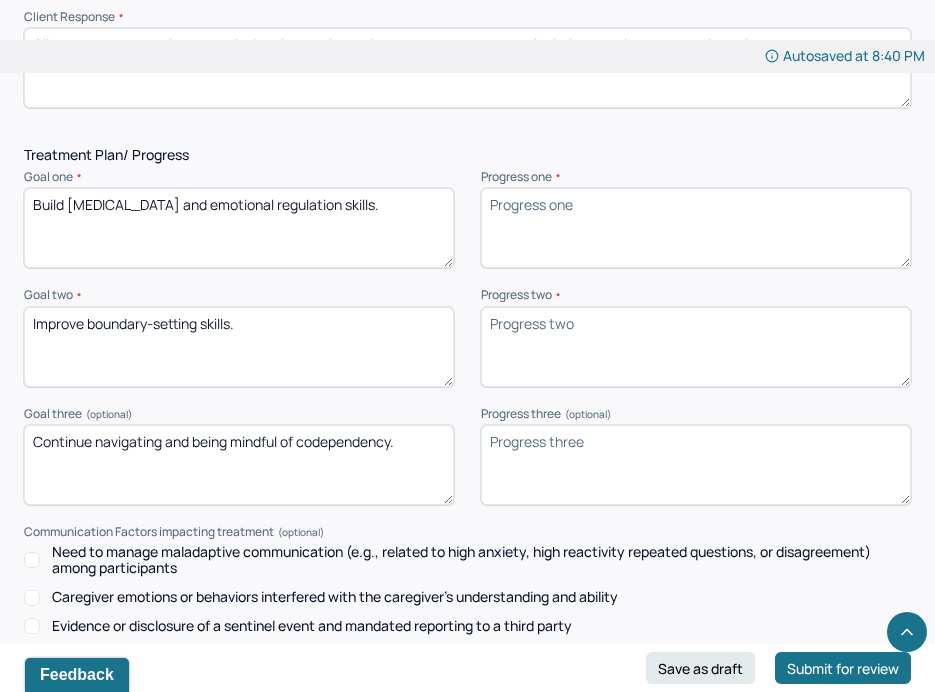 click on "Build [MEDICAL_DATA] and emotional regulation skills." at bounding box center (239, 228) 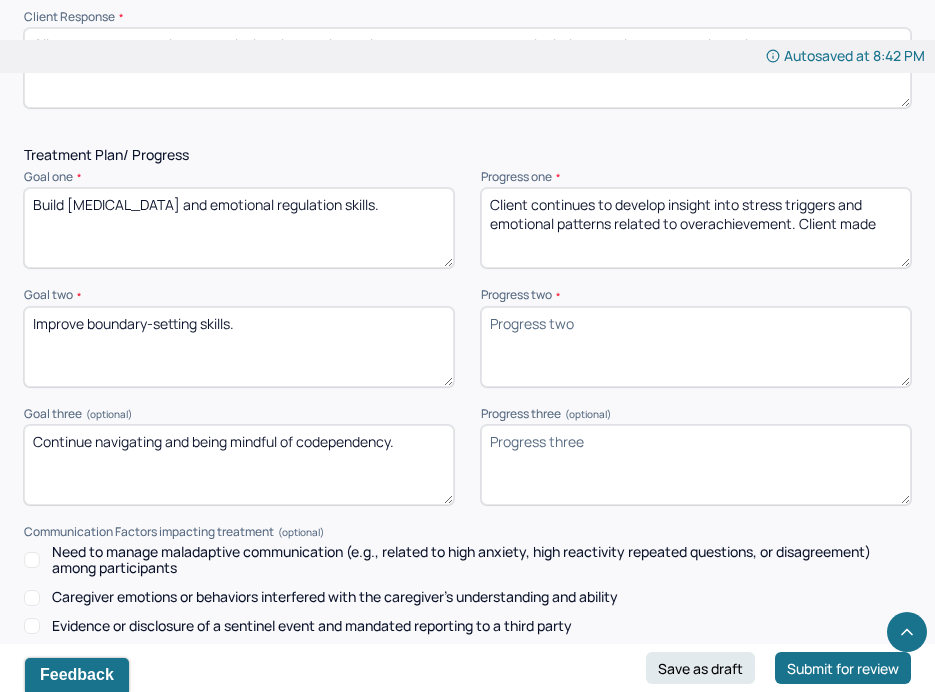 paste on "practical efforts to reduce emotional overload and regulate stress more effectively." 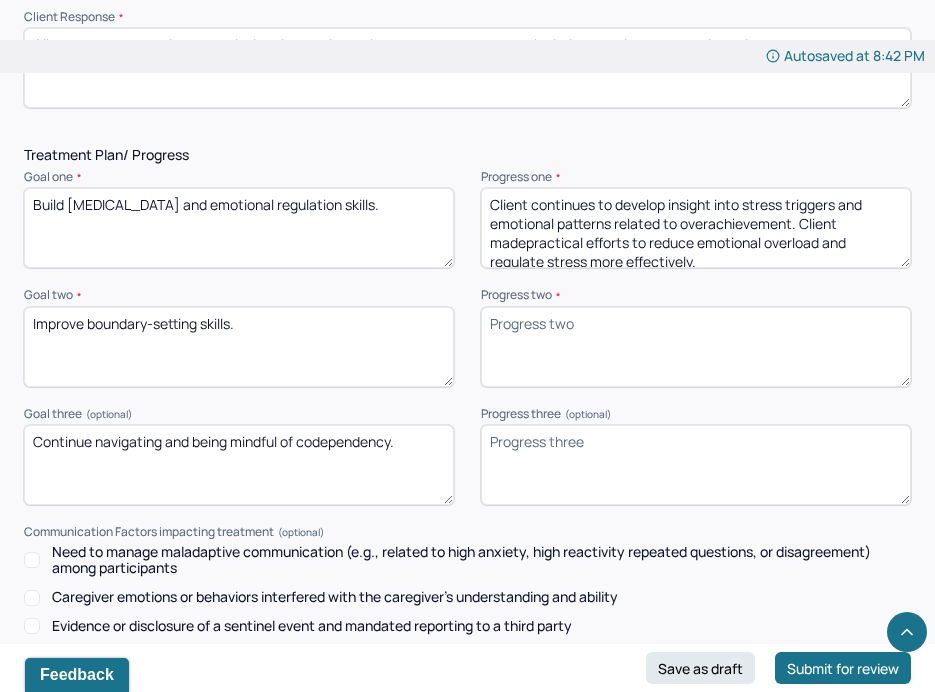 scroll, scrollTop: 3, scrollLeft: 0, axis: vertical 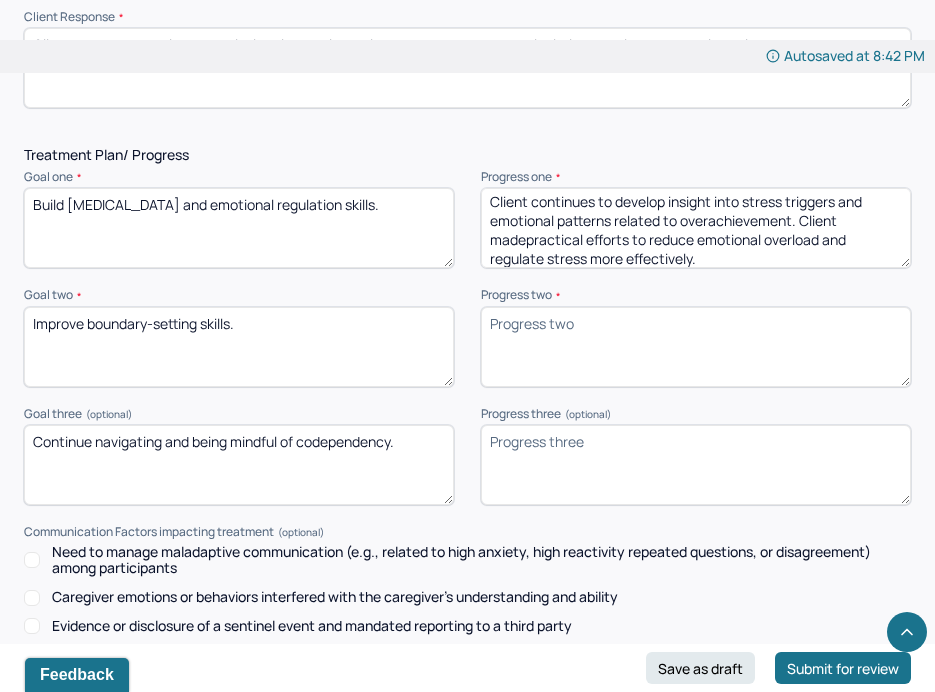 click on "Client continues to develop insight into stress triggers and emotional patterns related to overachievement. Client" at bounding box center [696, 228] 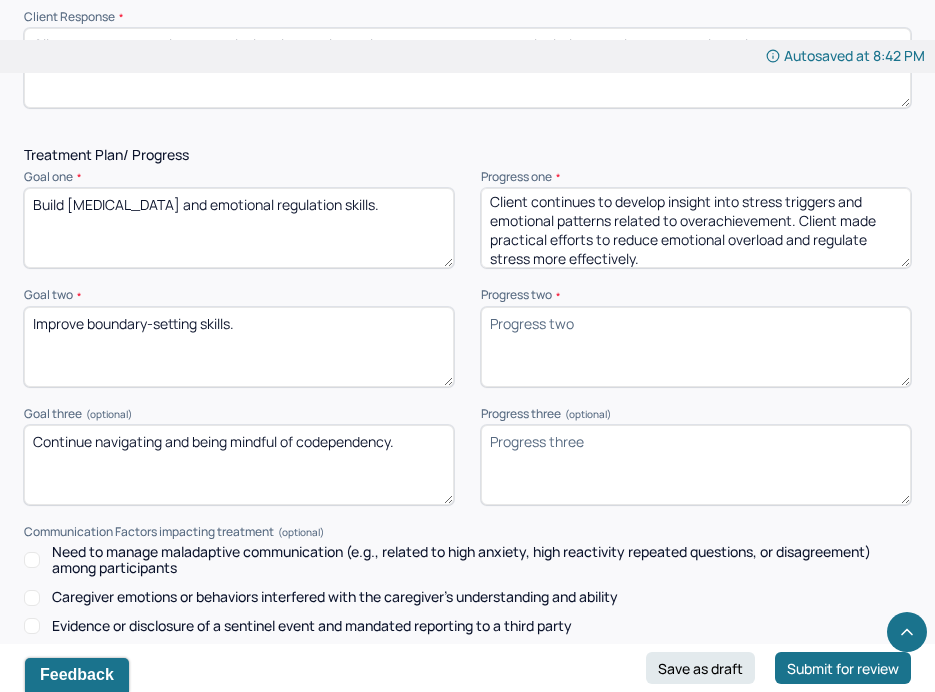 click on "Client continues to develop insight into stress triggers and emotional patterns related to overachievement. Client madepractical efforts to reduce emotional overload and regulate stress more effectively." at bounding box center [696, 228] 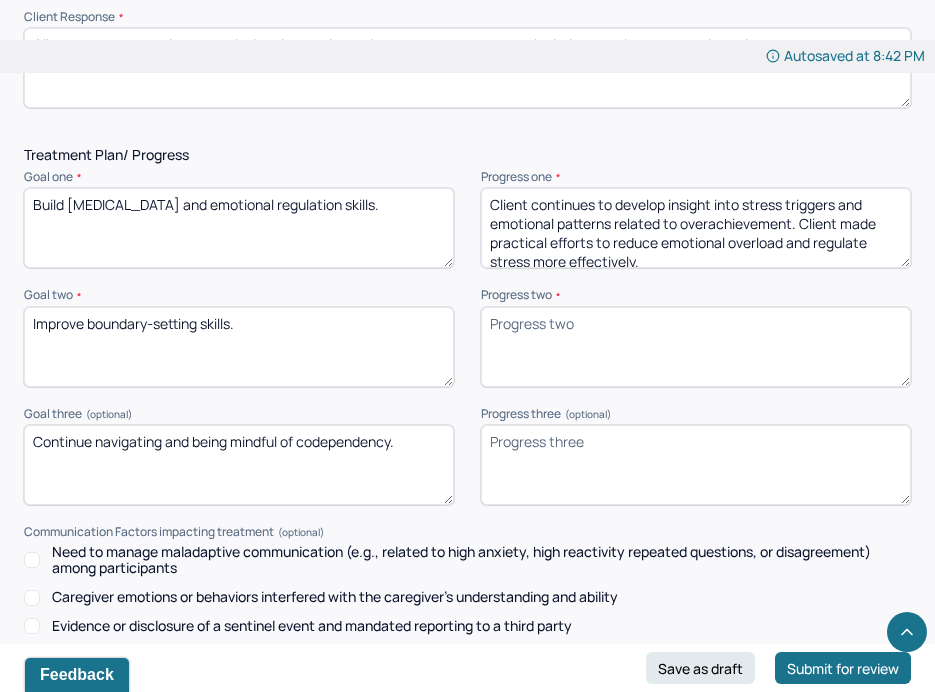 type on "Client continues to develop insight into stress triggers and emotional patterns related to overachievement. Client made practical efforts to reduce emotional overload and regulate stress more effectively." 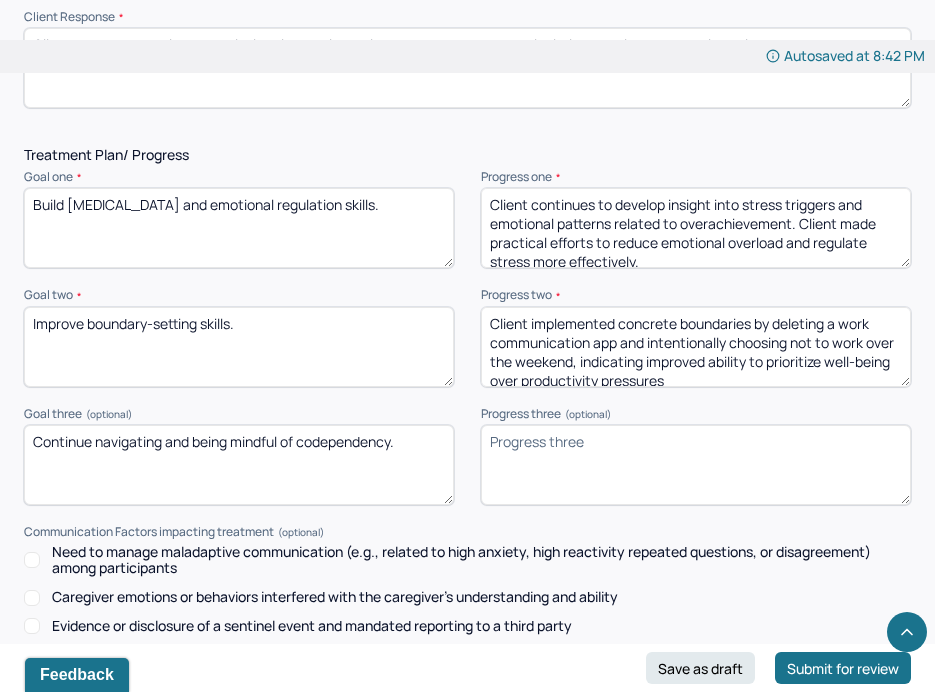 scroll, scrollTop: 3, scrollLeft: 0, axis: vertical 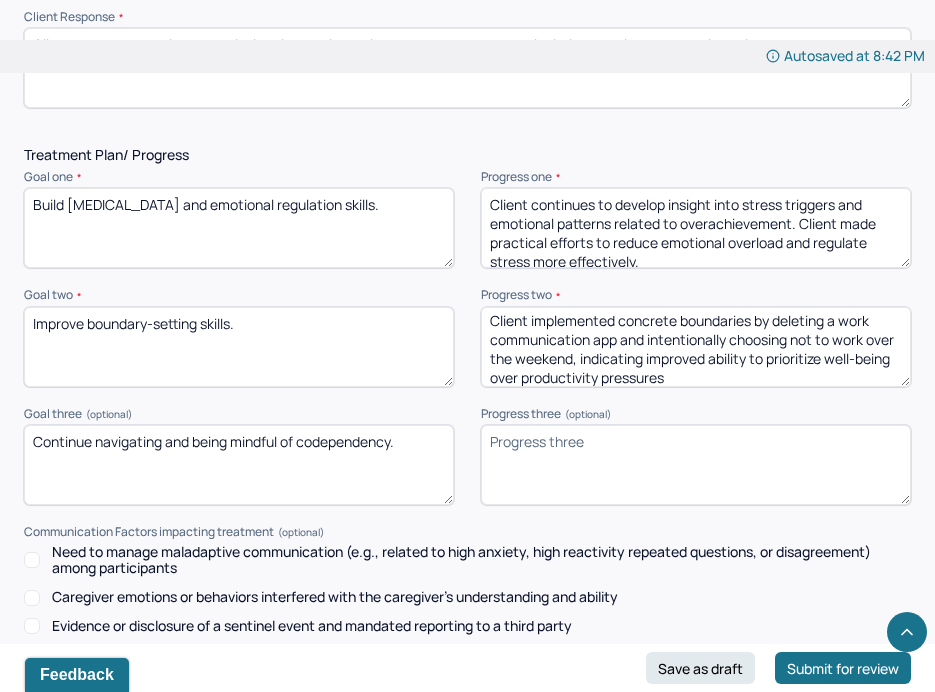 click on "Progress three (optional)" at bounding box center (696, 465) 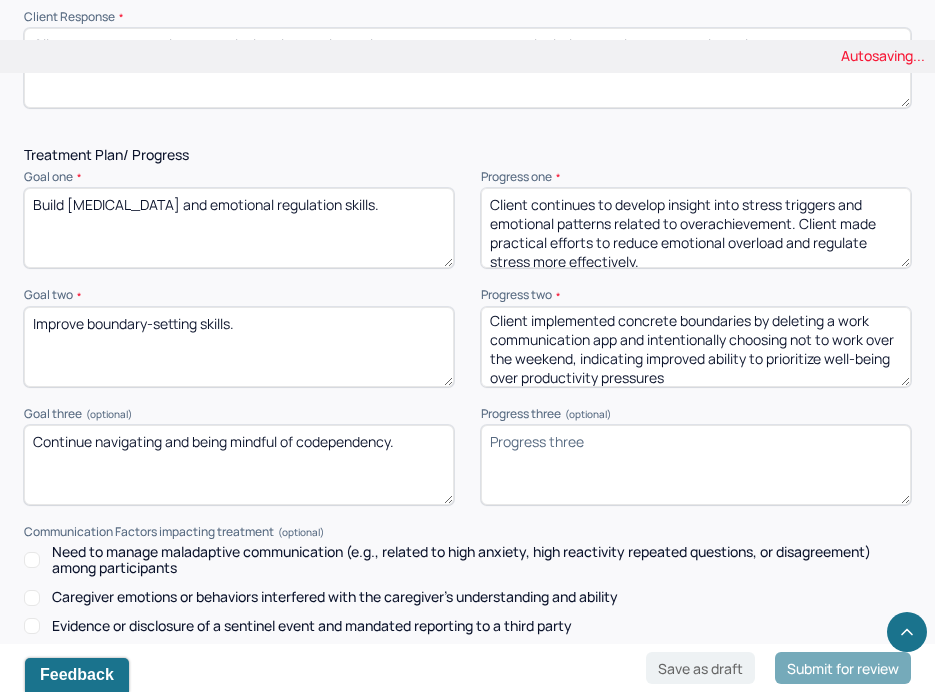 click on "Client implemented concrete boundaries by deleting a work communication app and intentionally choosing not to work over the weekend, indicating improved ability to prioritize well-being over productivity pressures" at bounding box center (696, 347) 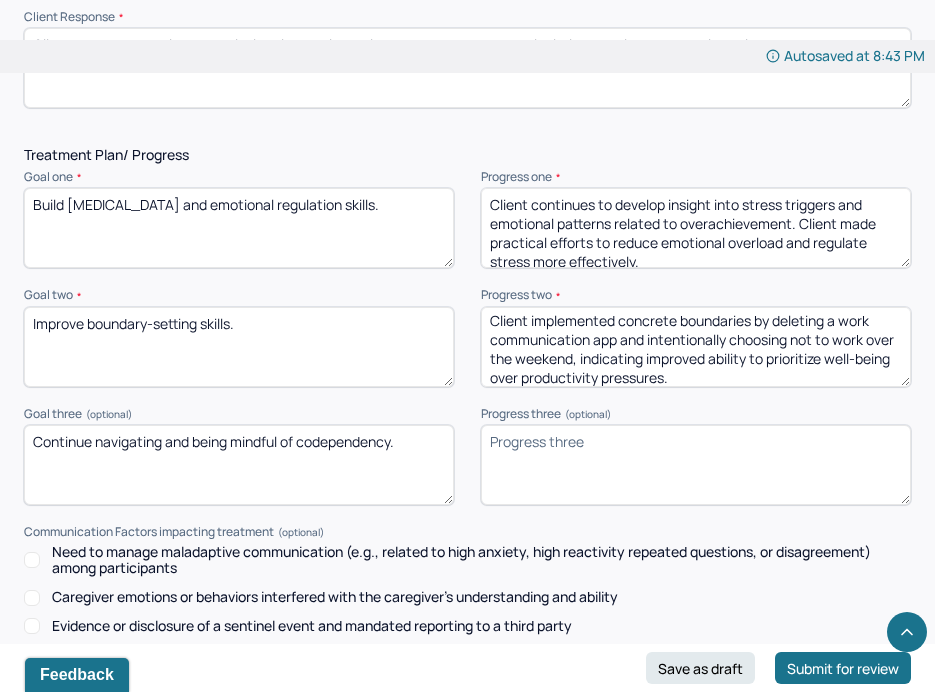 type on "Client implemented concrete boundaries by deleting a work communication app and intentionally choosing not to work over the weekend, indicating improved ability to prioritize well-being over productivity pressures." 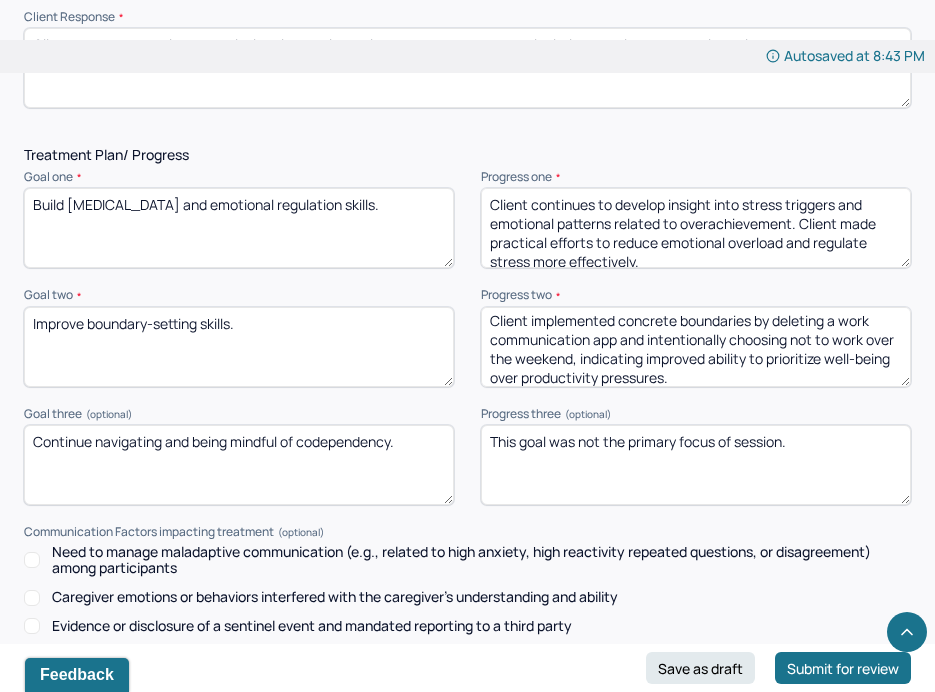 type on "This goal was not the primary focus of session." 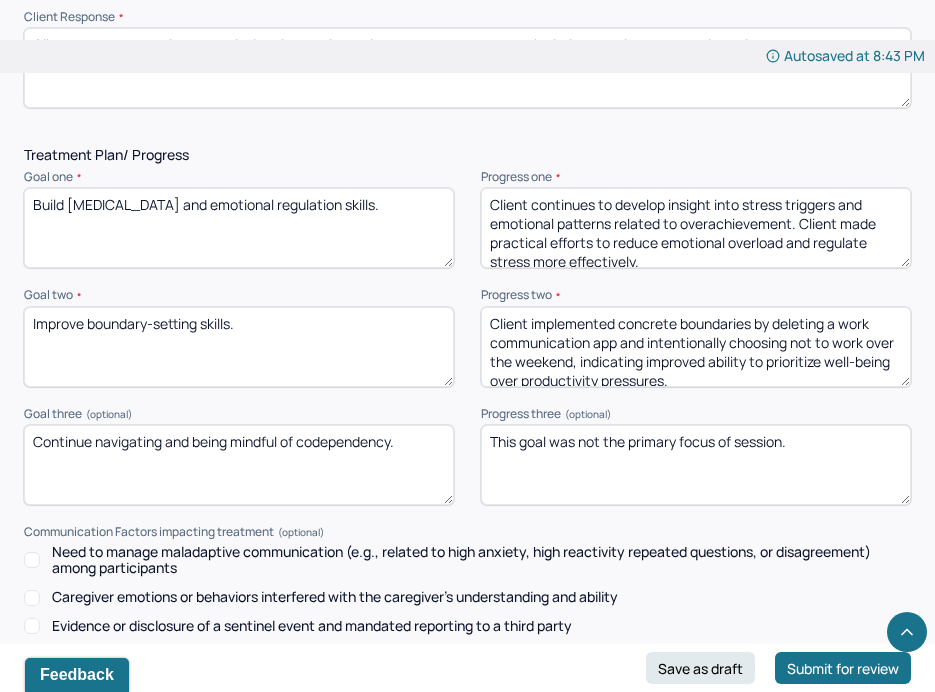 scroll, scrollTop: 4, scrollLeft: 0, axis: vertical 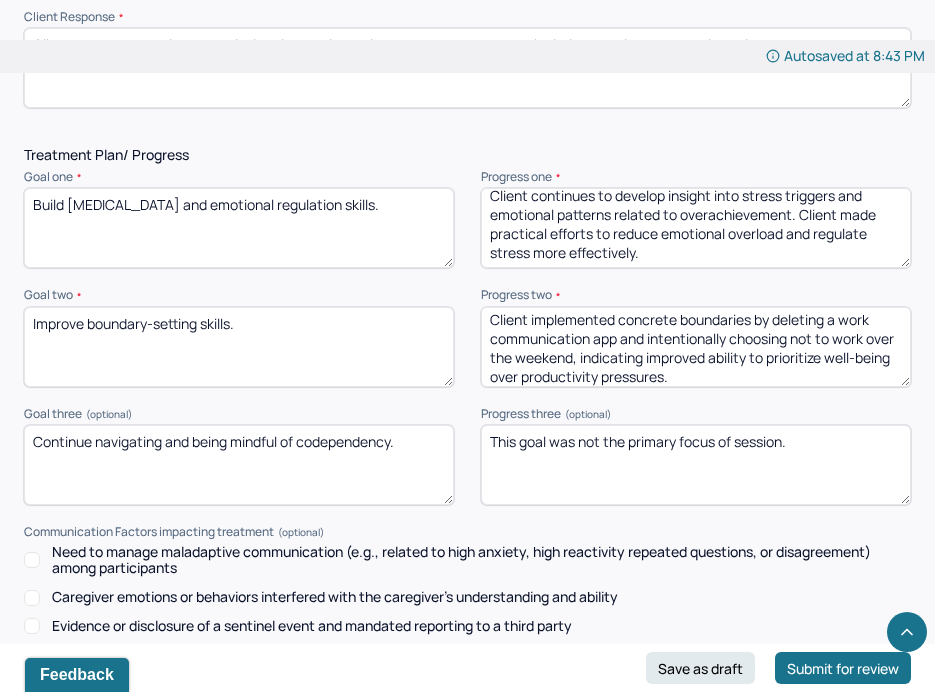 click on "Progress two *" at bounding box center [696, 295] 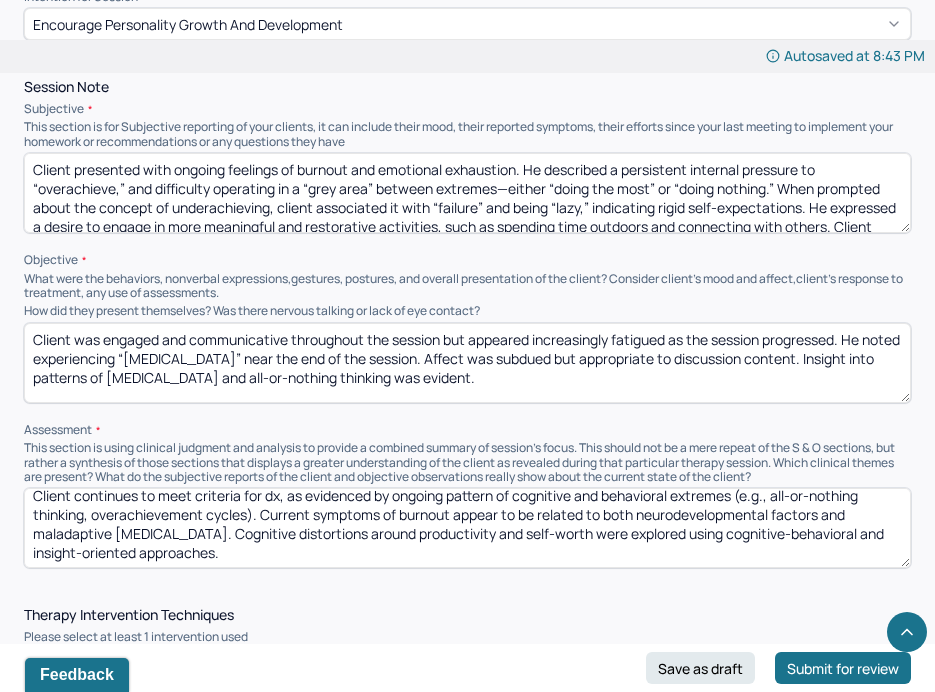 scroll, scrollTop: 1175, scrollLeft: 0, axis: vertical 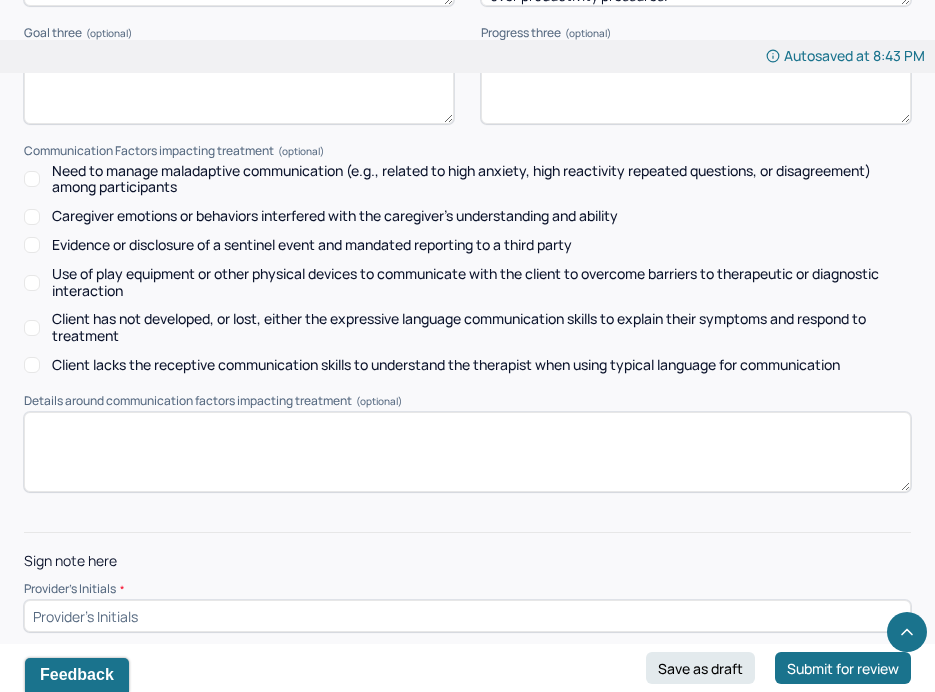 click at bounding box center [467, 616] 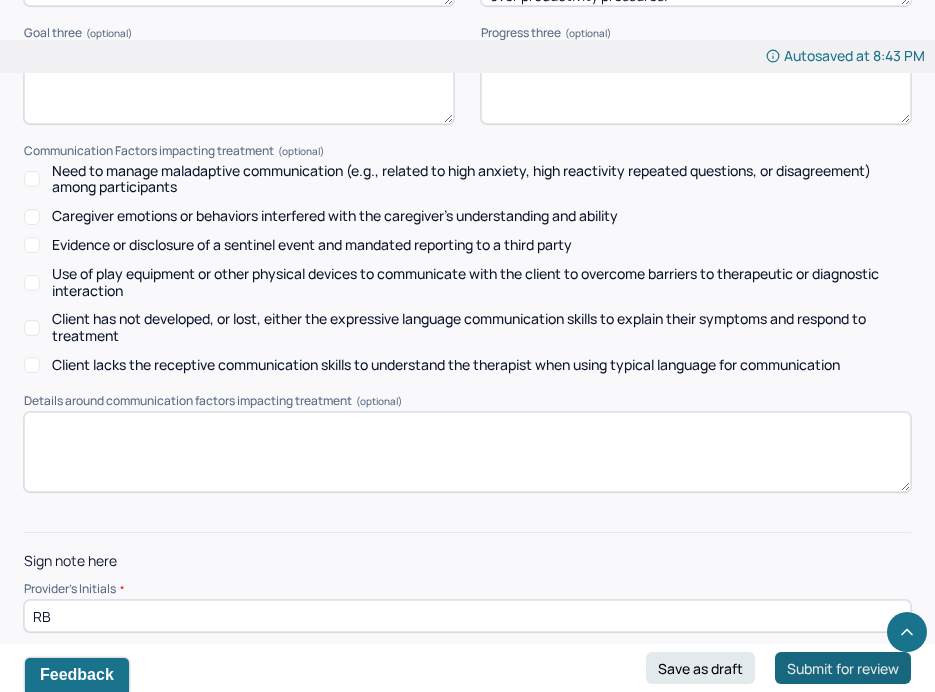 type on "RB" 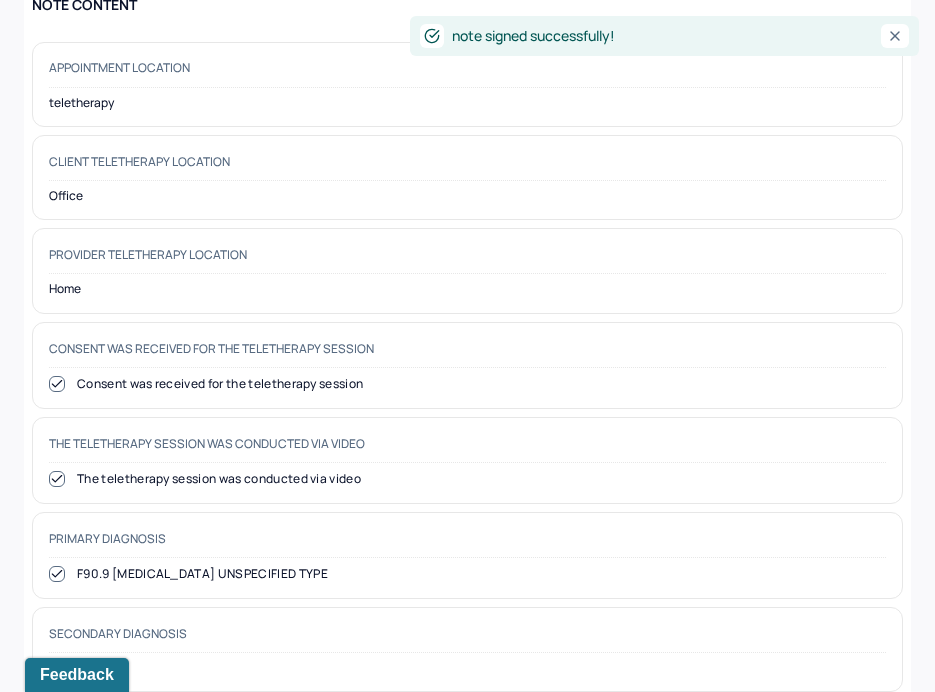 scroll, scrollTop: 0, scrollLeft: 0, axis: both 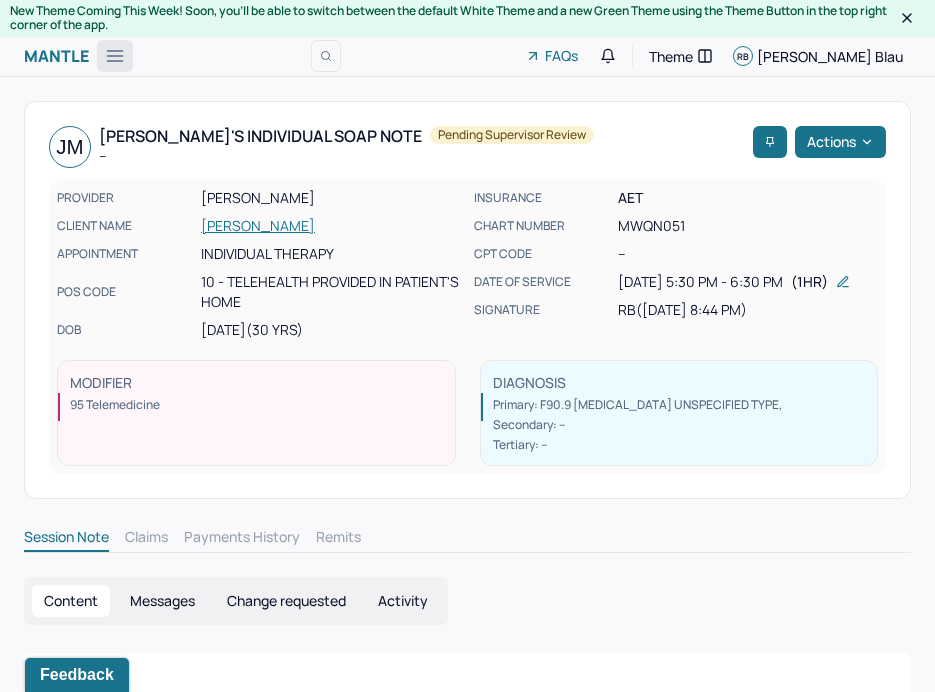 click 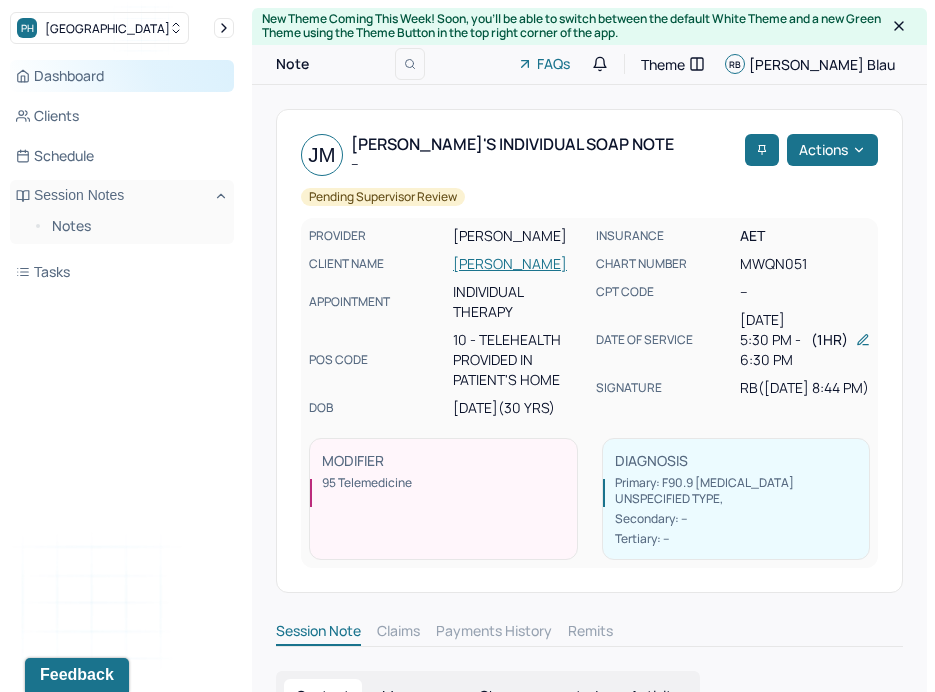 click on "Dashboard" at bounding box center [122, 76] 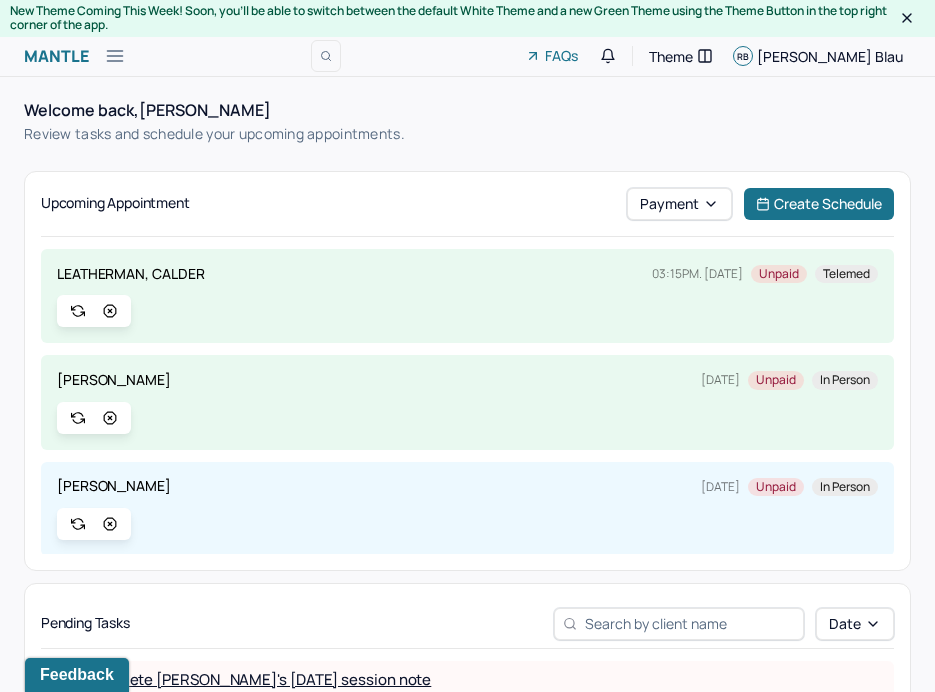 scroll, scrollTop: 119, scrollLeft: 0, axis: vertical 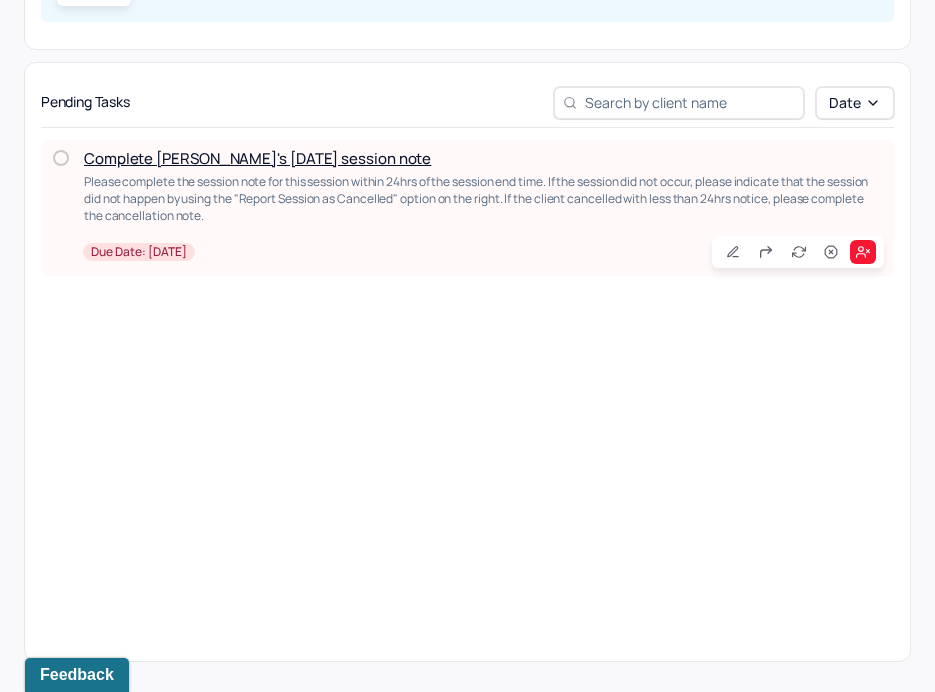 click on "Complete [PERSON_NAME]'s [DATE] session note" at bounding box center [257, 158] 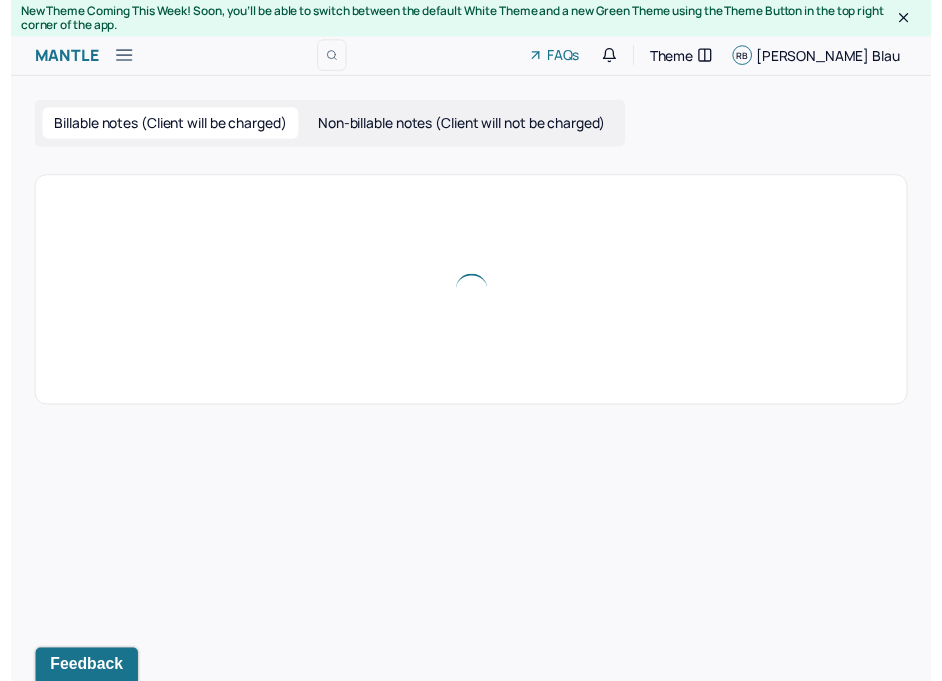scroll, scrollTop: 0, scrollLeft: 0, axis: both 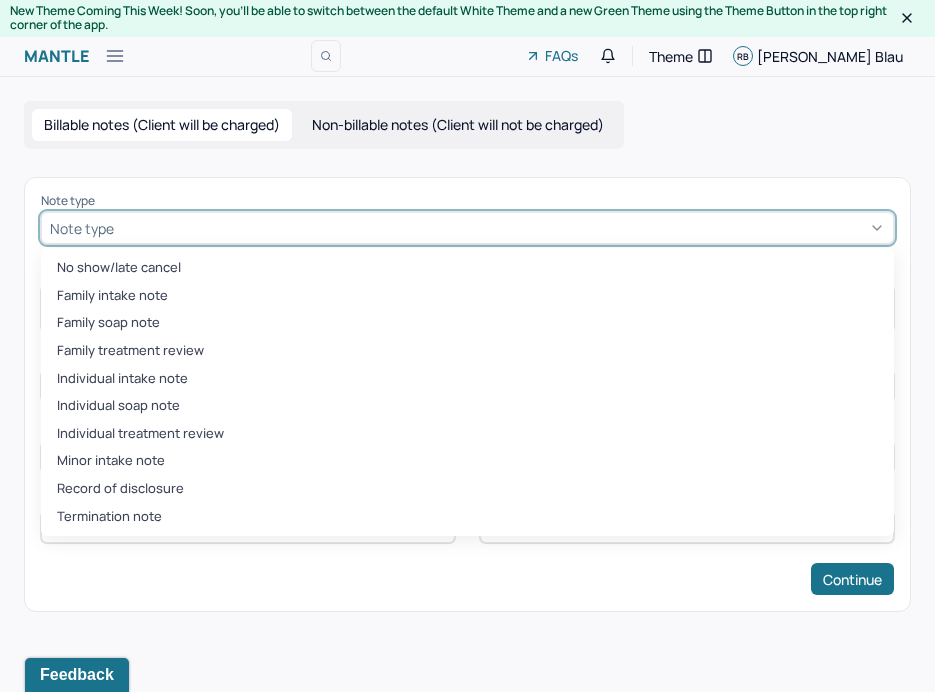 click at bounding box center (501, 228) 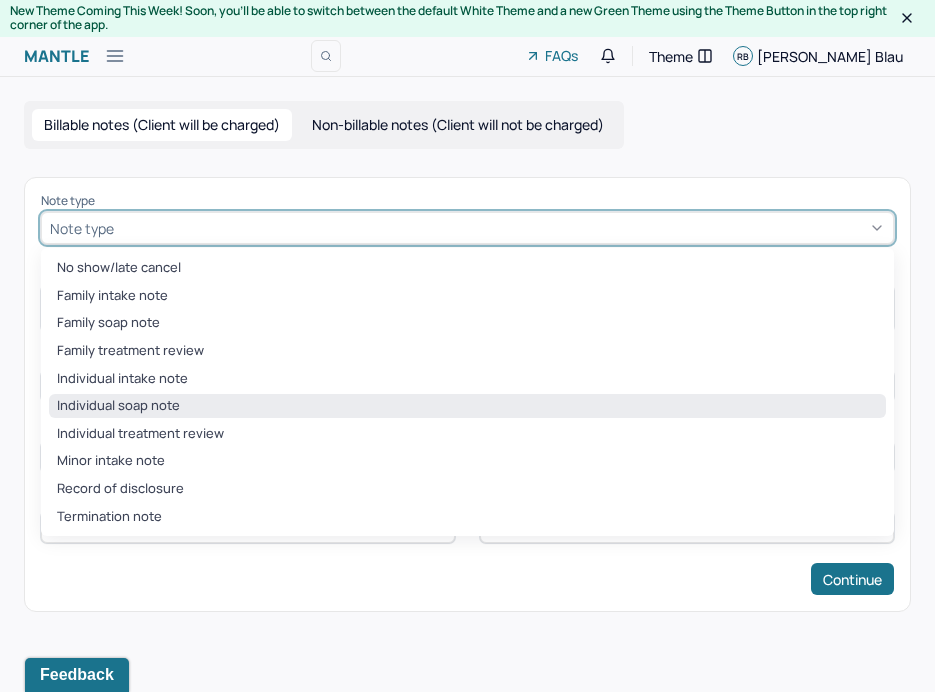 click on "Individual soap note" at bounding box center [467, 406] 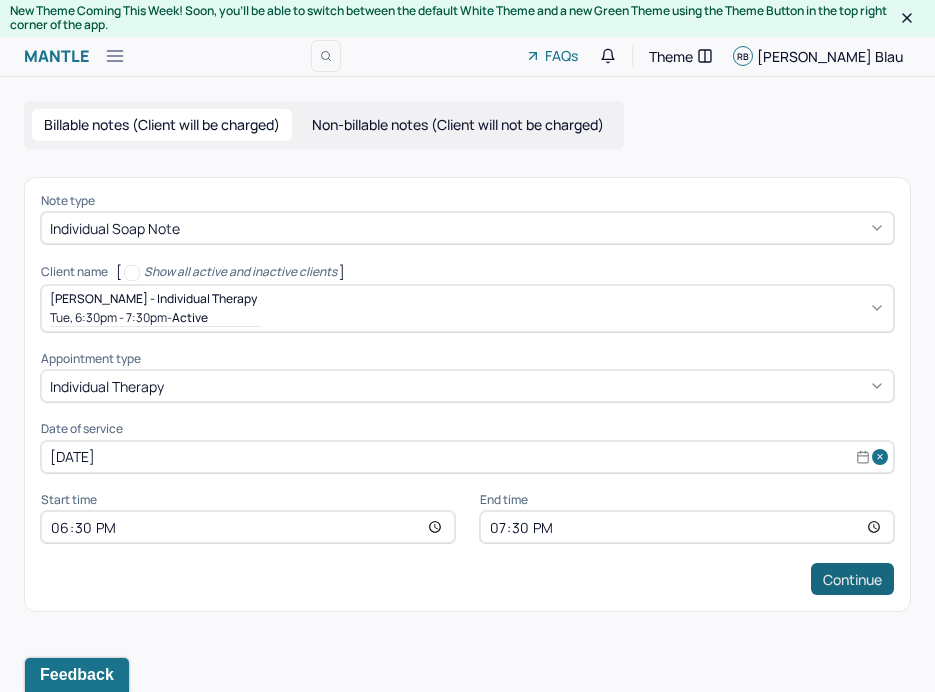 click on "Continue" at bounding box center [852, 579] 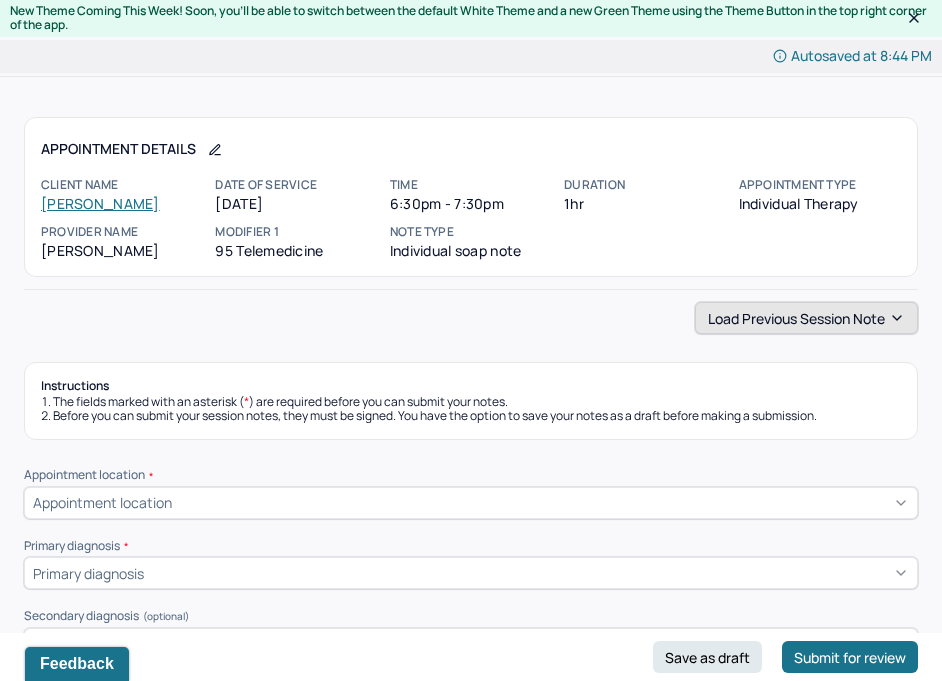 click on "Load previous session note" at bounding box center (806, 318) 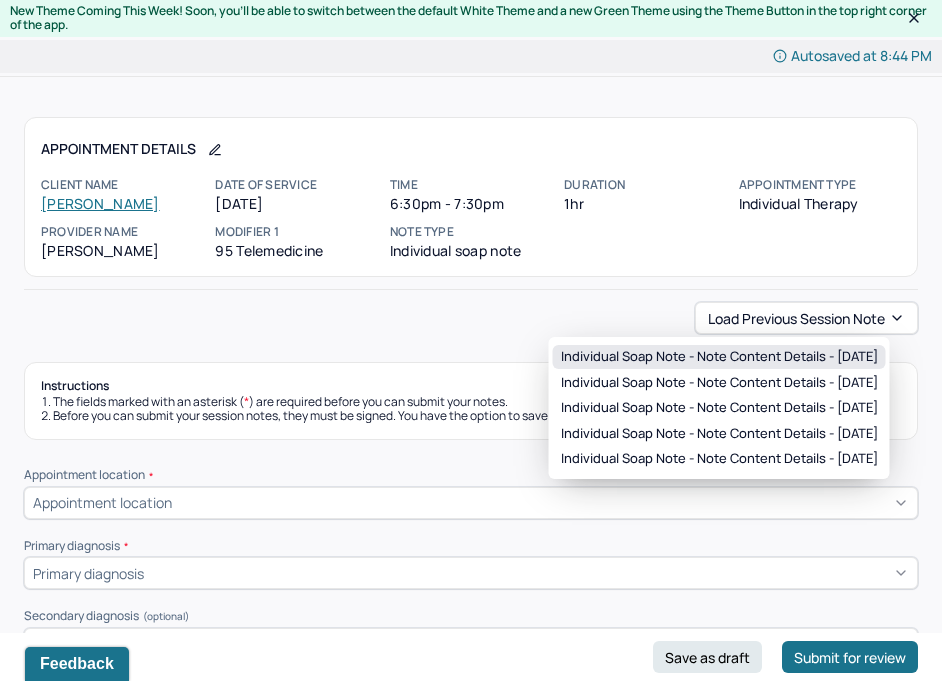 click on "Individual soap note   - Note content Details -   [DATE]" at bounding box center [719, 357] 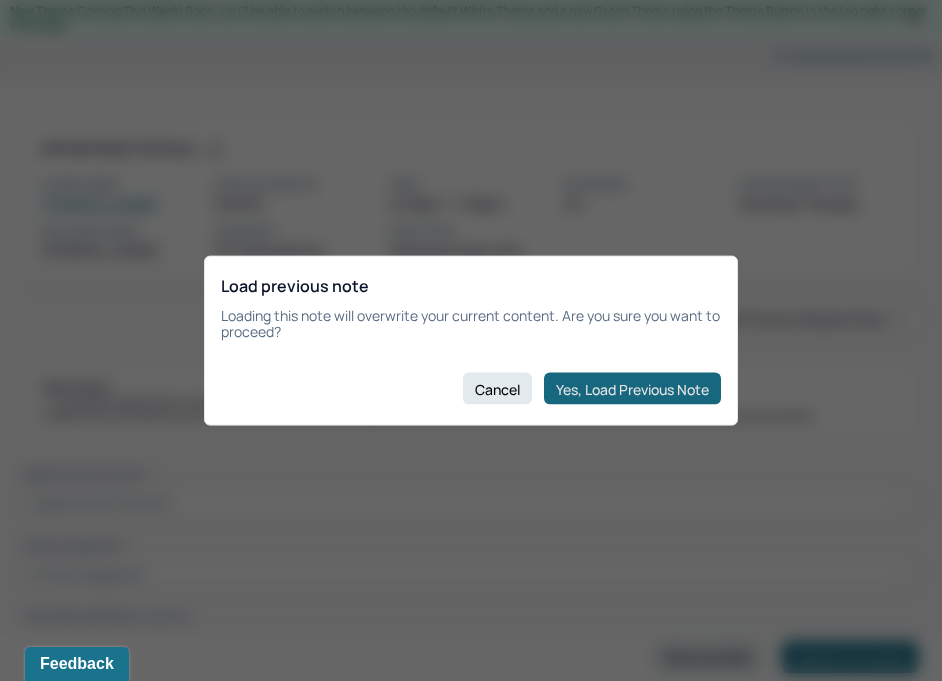 click on "Yes, Load Previous Note" at bounding box center (632, 389) 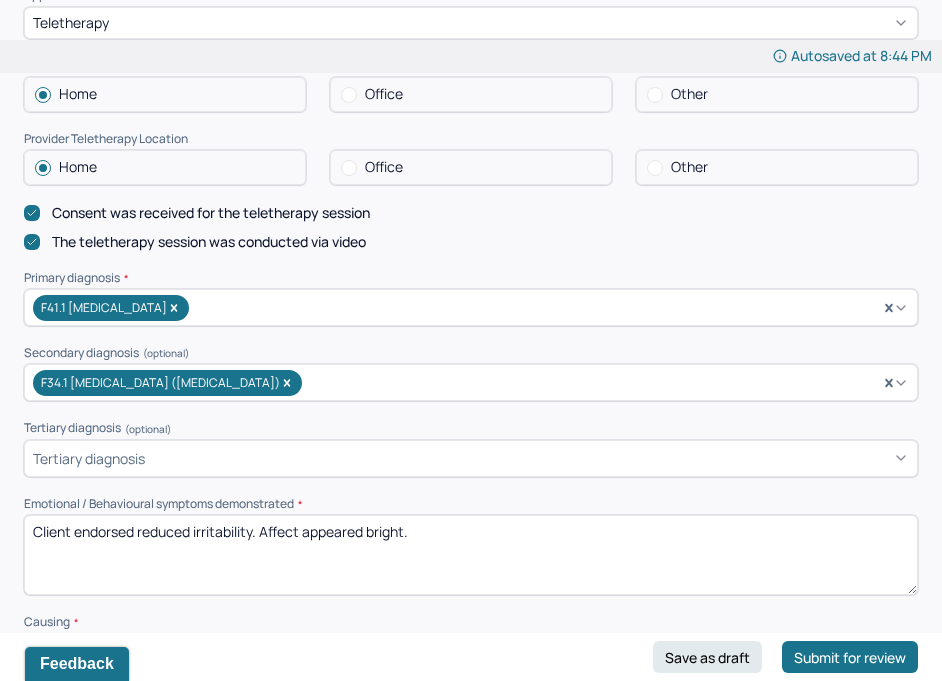 scroll, scrollTop: 528, scrollLeft: 0, axis: vertical 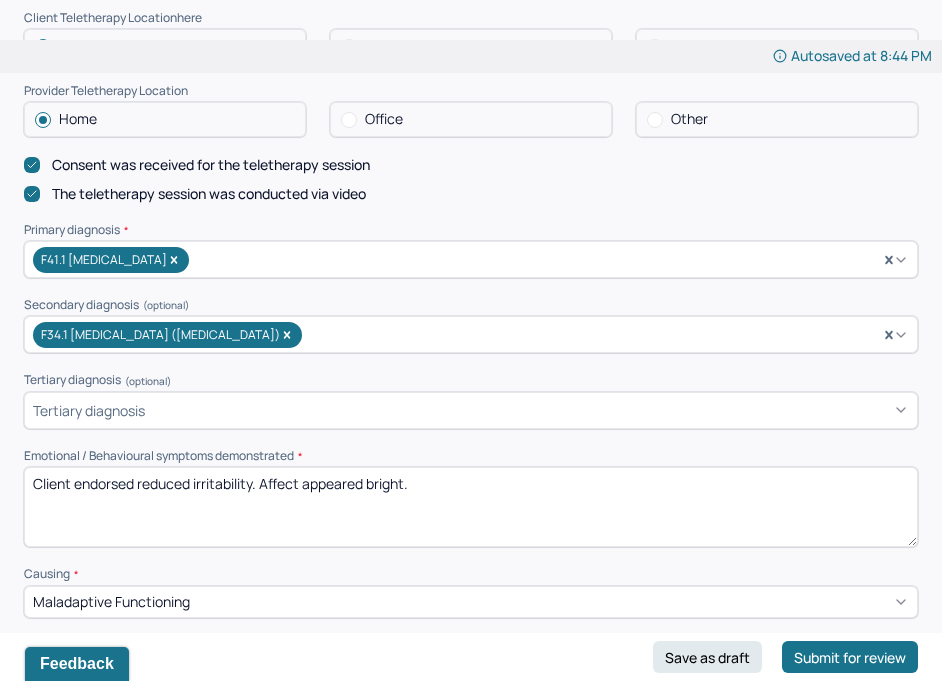 click on "Client endorsed reduced irritability. Affect appeared bright." at bounding box center (471, 507) 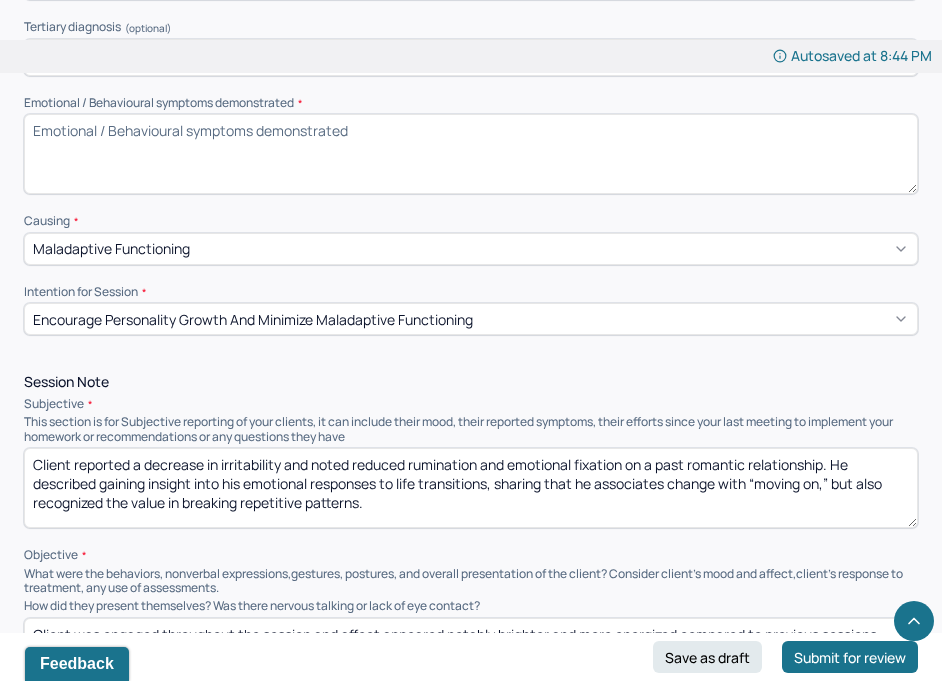 scroll, scrollTop: 894, scrollLeft: 0, axis: vertical 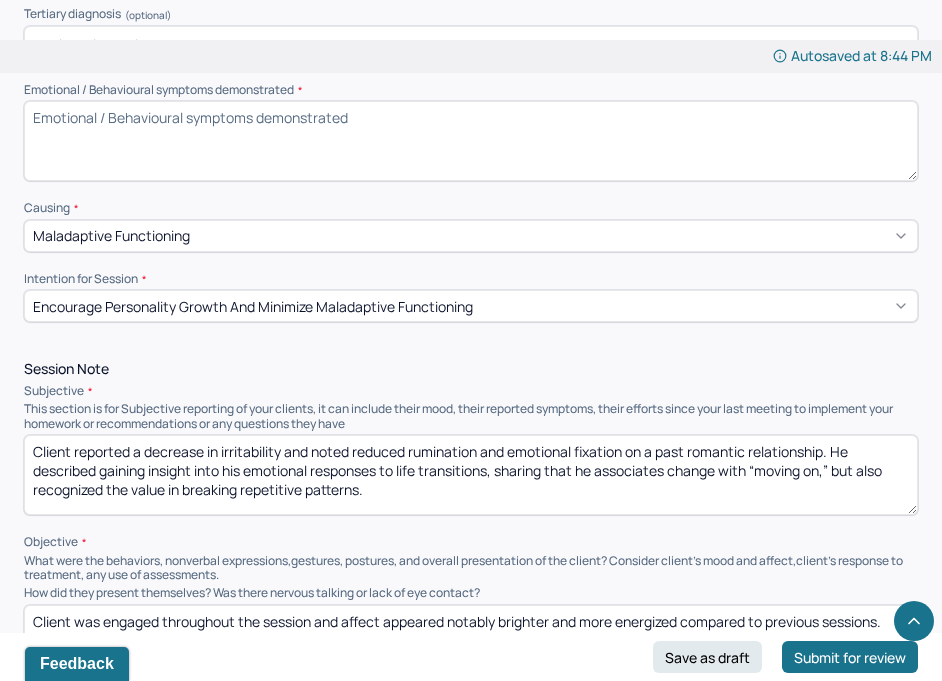 type 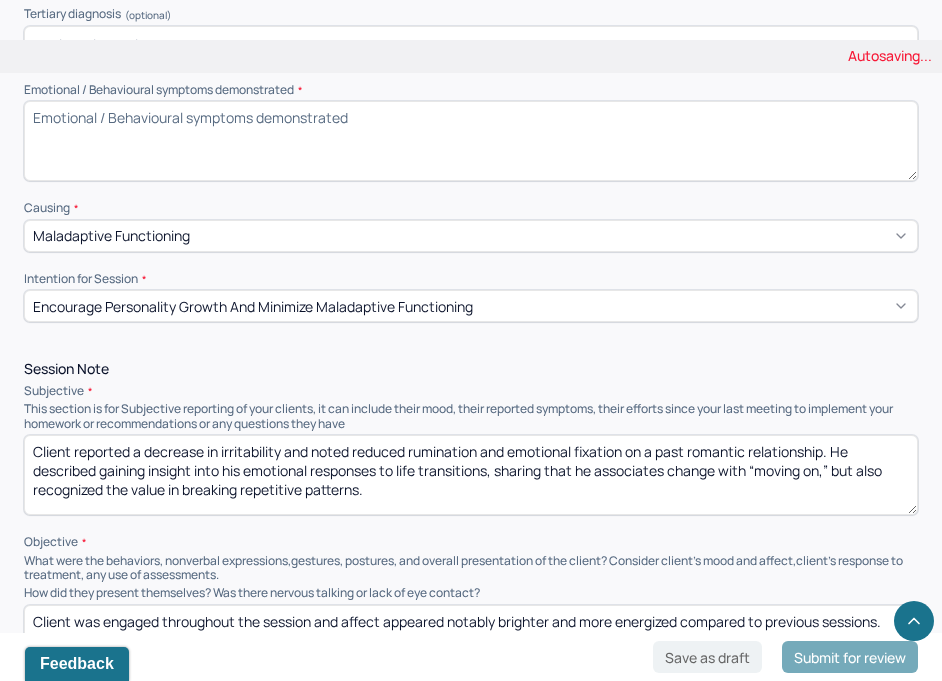 click on "Client reported a decrease in irritability and noted reduced rumination and emotional fixation on a past romantic relationship. He described gaining insight into his emotional responses to life transitions, sharing that he associates change with “moving on,” but also recognized the value in breaking repetitive patterns." at bounding box center (471, 475) 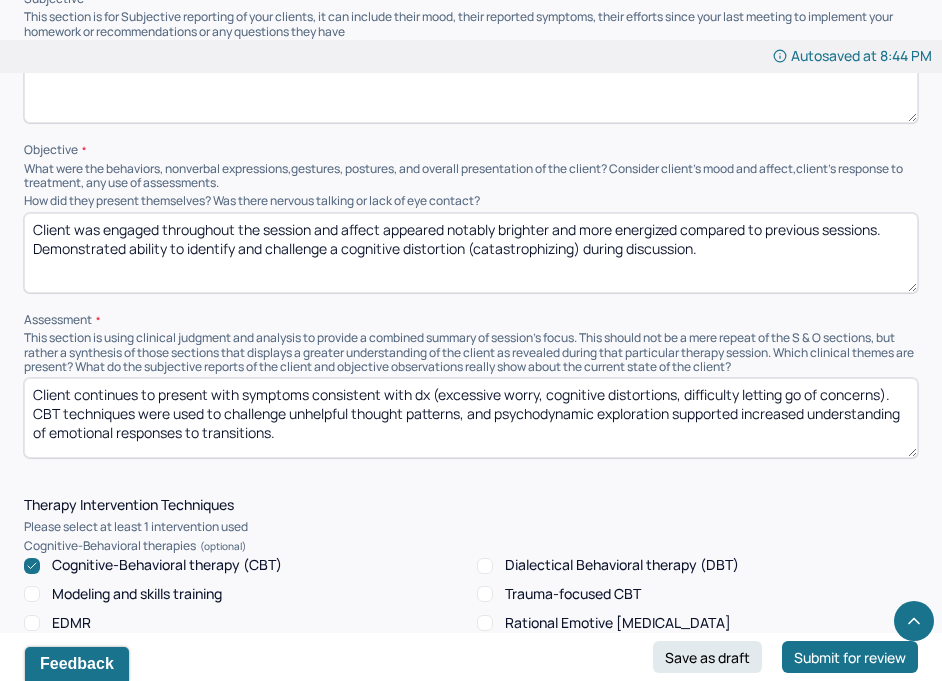 scroll, scrollTop: 1287, scrollLeft: 0, axis: vertical 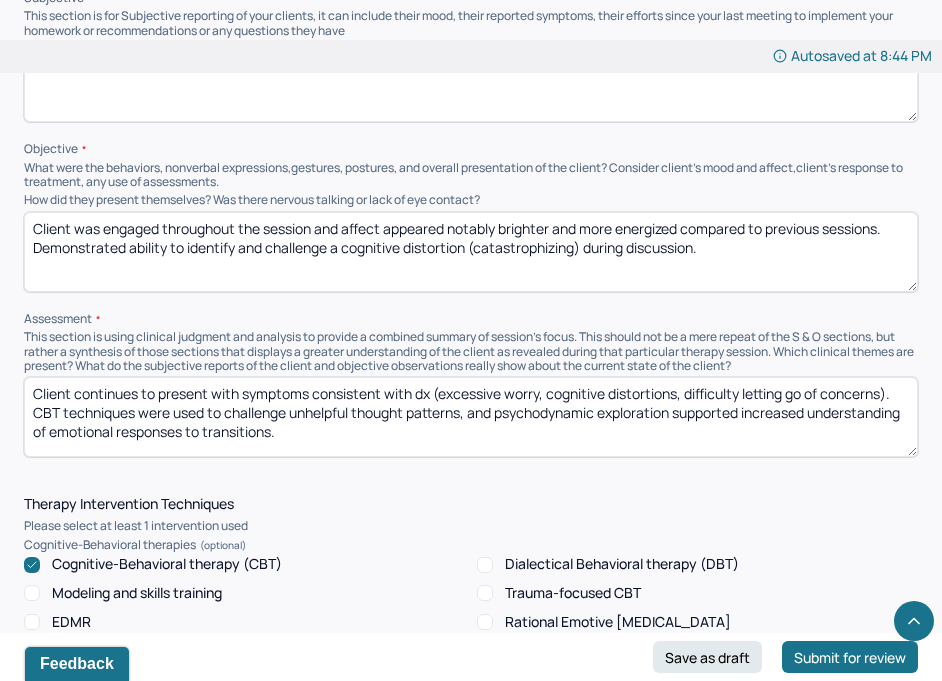 type 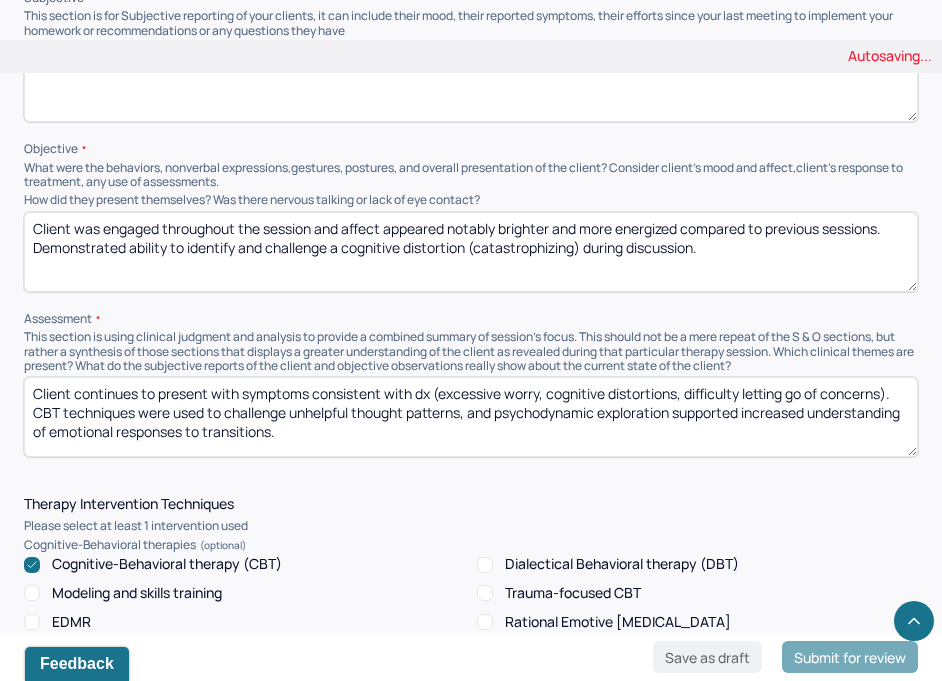 click on "Client continues to present with symptoms consistent with dx (excessive worry, cognitive distortions, difficulty letting go of concerns). CBT techniques were used to challenge unhelpful thought patterns, and psychodynamic exploration supported increased understanding of emotional responses to transitions." at bounding box center [471, 417] 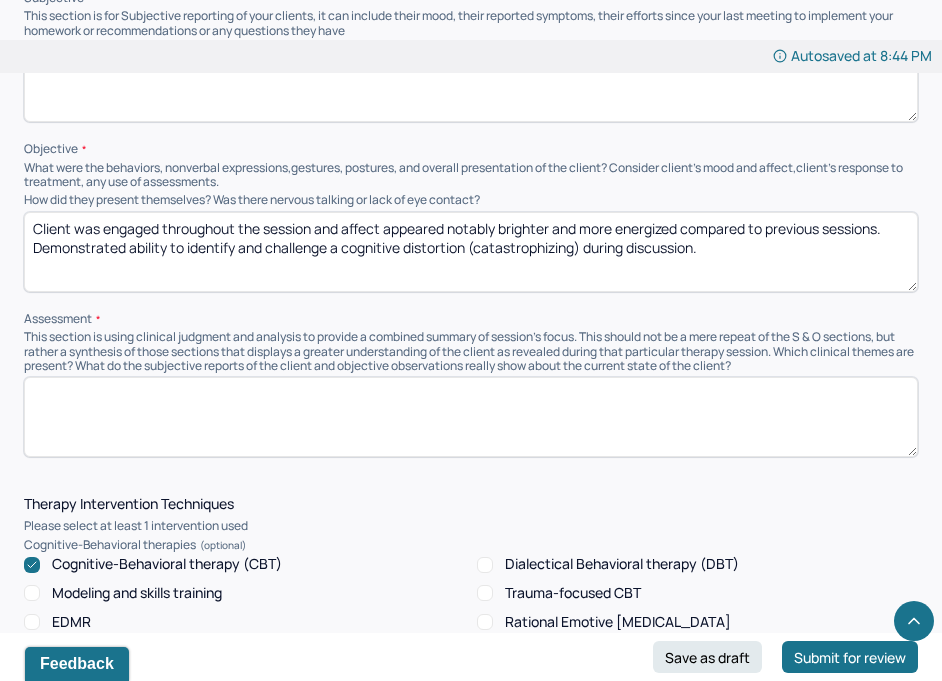 type 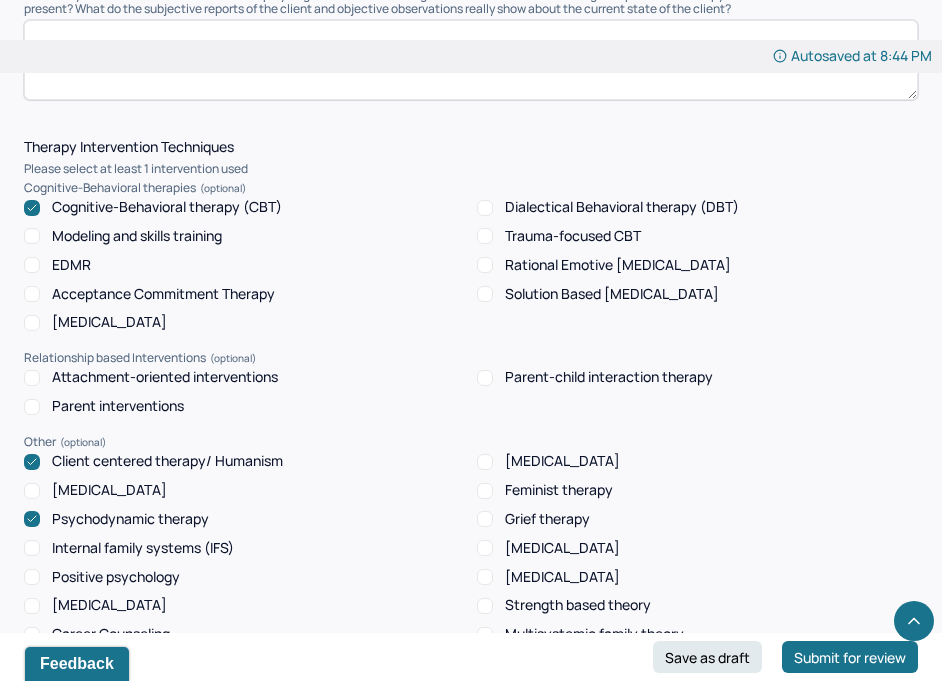 scroll, scrollTop: 1646, scrollLeft: 0, axis: vertical 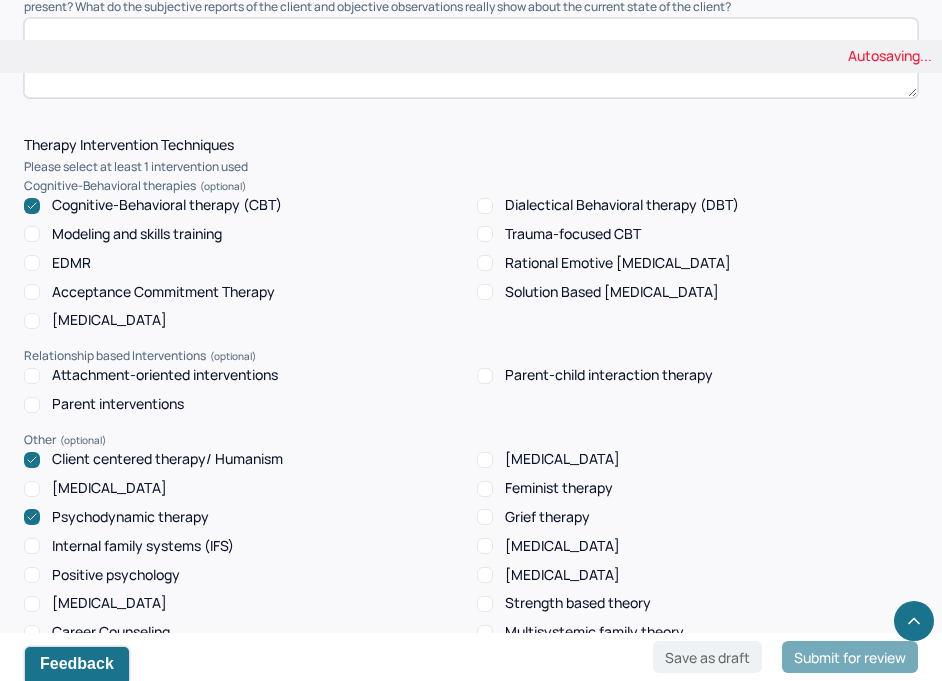 type 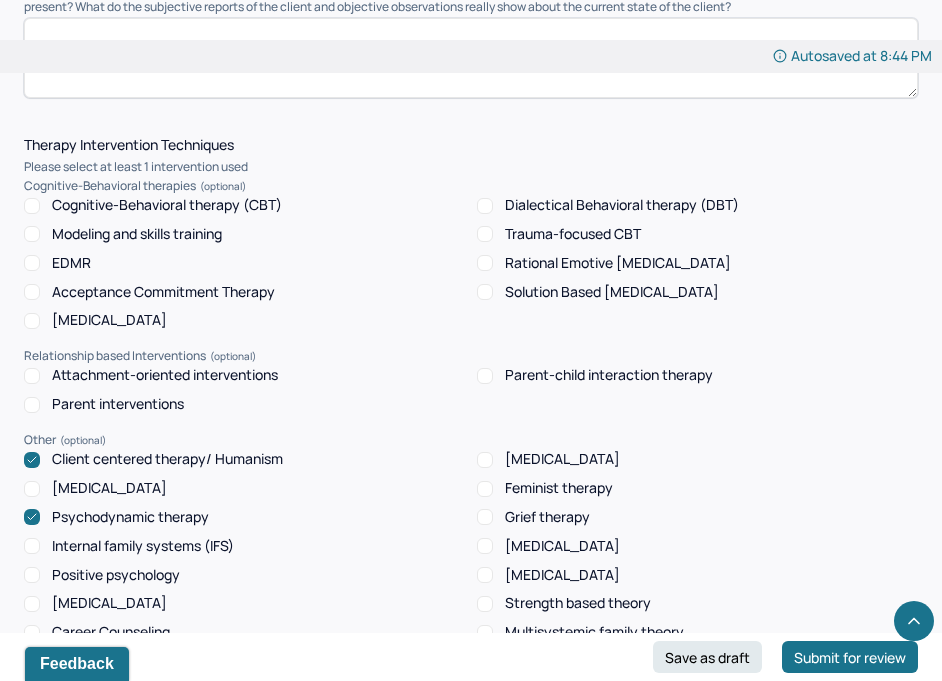 click on "Client centered therapy/ Humanism [MEDICAL_DATA] [MEDICAL_DATA] Feminist therapy Psychodynamic therapy Grief therapy Internal family systems (IFS) [MEDICAL_DATA] Positive psychology [MEDICAL_DATA] [MEDICAL_DATA] Strength based theory Career Counseling Multisystemic family theory" at bounding box center (471, 546) 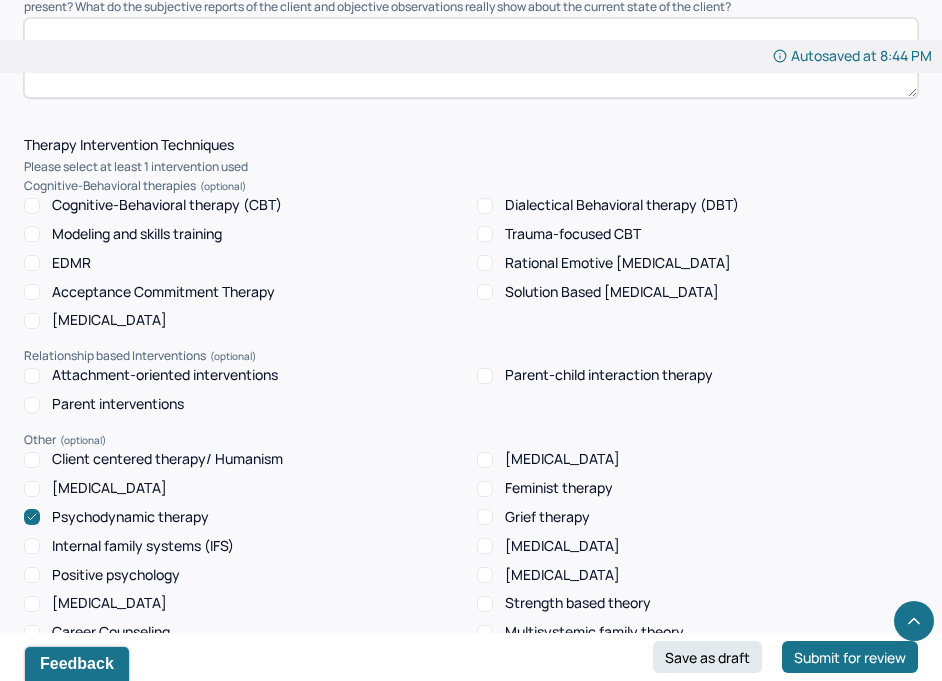 click on "Psychodynamic therapy" at bounding box center [130, 517] 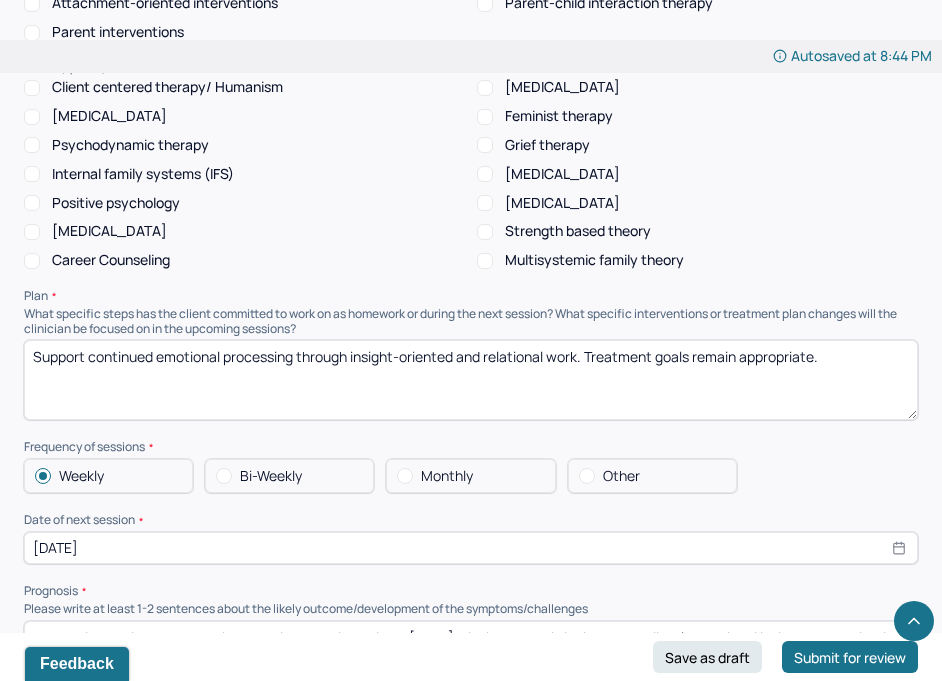 scroll, scrollTop: 2020, scrollLeft: 0, axis: vertical 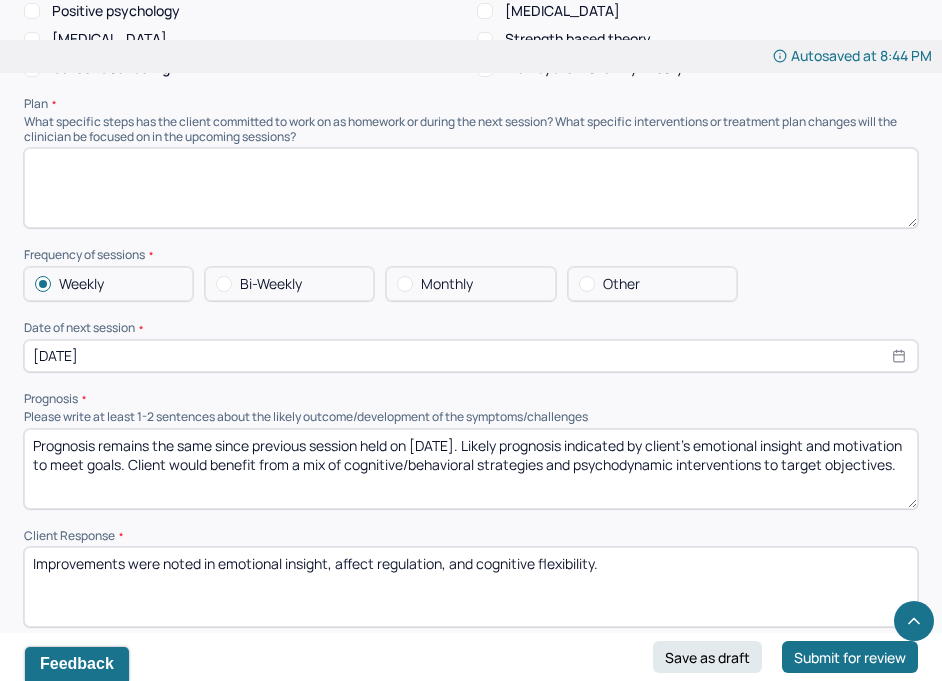 type 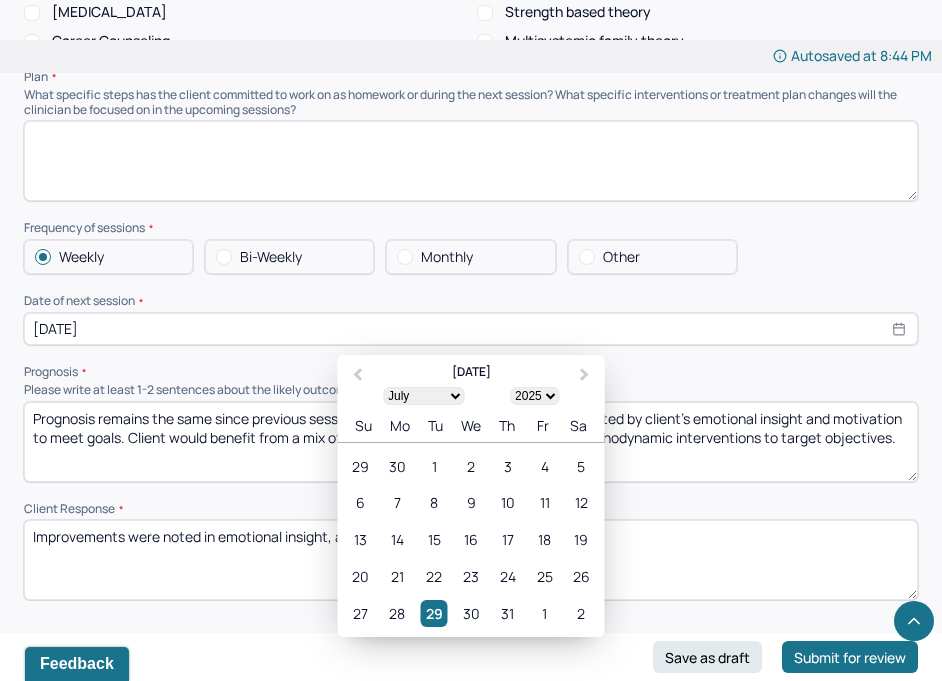 scroll, scrollTop: 2246, scrollLeft: 0, axis: vertical 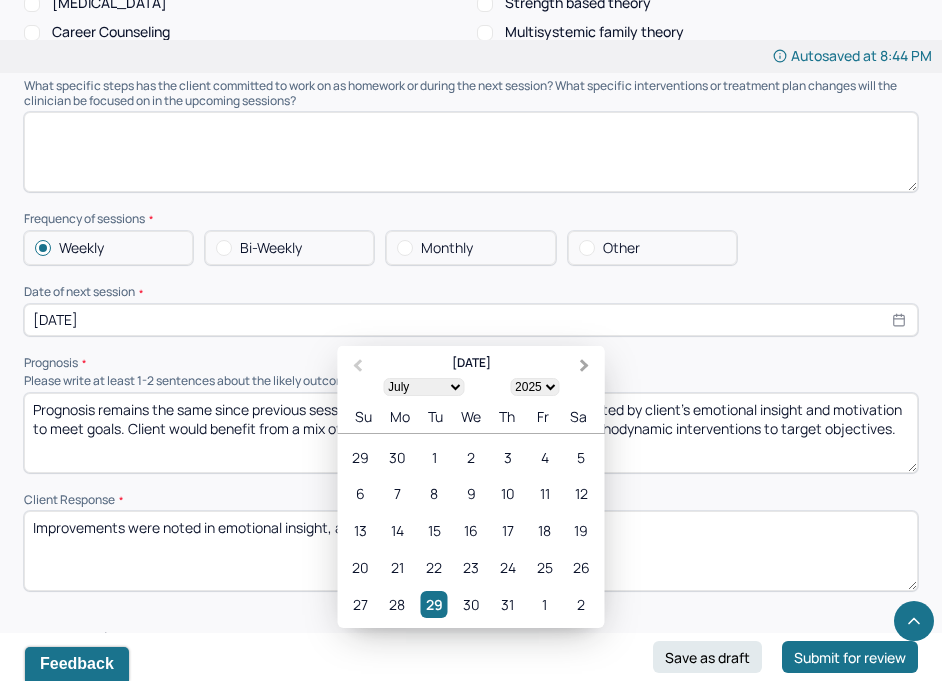 click on "Next Month" at bounding box center (587, 367) 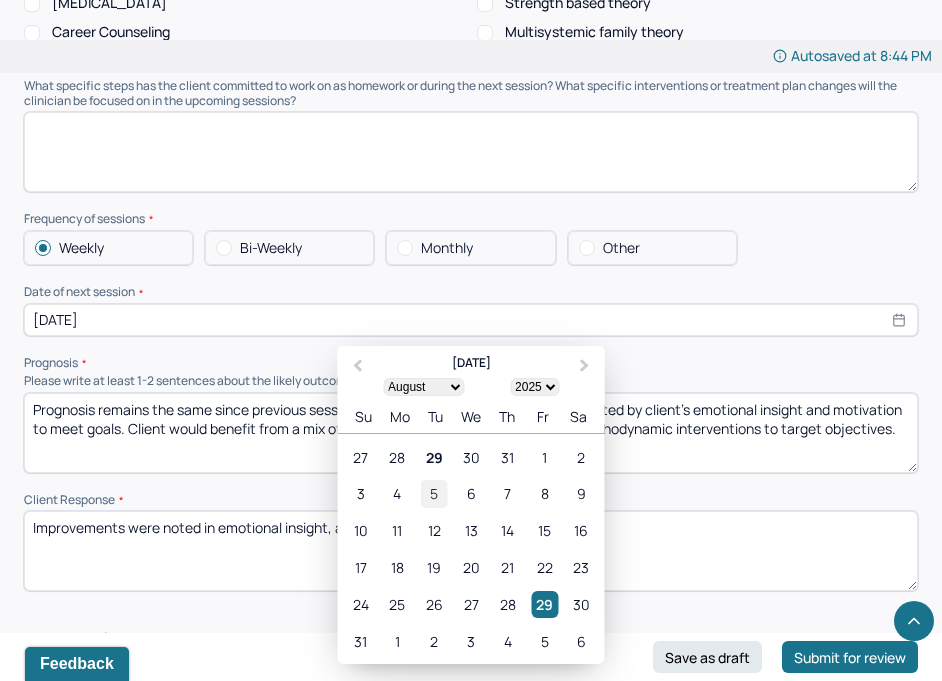click on "5" at bounding box center (434, 493) 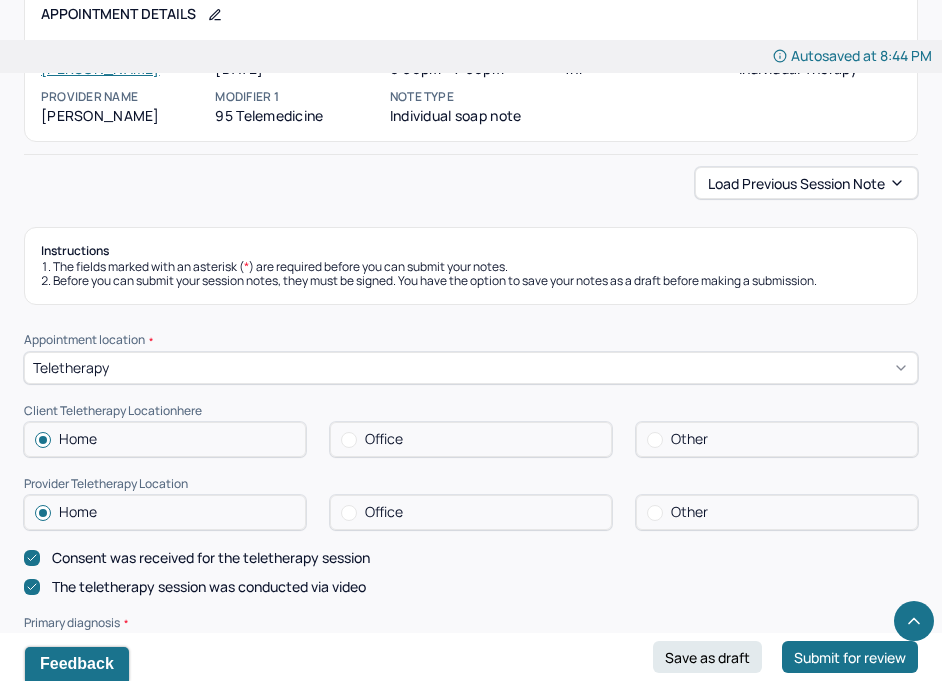 scroll, scrollTop: 0, scrollLeft: 0, axis: both 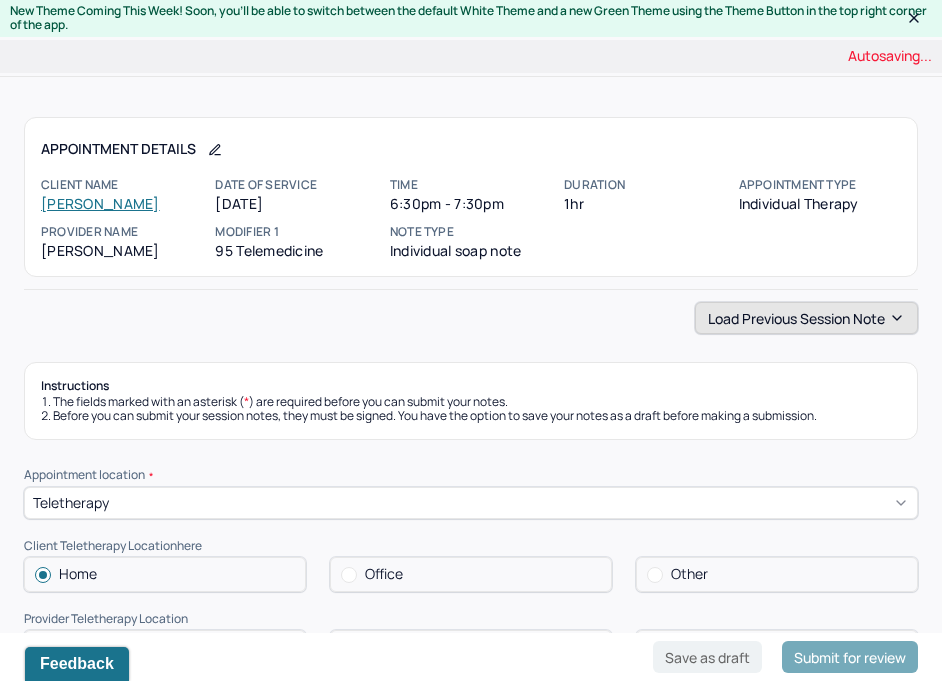 click on "Load previous session note" at bounding box center (806, 318) 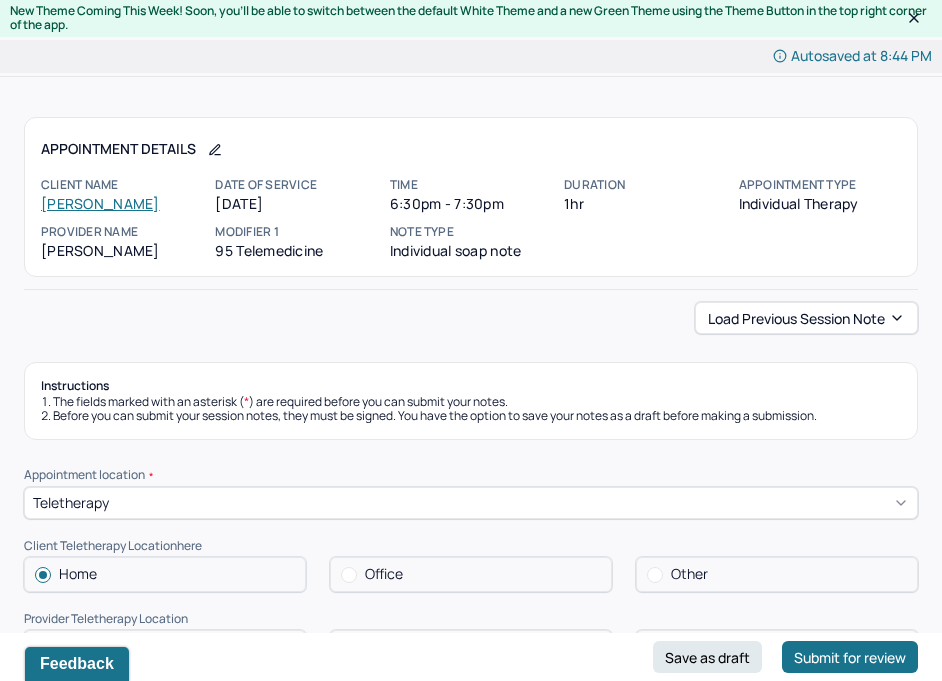 click on "Load previous session note" at bounding box center (471, 318) 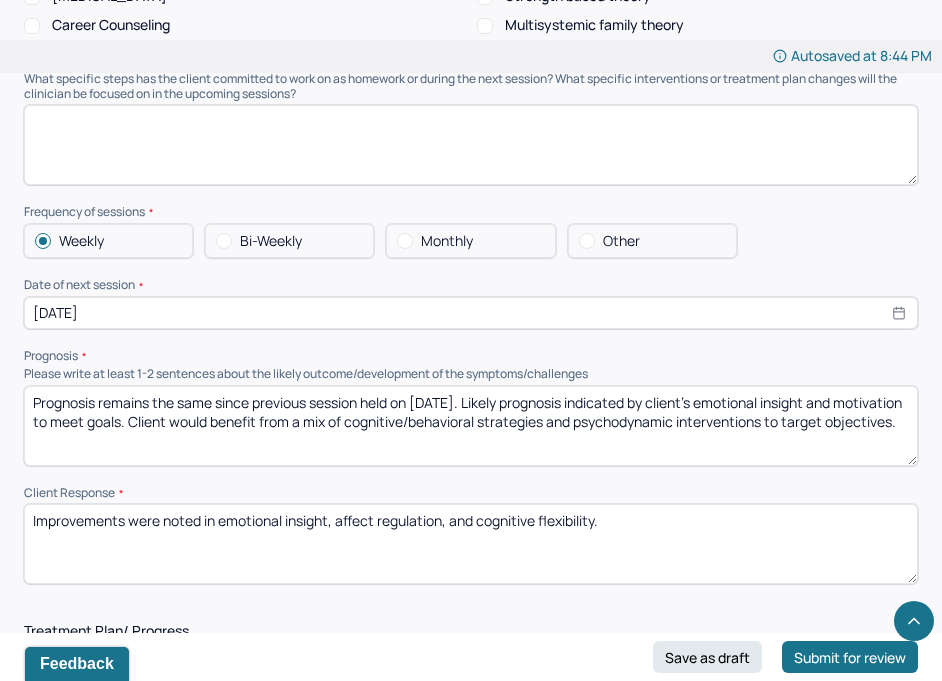 scroll, scrollTop: 2265, scrollLeft: 0, axis: vertical 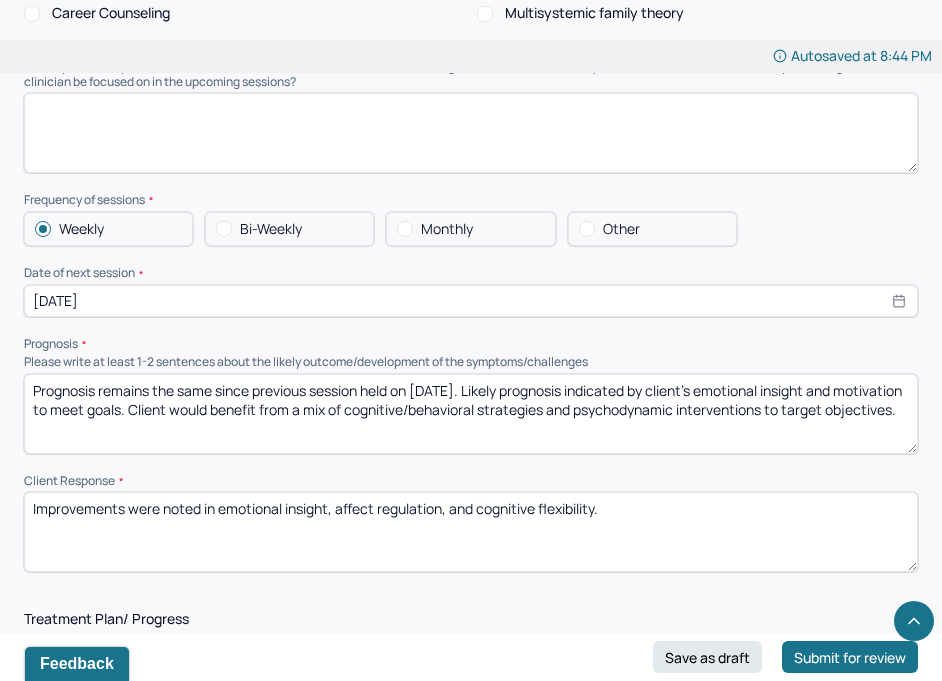 click on "Prognosis remains the same since previous session held on [DATE]. Likely prognosis indicated by client's emotional insight and motivation to meet goals. Client would benefit from a mix of cognitive/behavioral strategies and psychodynamic interventions to target objectives." at bounding box center (471, 414) 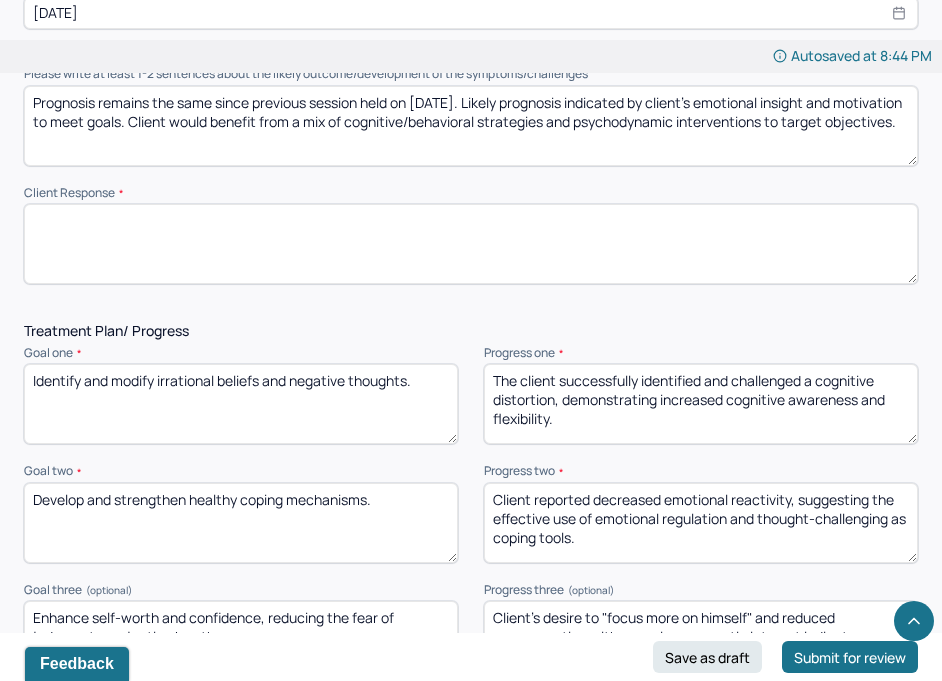 scroll, scrollTop: 2554, scrollLeft: 0, axis: vertical 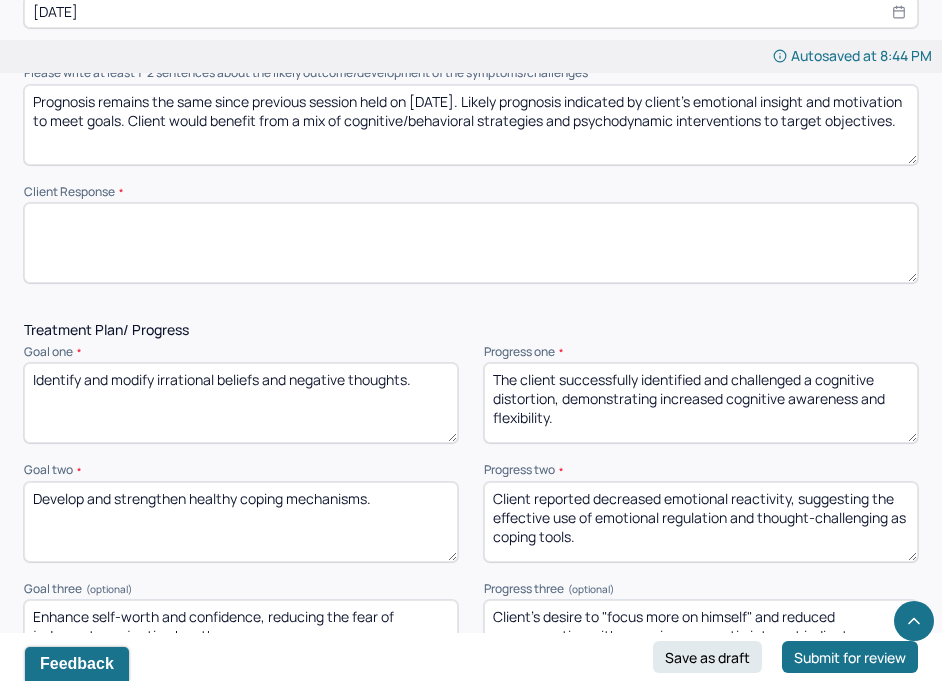 type 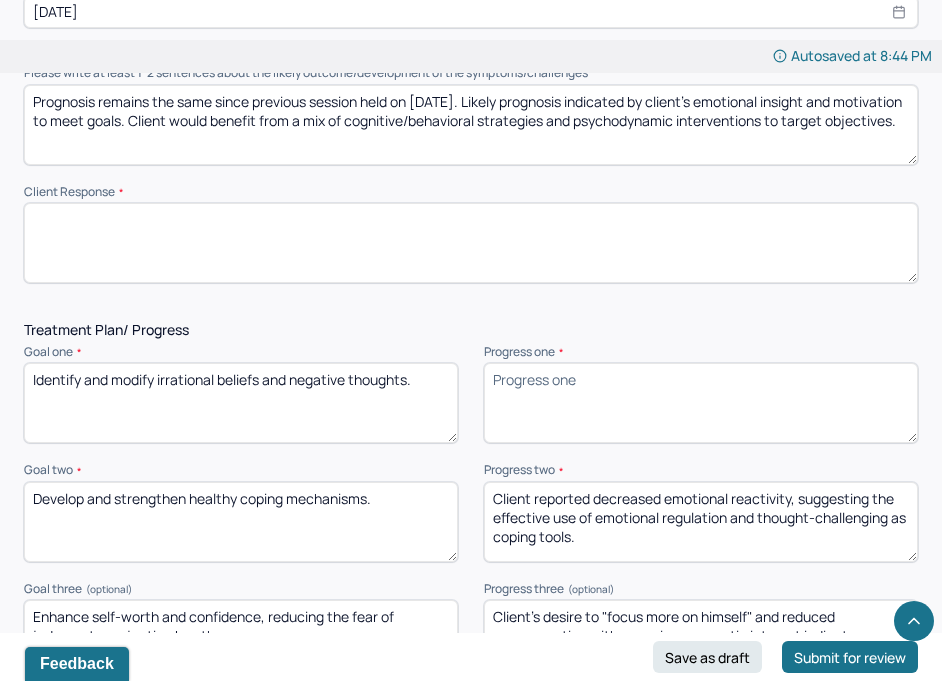 type 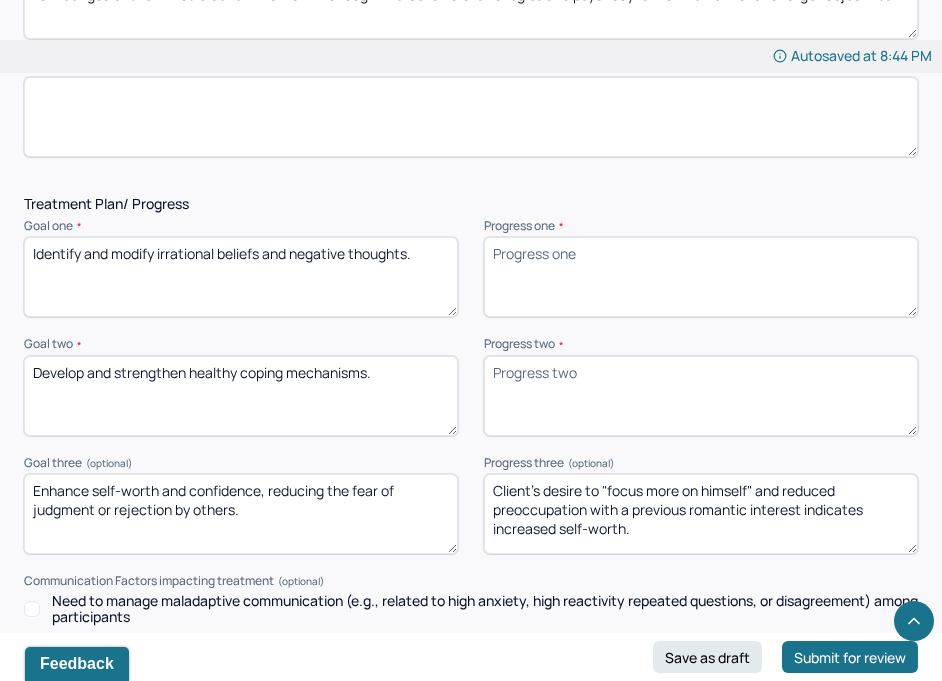 scroll, scrollTop: 2681, scrollLeft: 0, axis: vertical 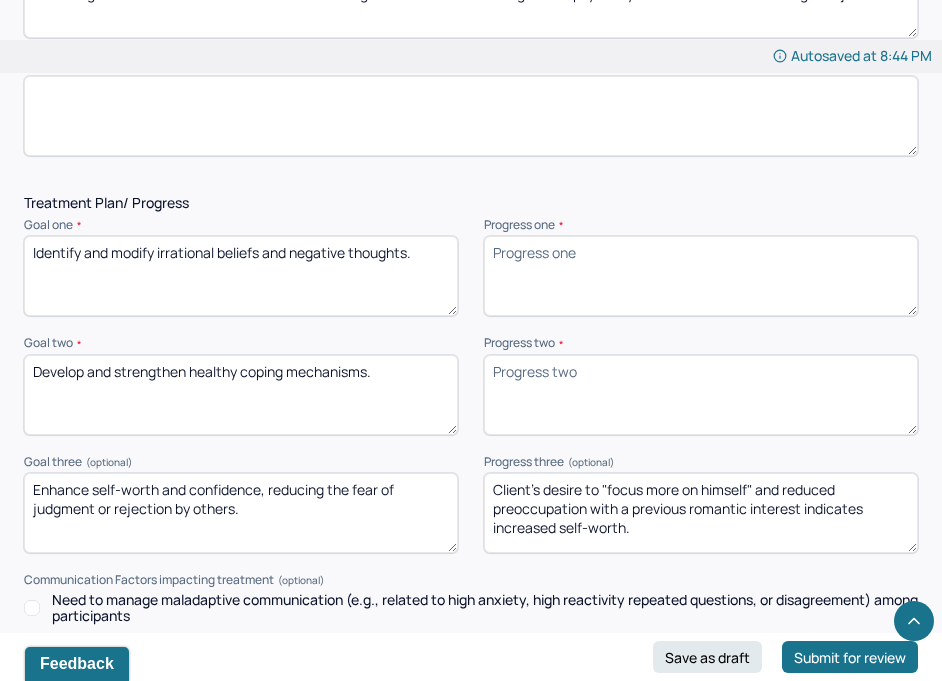 type 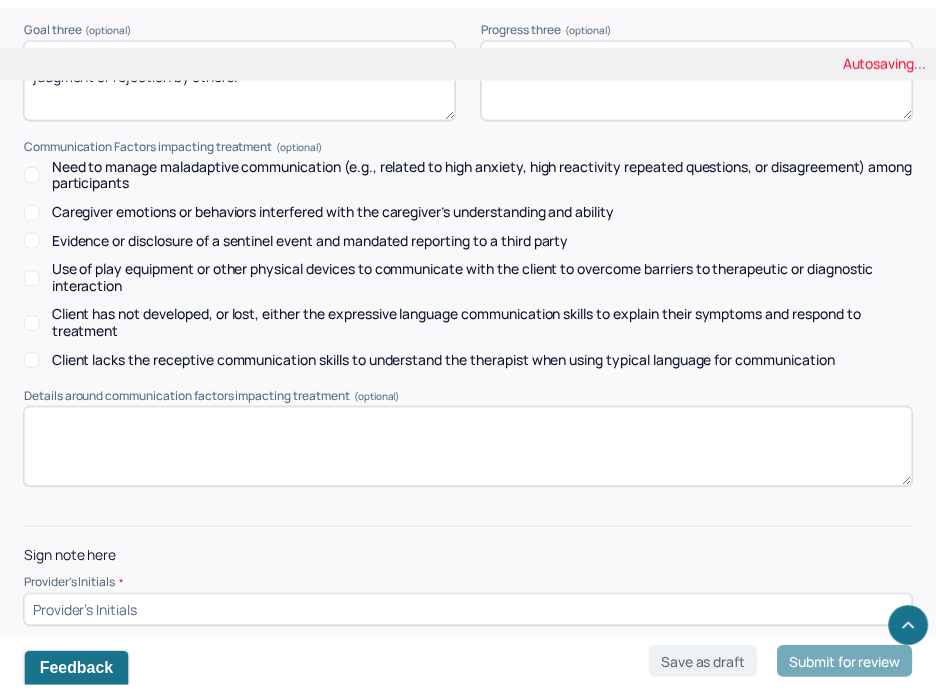 scroll, scrollTop: 0, scrollLeft: 0, axis: both 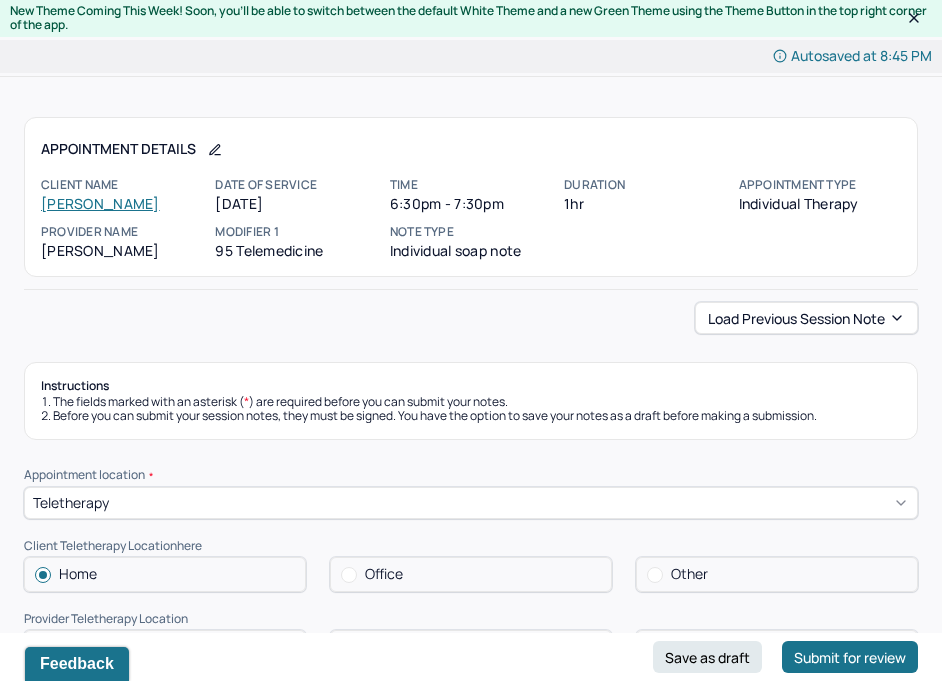 type 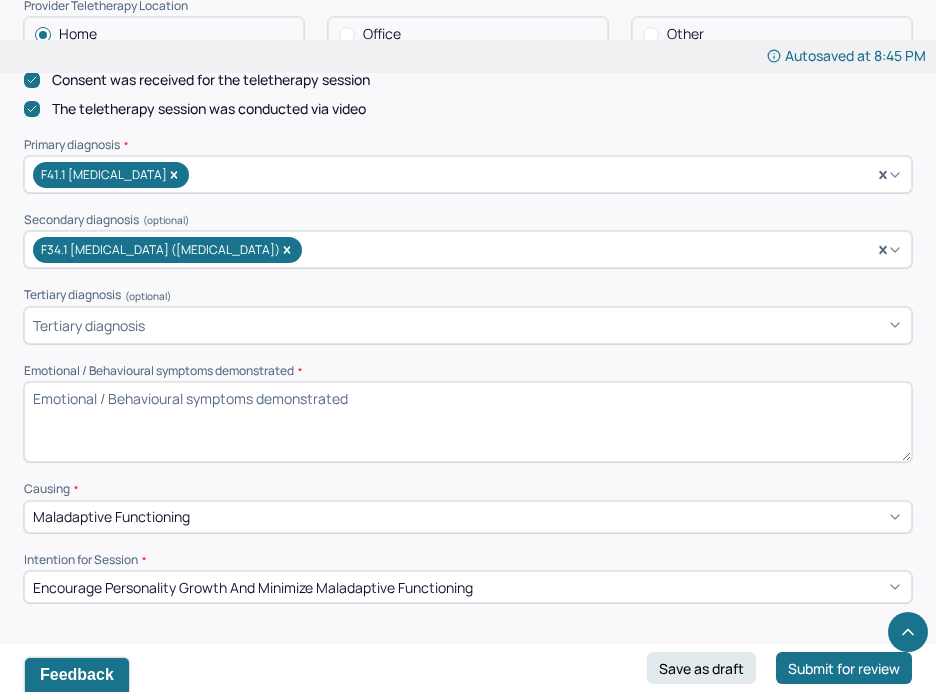 scroll, scrollTop: 972, scrollLeft: 0, axis: vertical 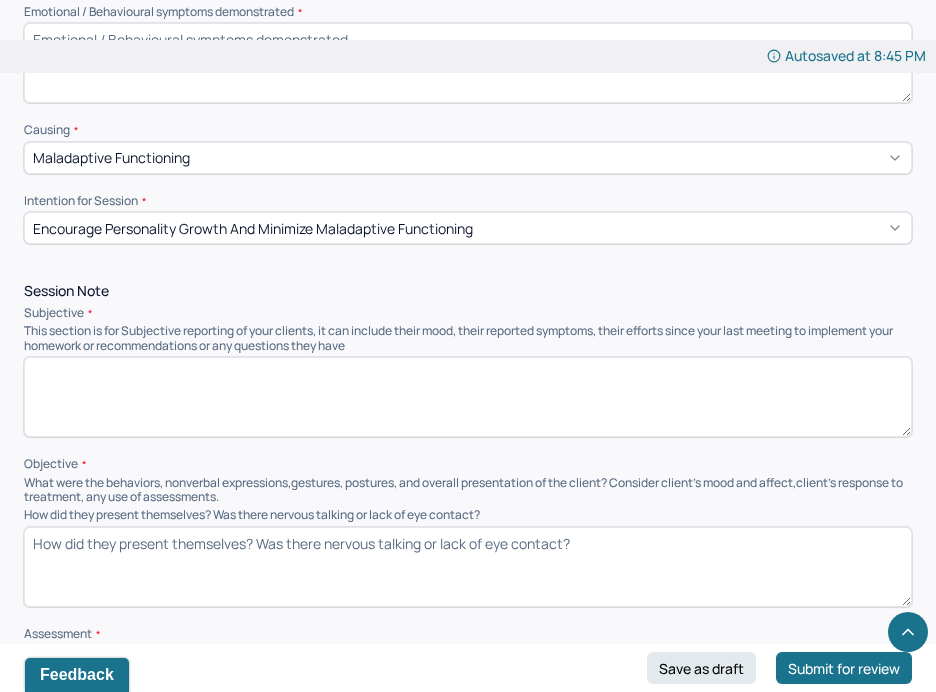 click at bounding box center (468, 397) 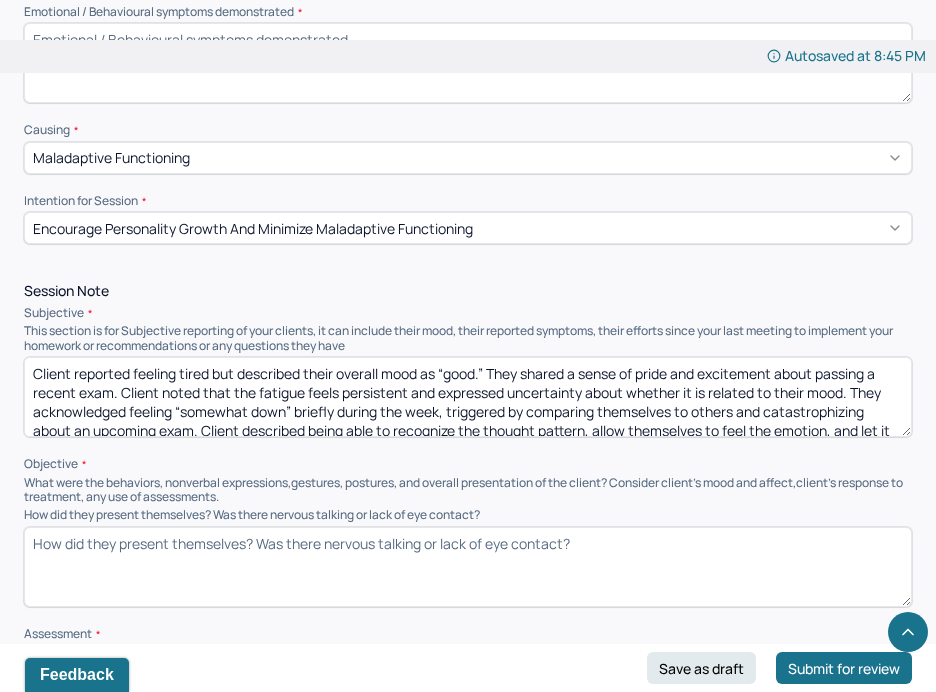 scroll, scrollTop: 22, scrollLeft: 0, axis: vertical 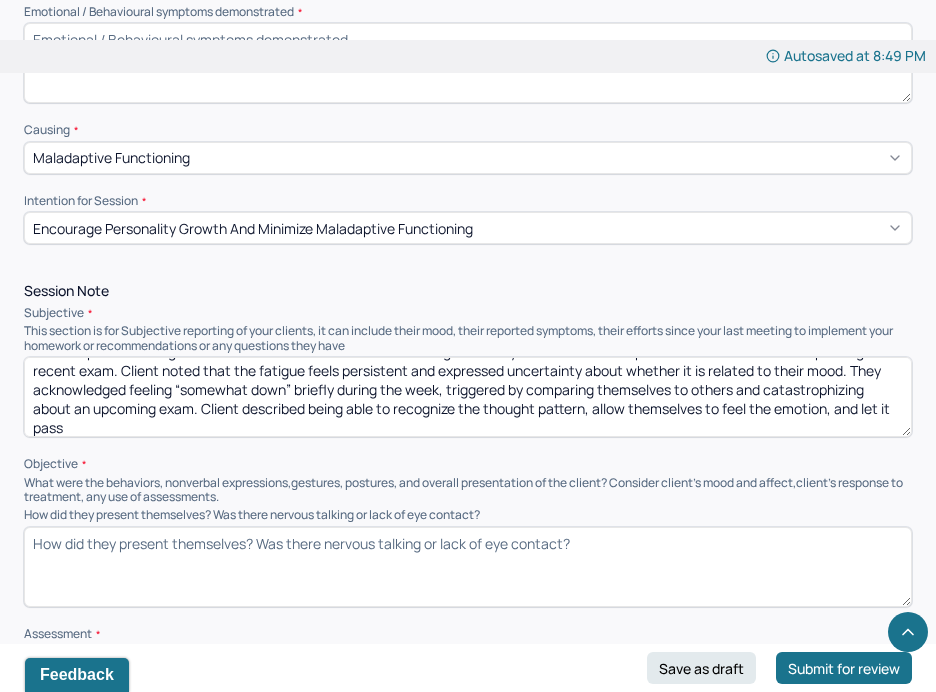 drag, startPoint x: 388, startPoint y: 411, endPoint x: 202, endPoint y: 404, distance: 186.13167 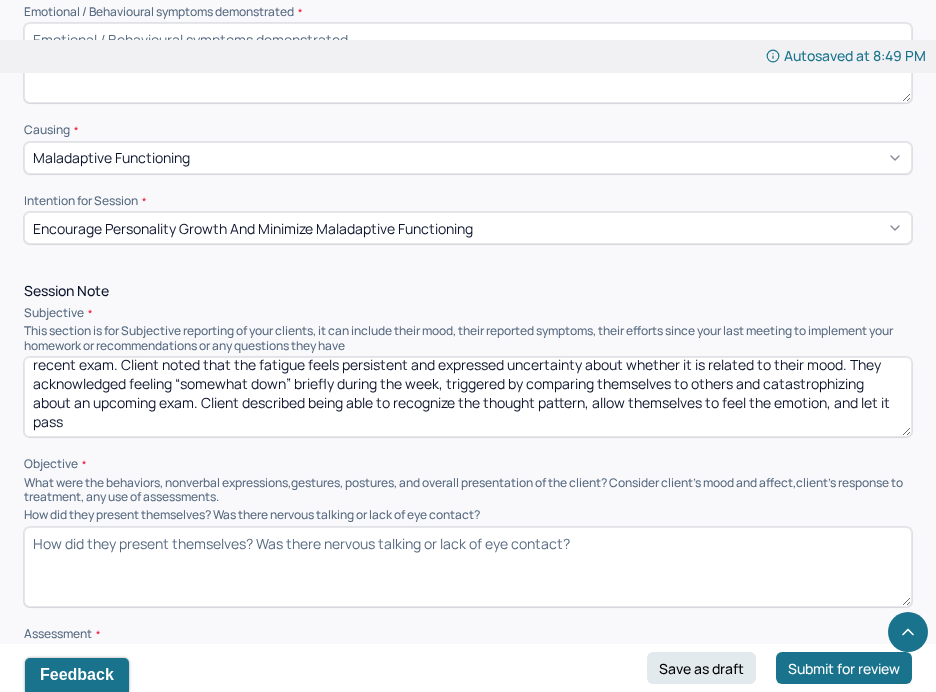 drag, startPoint x: 200, startPoint y: 398, endPoint x: 236, endPoint y: 433, distance: 50.20956 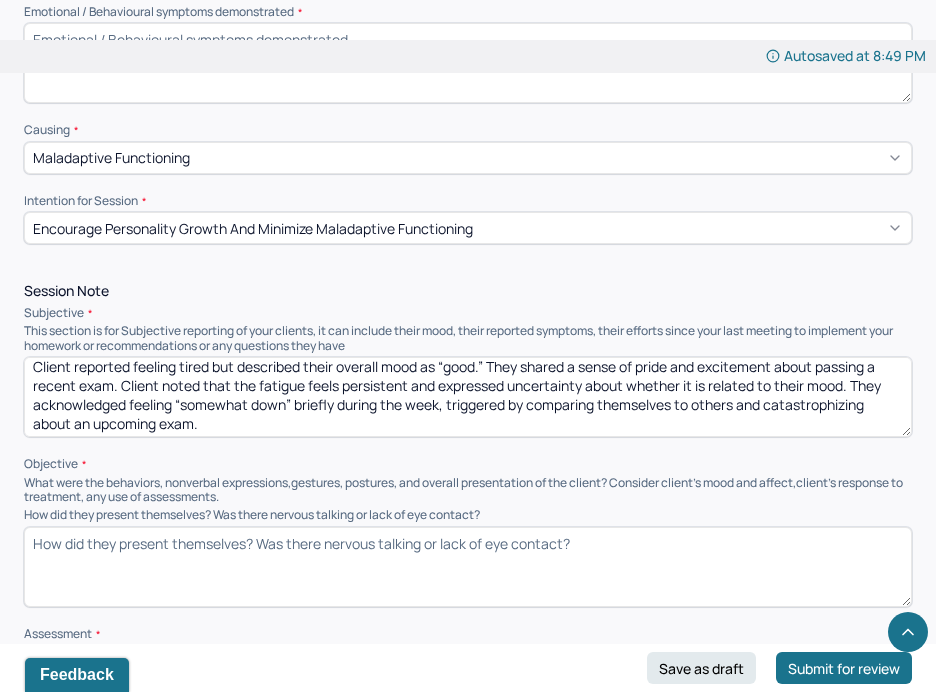 scroll, scrollTop: 9, scrollLeft: 0, axis: vertical 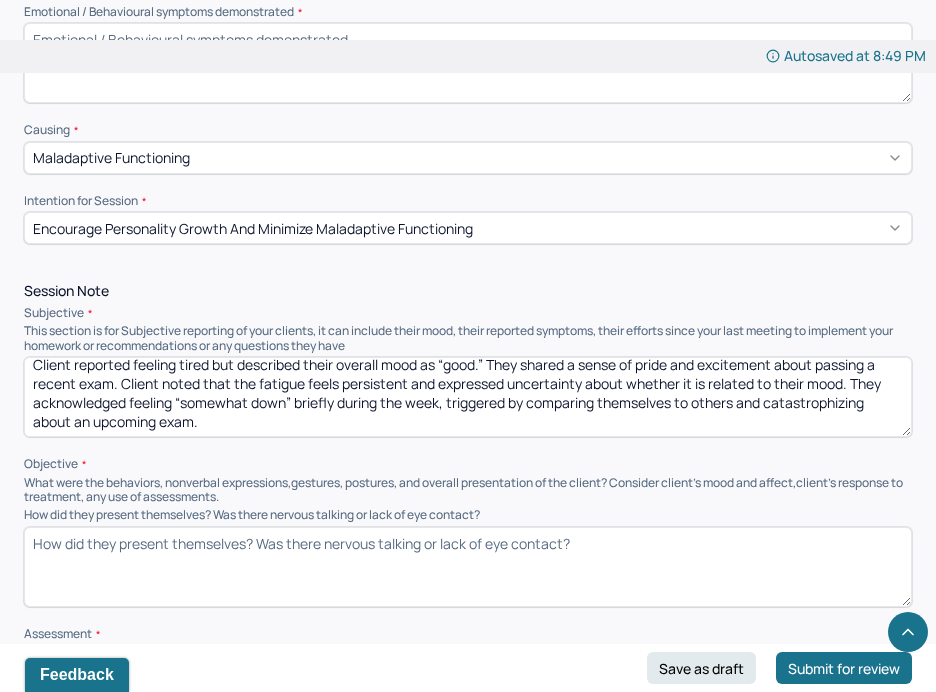 type on "Client reported feeling tired but described their overall mood as “good.” They shared a sense of pride and excitement about passing a recent exam. Client noted that the fatigue feels persistent and expressed uncertainty about whether it is related to their mood. They acknowledged feeling “somewhat down” briefly during the week, triggered by comparing themselves to others and catastrophizing about an upcoming exam." 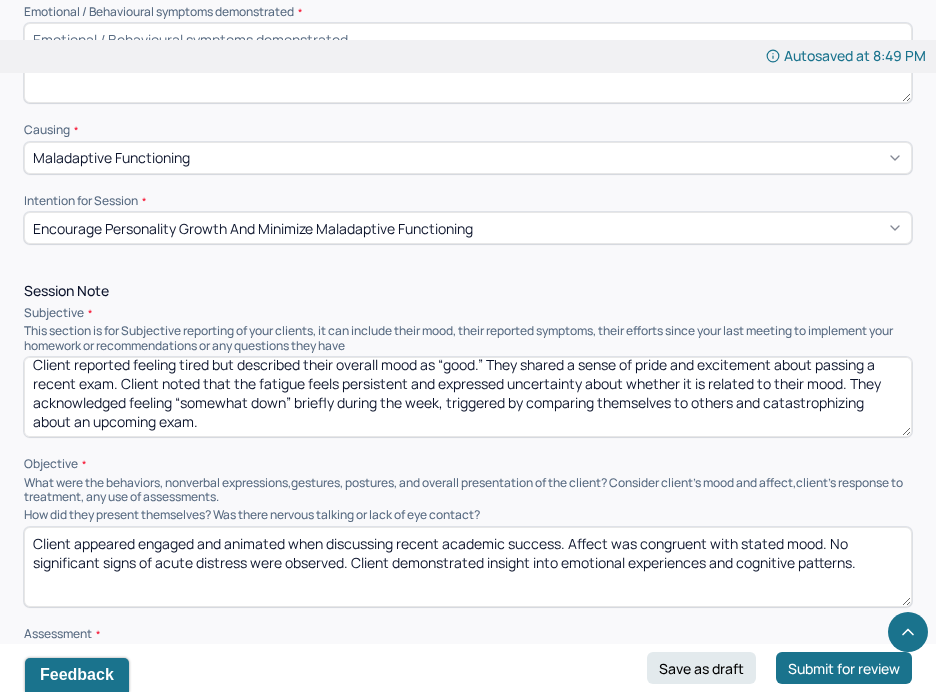 drag, startPoint x: 356, startPoint y: 564, endPoint x: 893, endPoint y: 598, distance: 538.07526 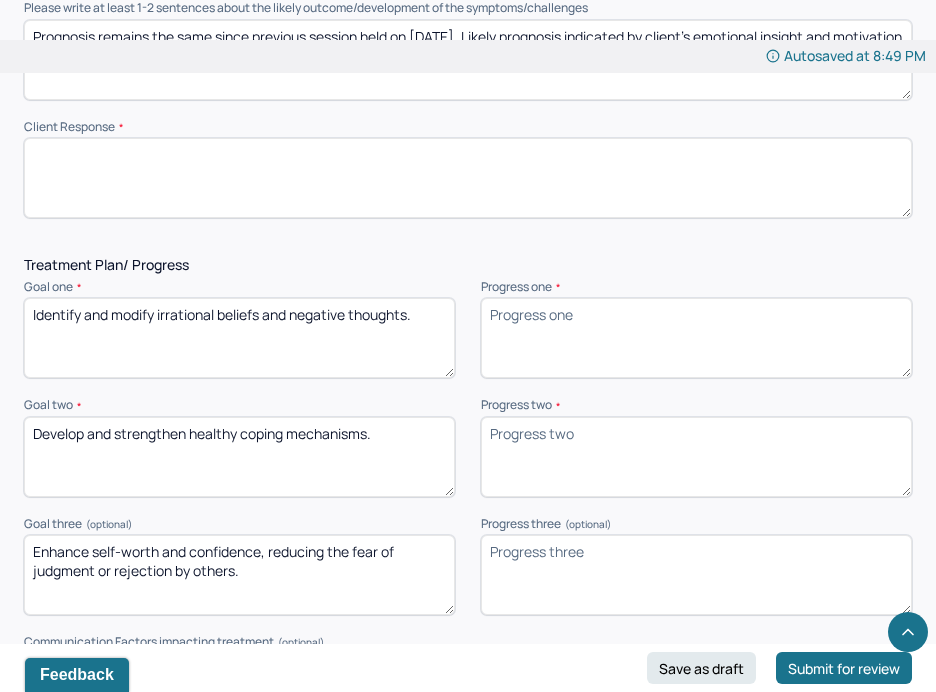 scroll, scrollTop: 2620, scrollLeft: 0, axis: vertical 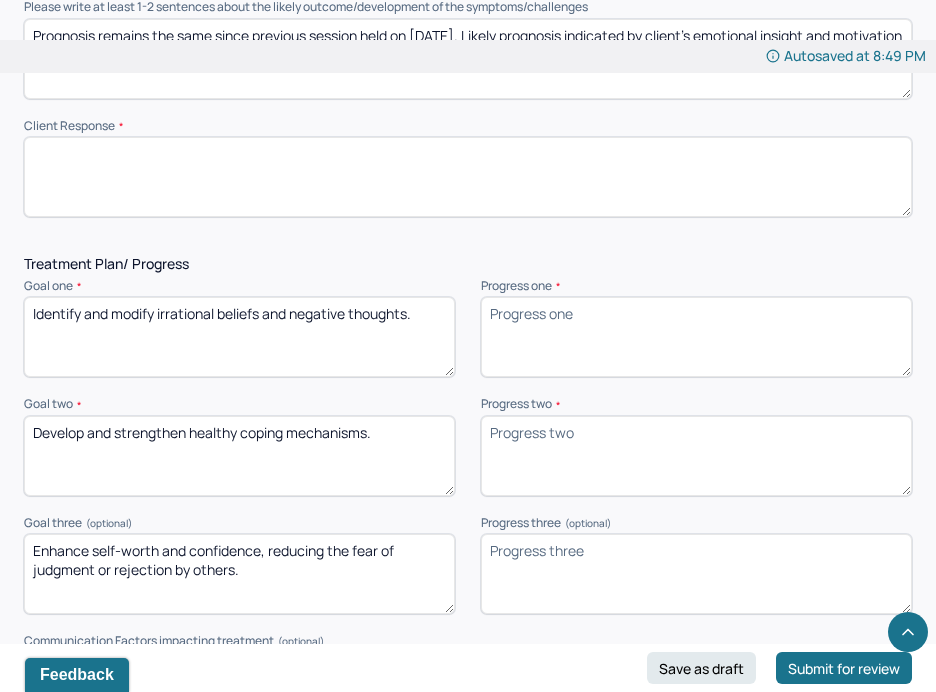 click at bounding box center [468, 177] 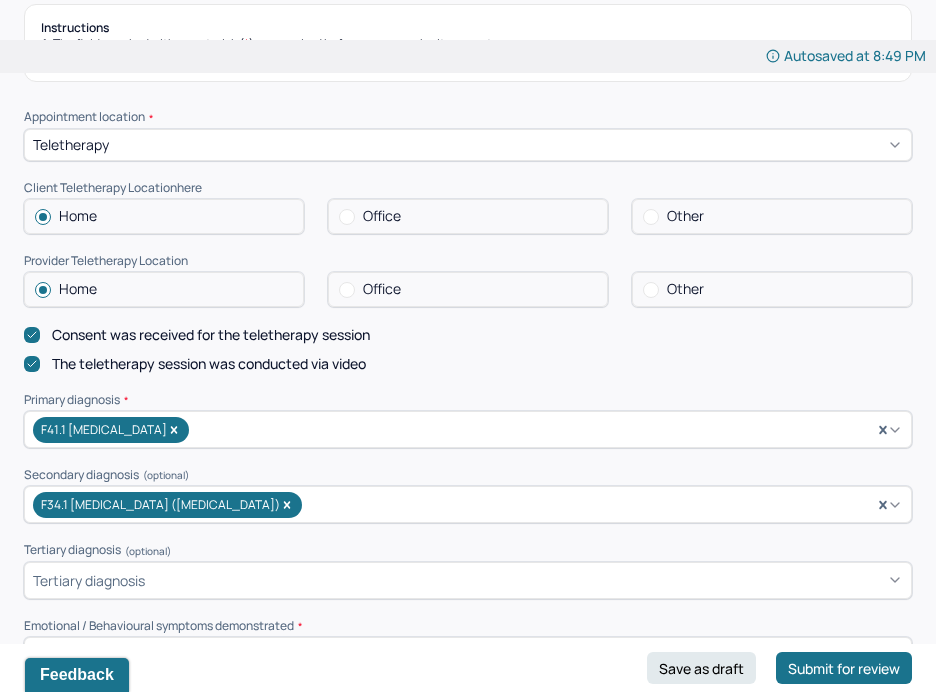 scroll, scrollTop: 681, scrollLeft: 0, axis: vertical 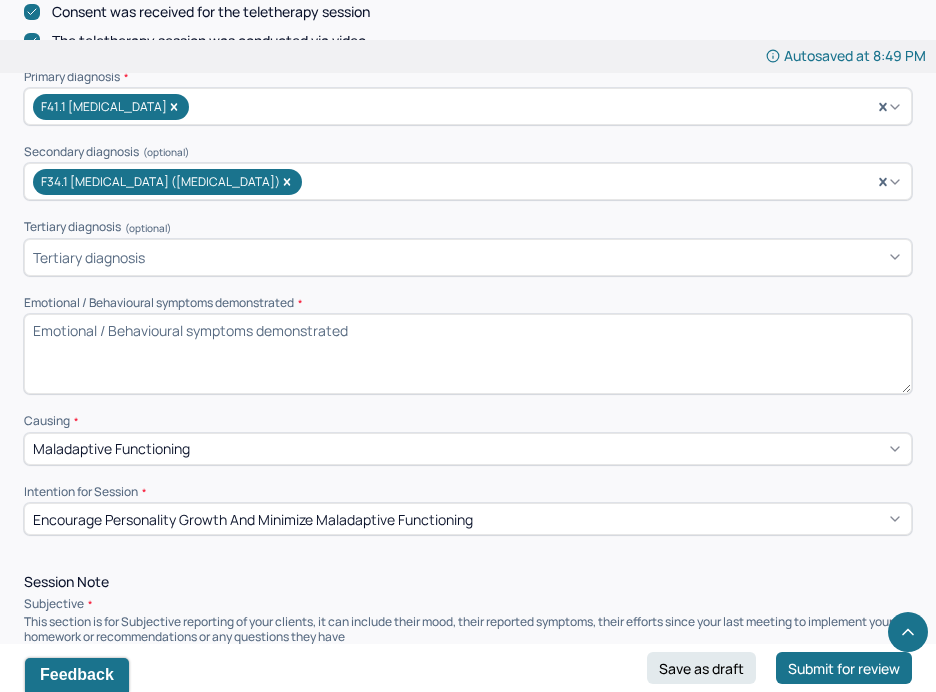 type on "Client demonstrated insight into emotional experiences and cognitive patterns." 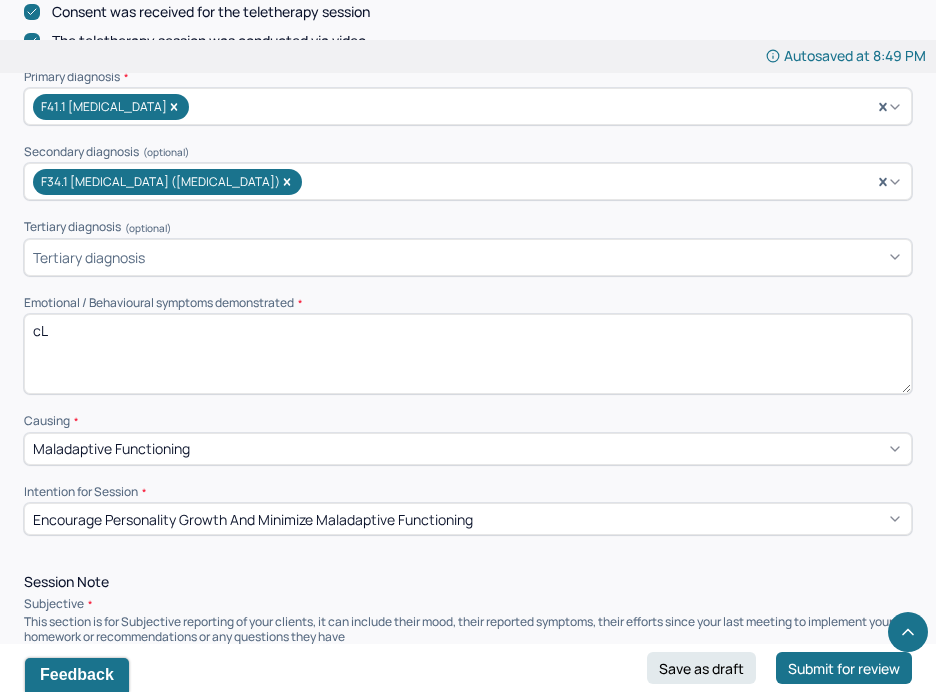 type on "c" 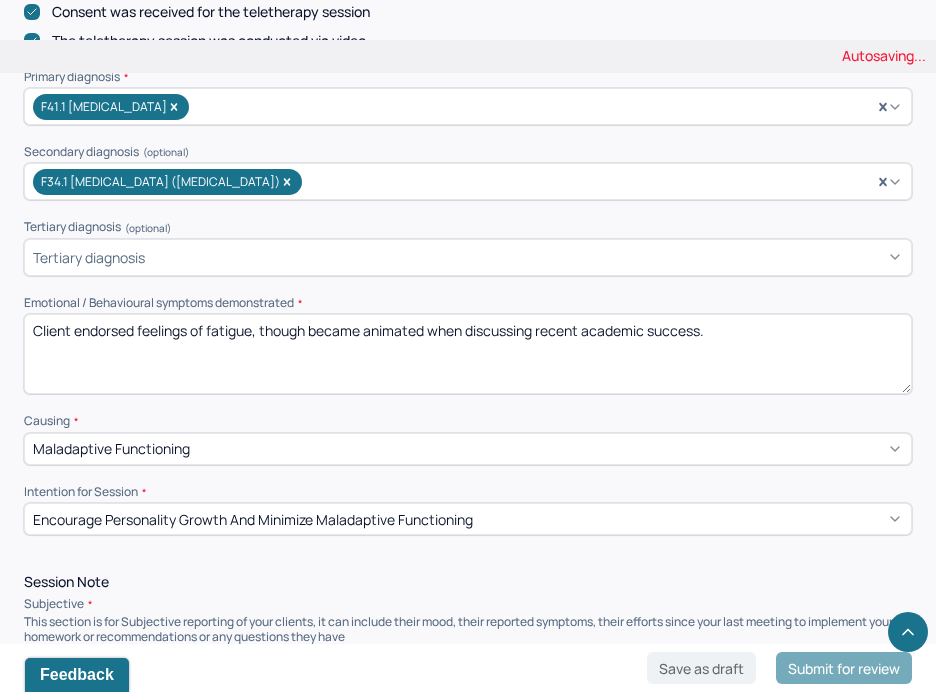 type on "Client endorsed feelings of fatigue, though became animated when discussing recent academic success." 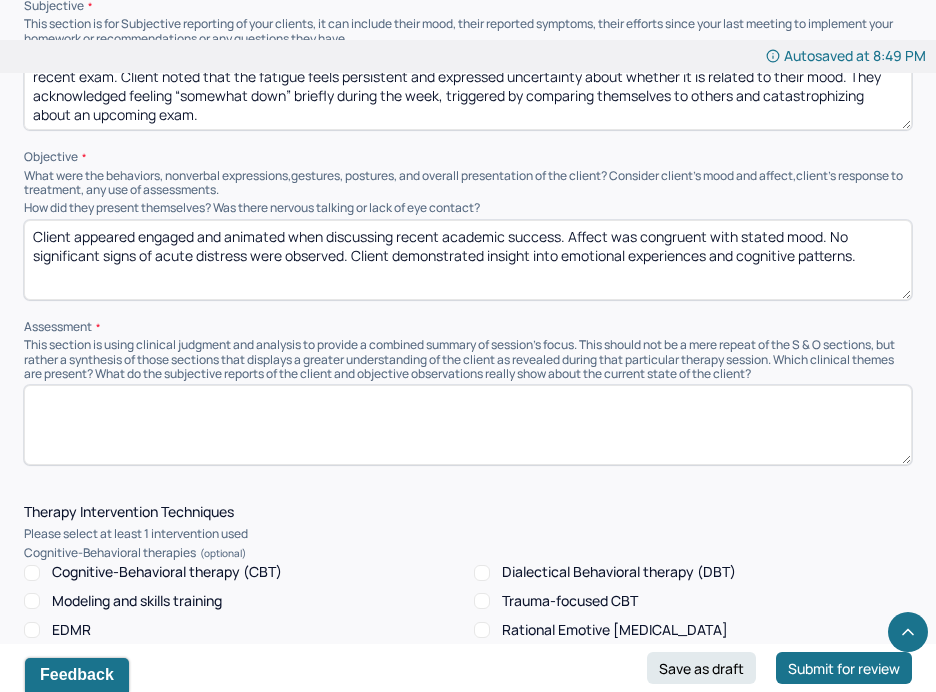 scroll, scrollTop: 1311, scrollLeft: 0, axis: vertical 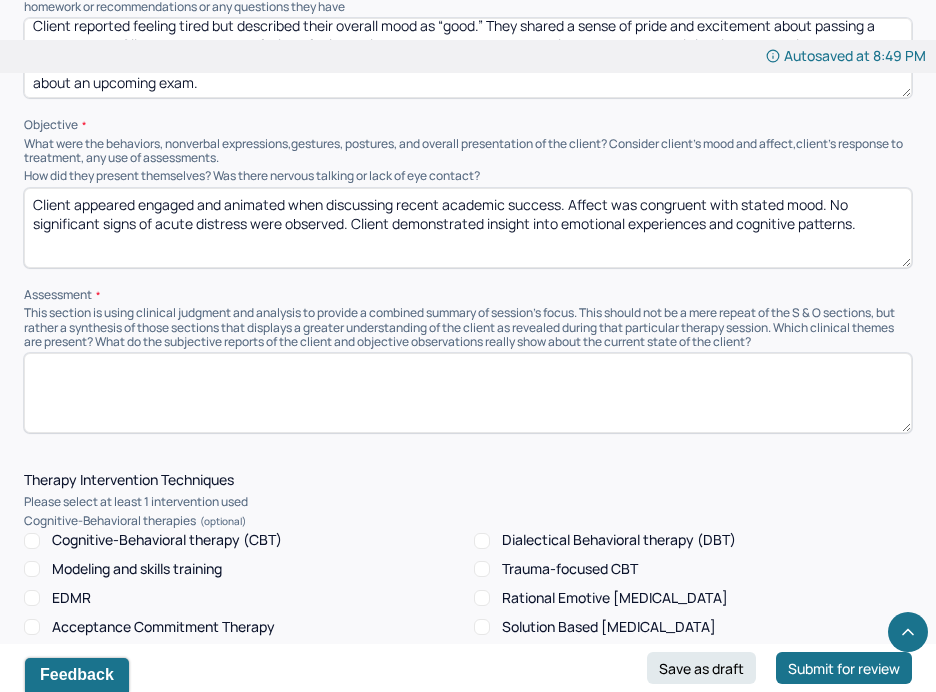 click at bounding box center (468, 393) 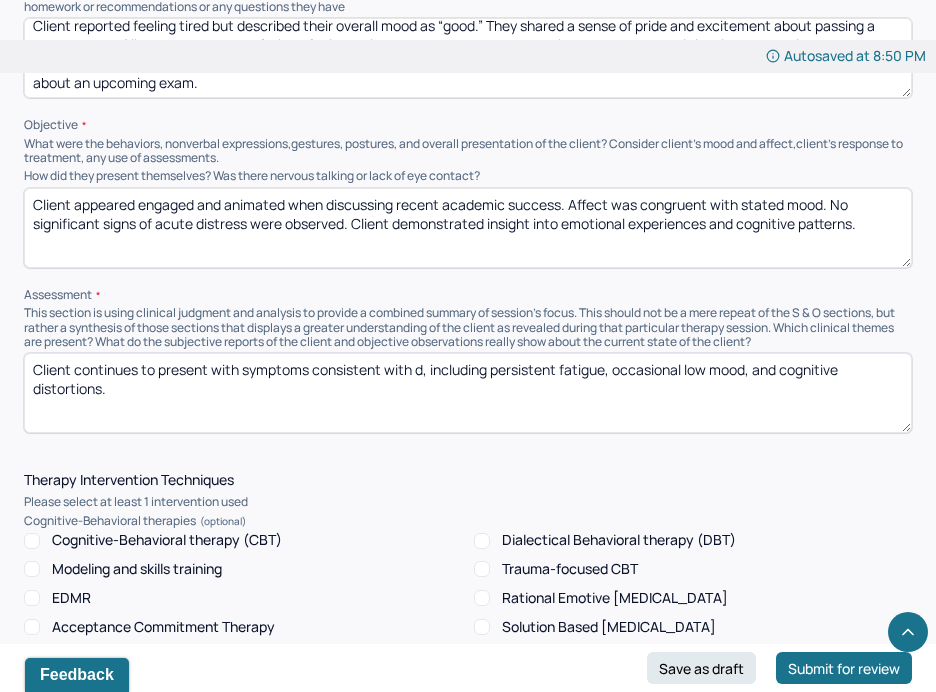 drag, startPoint x: 415, startPoint y: 359, endPoint x: 542, endPoint y: 360, distance: 127.00394 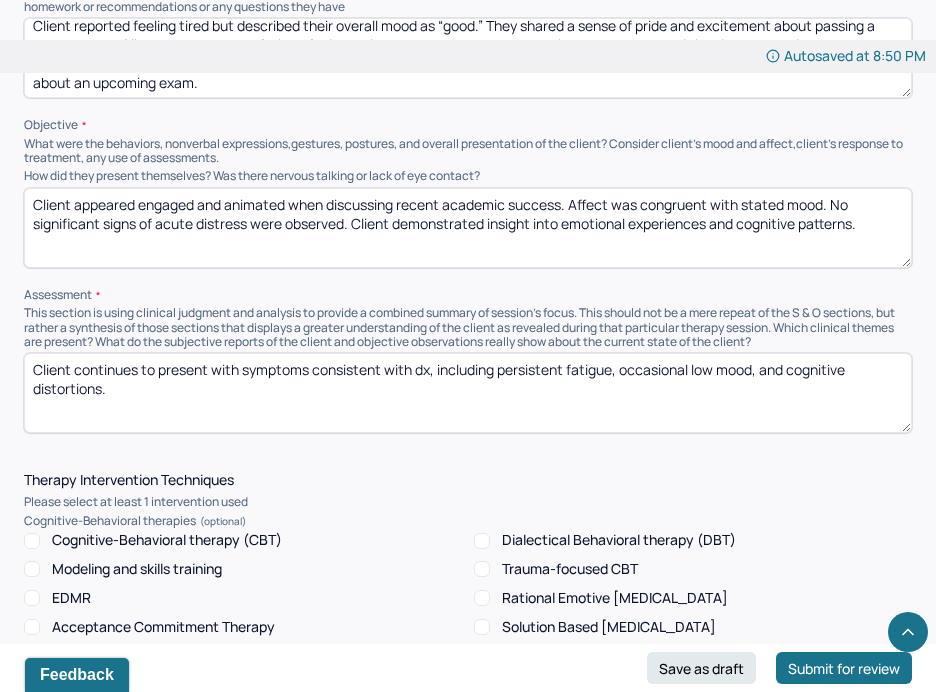 click on "Client continues to present with symptoms consistent with d, including persistexnt fatigue, occasional low mood, and cognitive distortions." at bounding box center (468, 393) 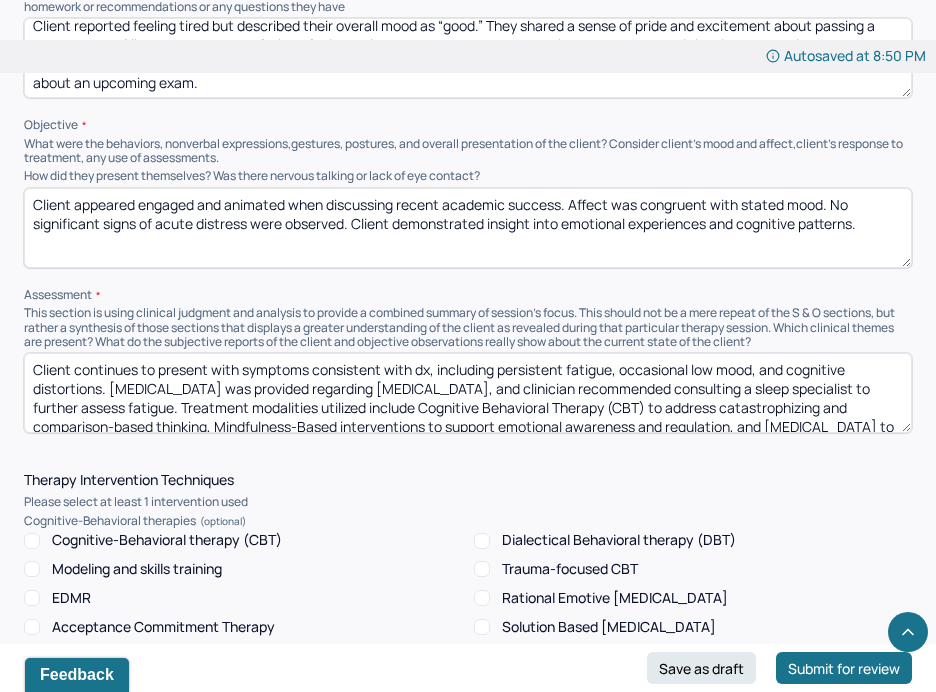 scroll, scrollTop: 22, scrollLeft: 0, axis: vertical 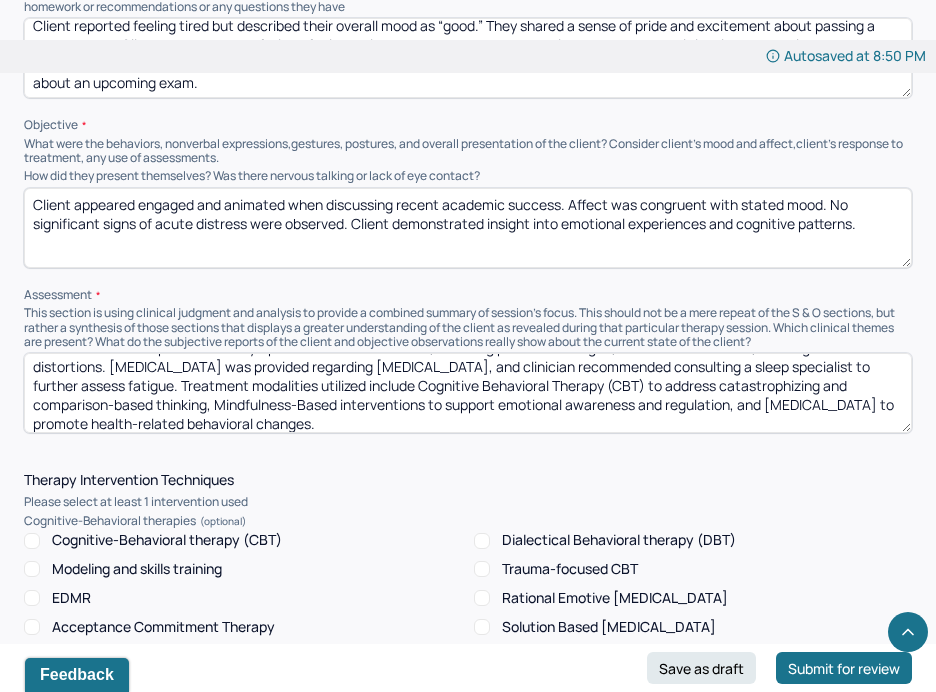drag, startPoint x: 376, startPoint y: 380, endPoint x: 601, endPoint y: 374, distance: 225.07999 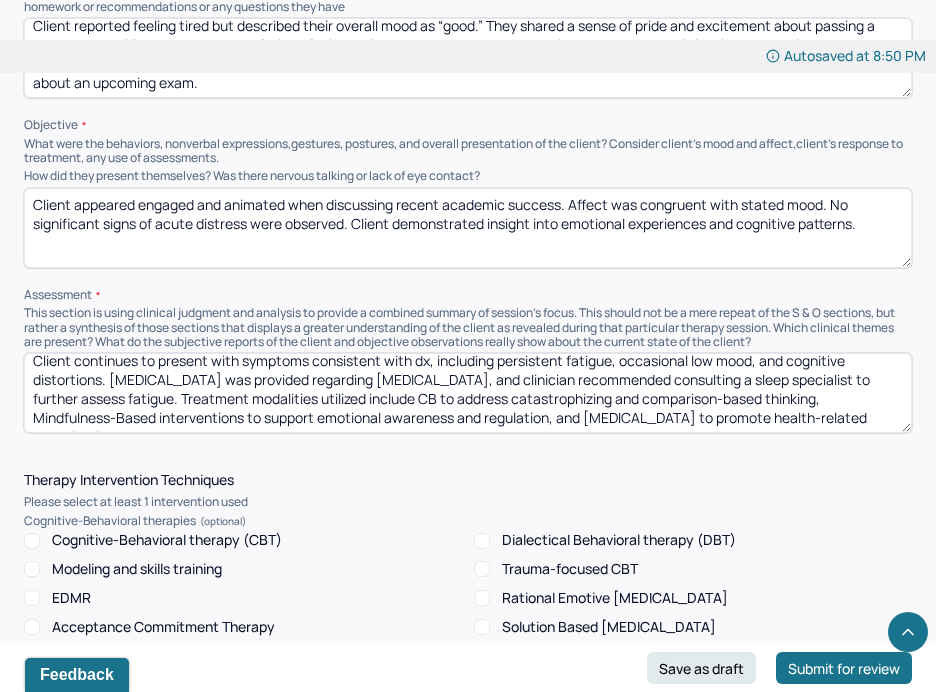 scroll, scrollTop: 22, scrollLeft: 0, axis: vertical 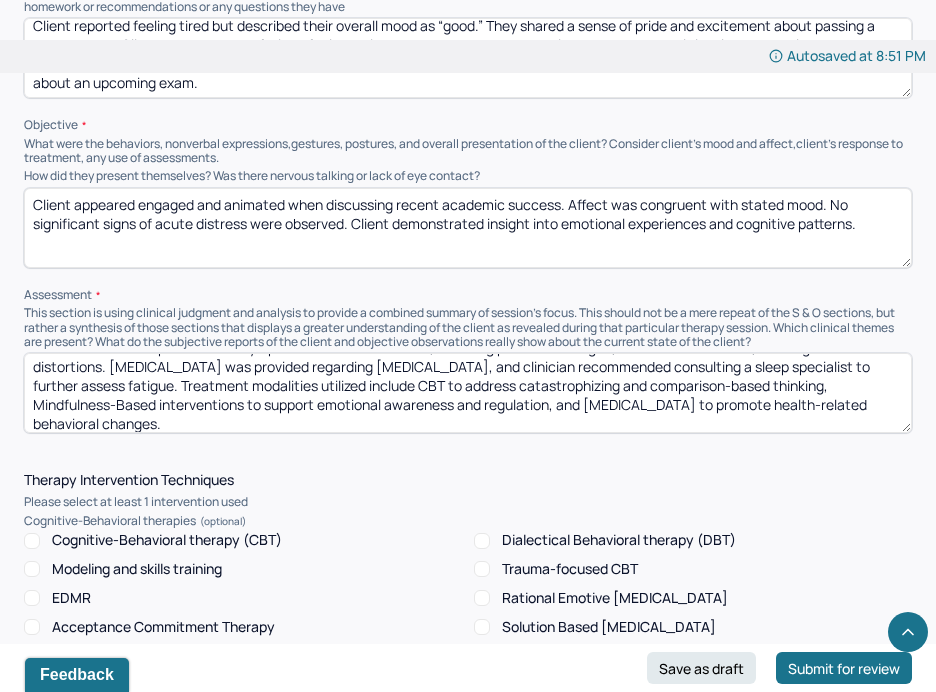 click on "Client continues to present with symptoms consistent with dx, including persistent fatigue, occasional low mood, and cognitive distortions. [MEDICAL_DATA] was provided regarding [MEDICAL_DATA], and clinician recommended consulting a sleep specialist to further assess fatigue. Treatment modalities utilized include CBT to address catastrophizing and comparison-based thinking, Mindfulness-Based interventions to support emotional awareness and regulation, and [MEDICAL_DATA] to promote health-related behavioral changes." at bounding box center [468, 393] 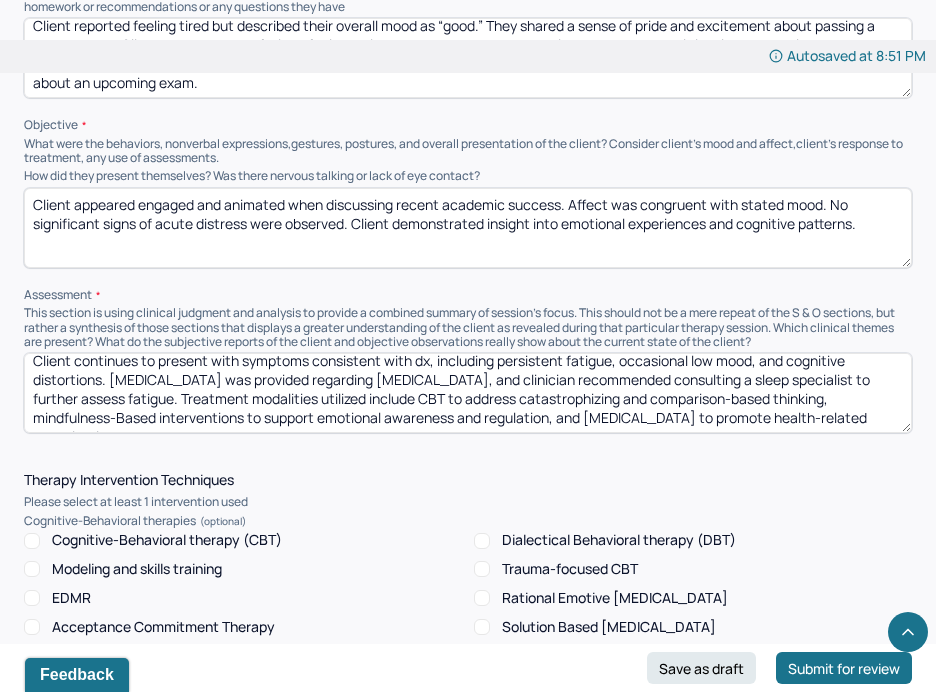 scroll, scrollTop: 22, scrollLeft: 0, axis: vertical 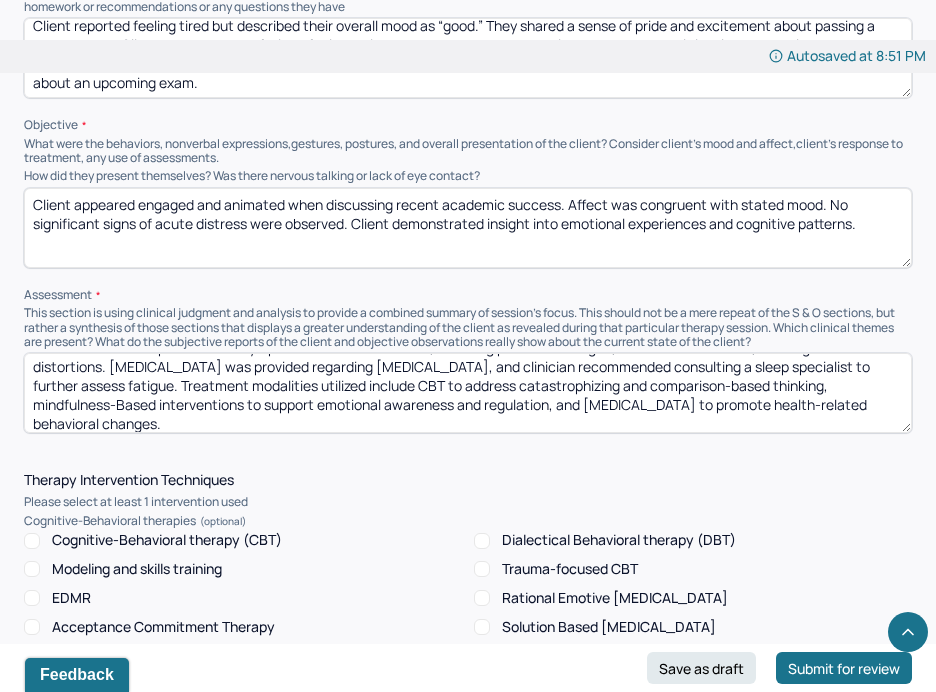 click on "Client continues to present with symptoms consistent with dx, including persistent fatigue, occasional low mood, and cognitive distortions. [MEDICAL_DATA] was provided regarding [MEDICAL_DATA], and clinician recommended consulting a sleep specialist to further assess fatigue. Treatment modalities utilized include CBT to address catastrophizing and comparison-based thinking, mindfulness-Based interventions to support emotional awareness and regulation, and [MEDICAL_DATA] to promote health-related behavioral changes." at bounding box center [468, 393] 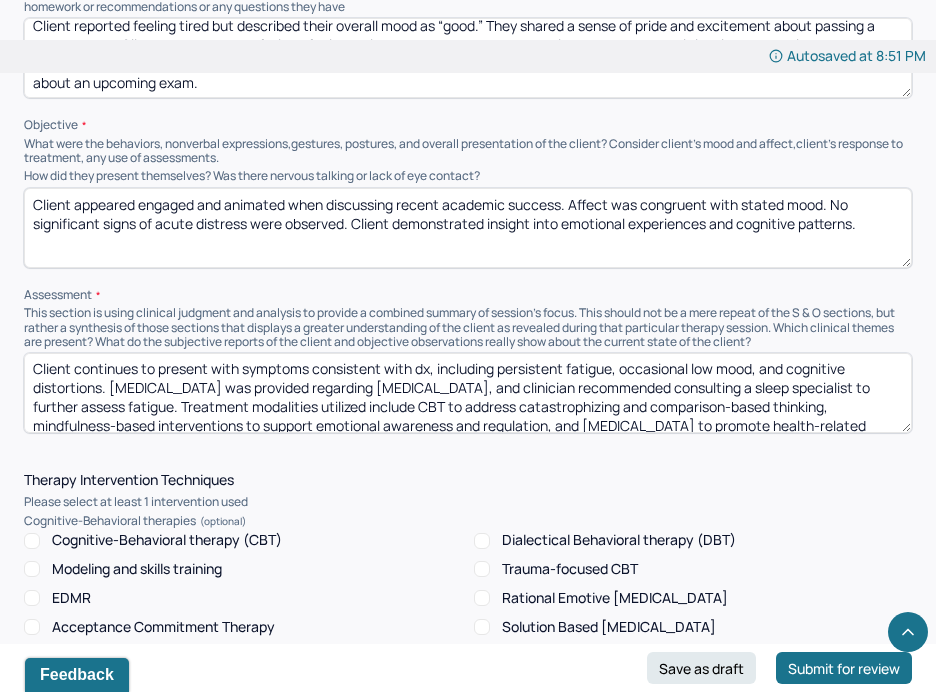 scroll, scrollTop: 0, scrollLeft: 0, axis: both 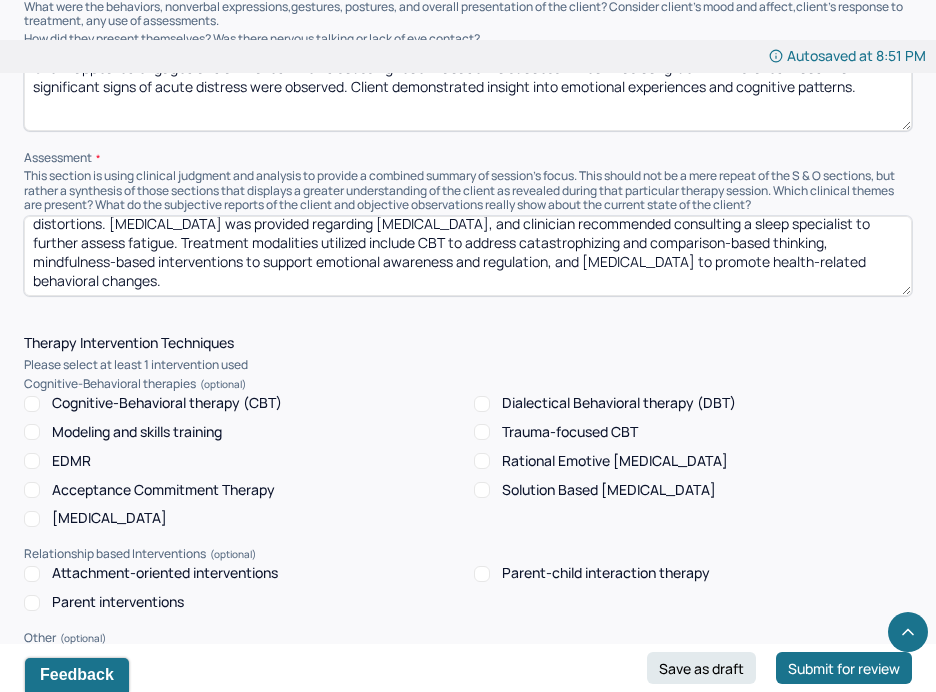 type on "Client continues to present with symptoms consistent with dx, including persistent fatigue, occasional low mood, and cognitive distortions. [MEDICAL_DATA] was provided regarding [MEDICAL_DATA], and clinician recommended consulting a sleep specialist to further assess fatigue. Treatment modalities utilized include CBT to address catastrophizing and comparison-based thinking, mindfulness-based interventions to support emotional awareness and regulation, and [MEDICAL_DATA] to promote health-related behavioral changes." 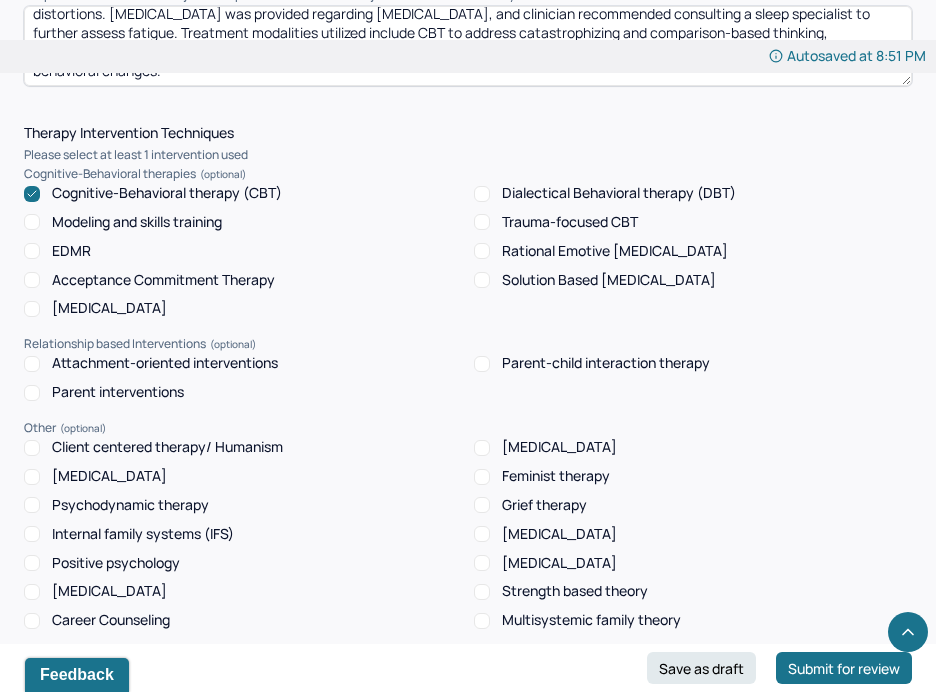 scroll, scrollTop: 1672, scrollLeft: 0, axis: vertical 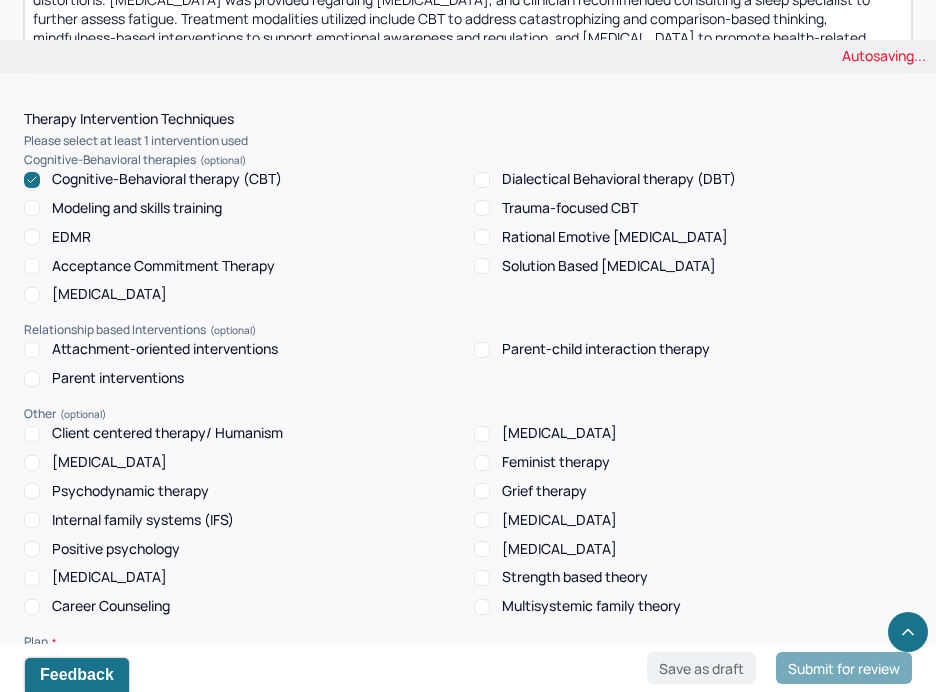 click on "Client centered therapy/ Humanism" at bounding box center [167, 433] 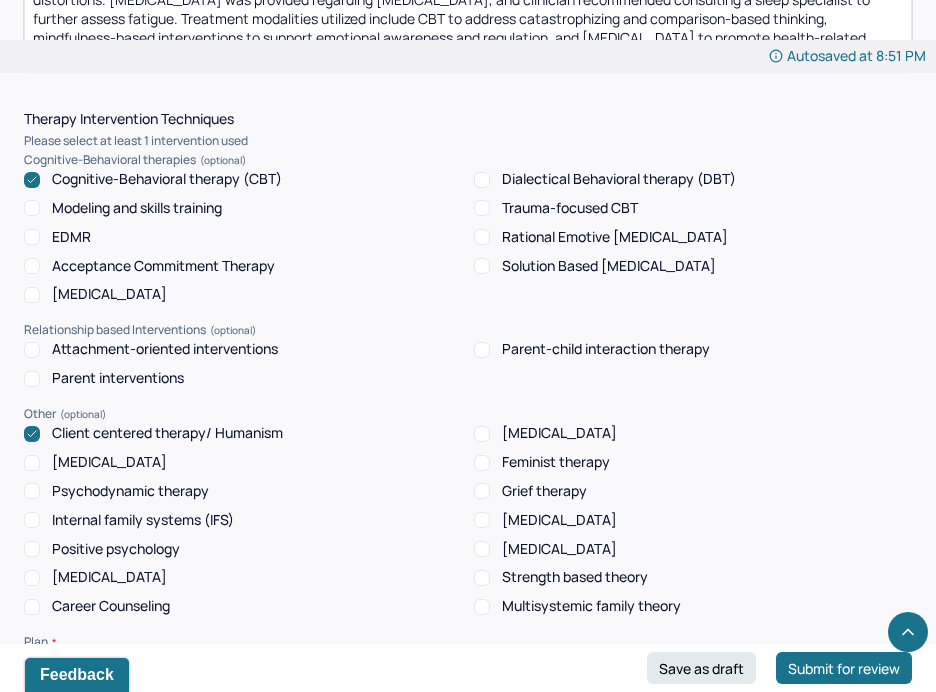 click on "Client centered therapy/ Humanism [MEDICAL_DATA] [MEDICAL_DATA] Feminist therapy Psychodynamic therapy Grief therapy Internal family systems (IFS) [MEDICAL_DATA] Positive psychology [MEDICAL_DATA] [MEDICAL_DATA] Strength based theory Career Counseling Multisystemic family theory" at bounding box center (468, 520) 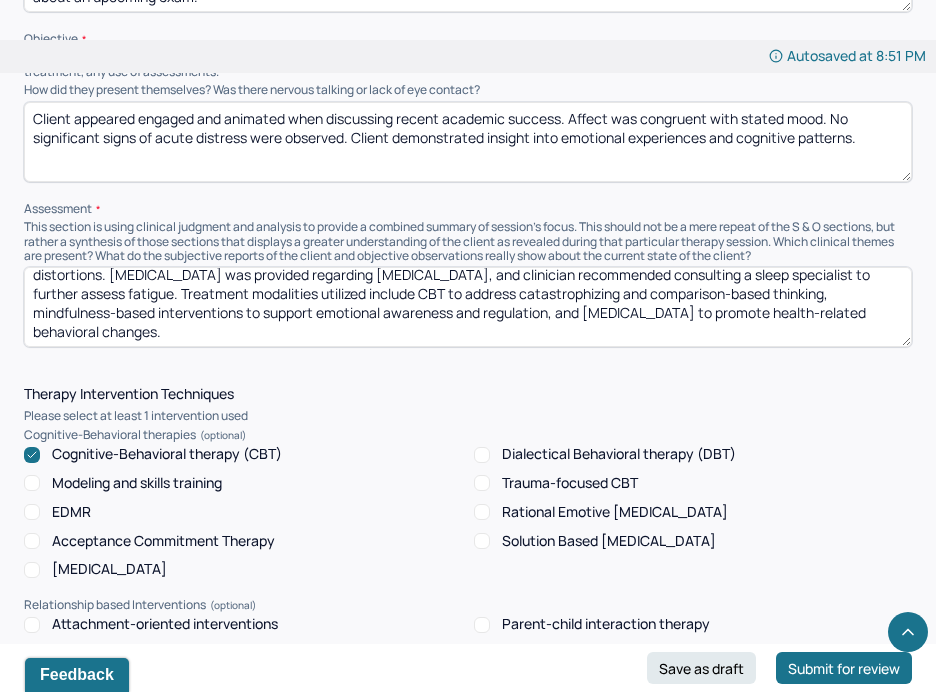 scroll, scrollTop: 1392, scrollLeft: 0, axis: vertical 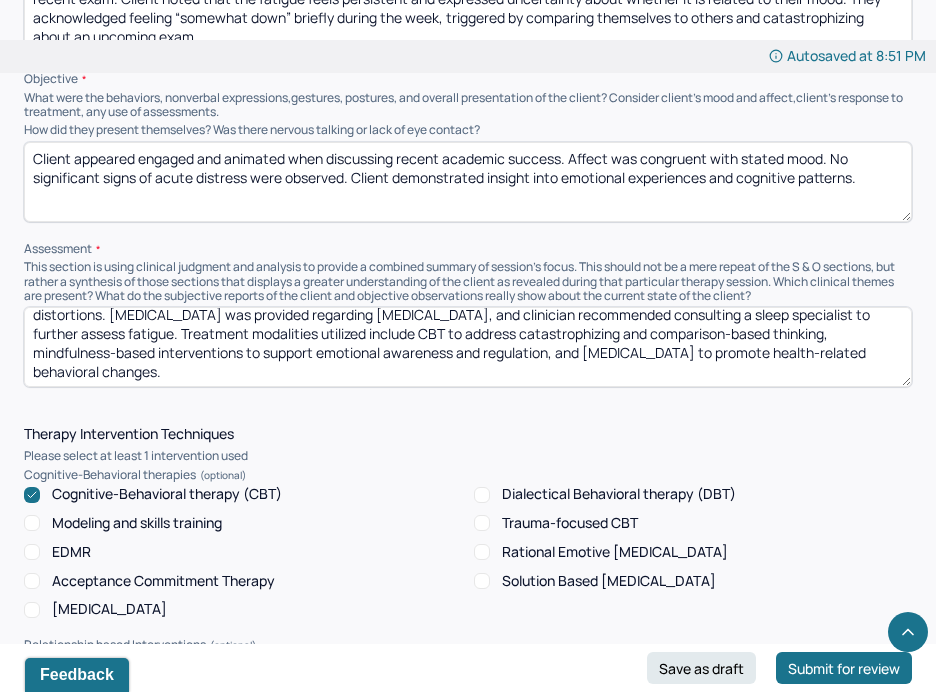 click on "Client continues to present with symptoms consistent with dx, including persistent fatigue, occasional low mood, and cognitive distortions. [MEDICAL_DATA] was provided regarding [MEDICAL_DATA], and clinician recommended consulting a sleep specialist to further assess fatigue. Treatment modalities utilized include CBT to address catastrophizing and comparison-based thinking, mindfulness-based interventions to support emotional awareness and regulation, and [MEDICAL_DATA] to promote health-related behavioral changes." at bounding box center [468, 347] 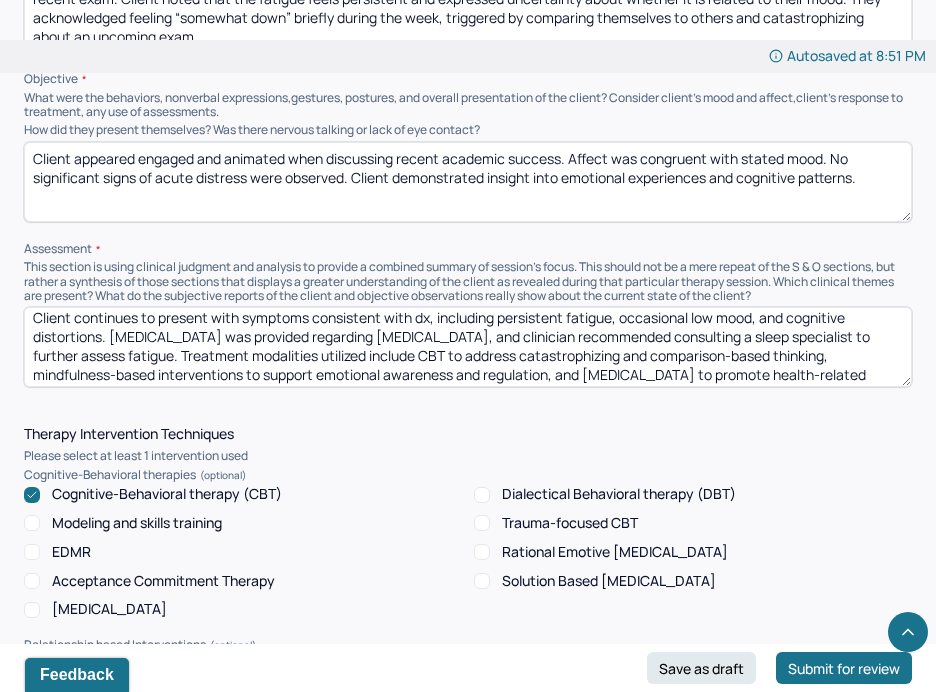 scroll, scrollTop: 0, scrollLeft: 0, axis: both 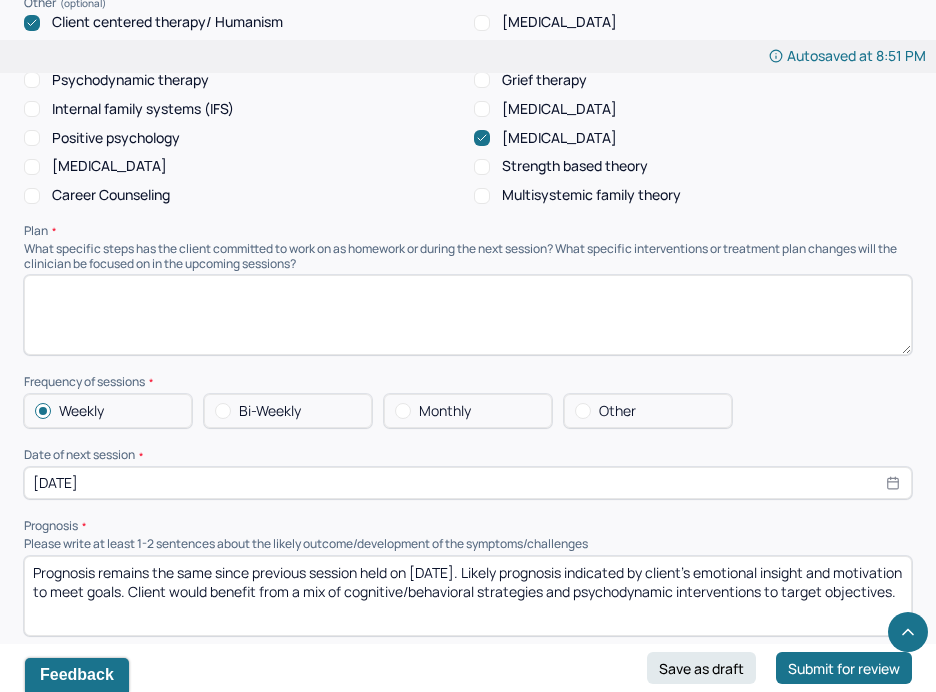 click at bounding box center (468, 315) 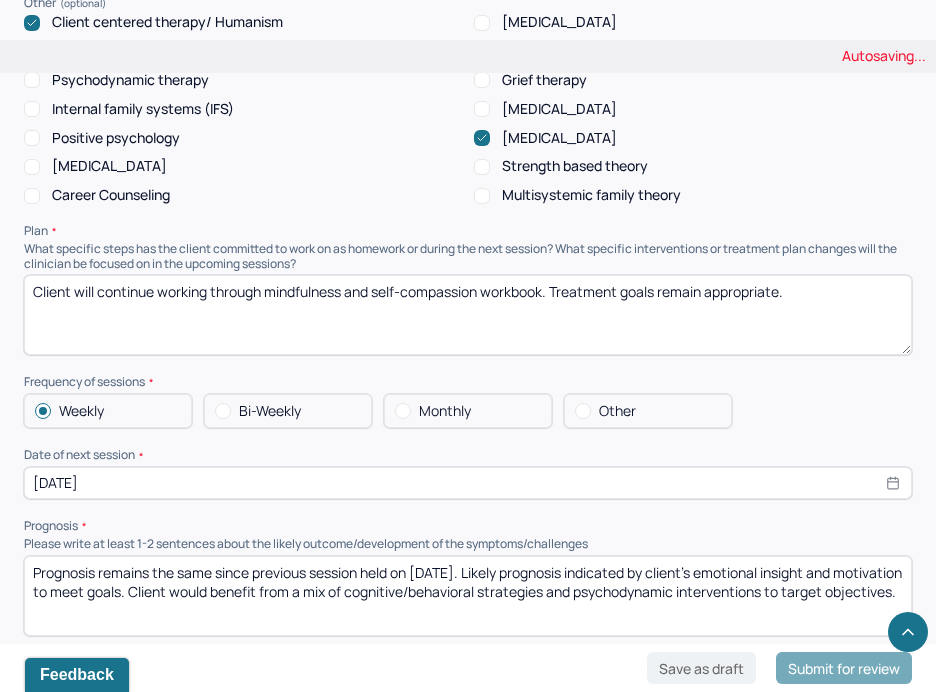 type on "Client will continue working through mindfulness and self-compassion workbook. Treatment goals remain appropriate." 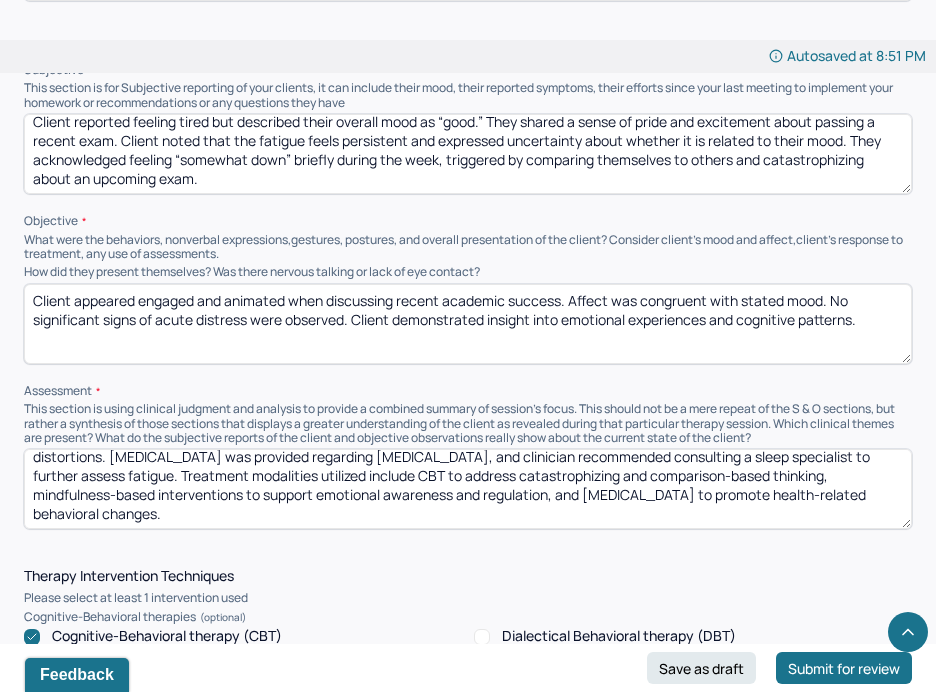 scroll, scrollTop: 1216, scrollLeft: 0, axis: vertical 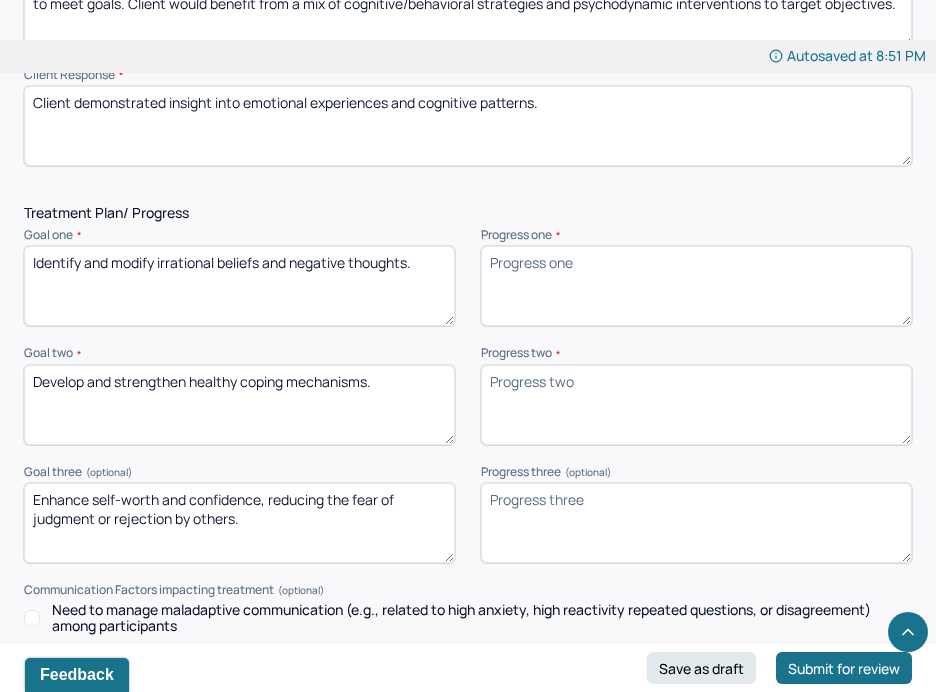 click on "Identify and modify irrational beliefs and negative thoughts." at bounding box center (239, 286) 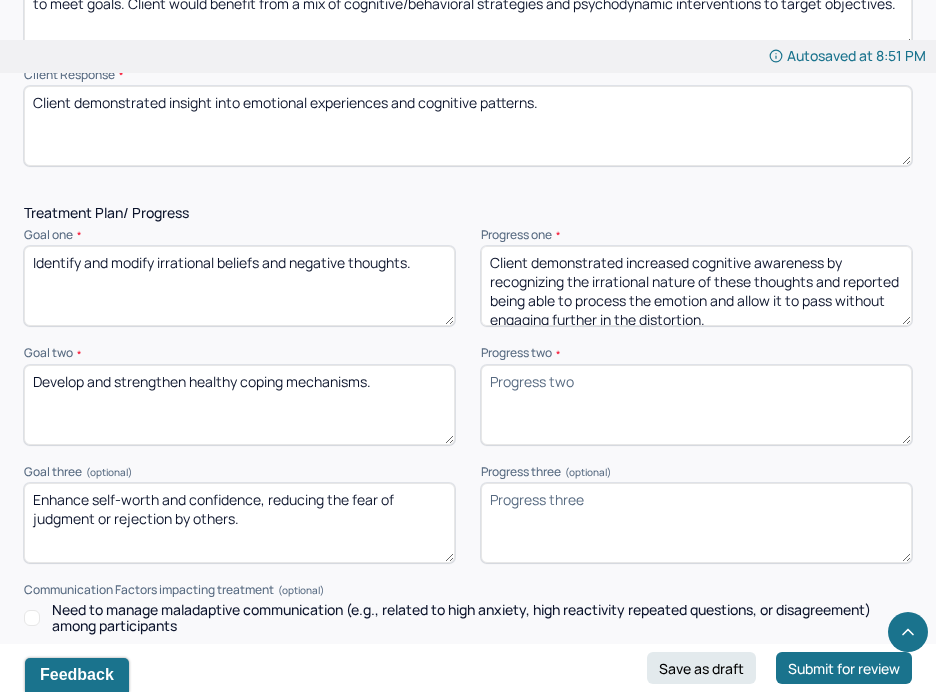 scroll, scrollTop: 3, scrollLeft: 0, axis: vertical 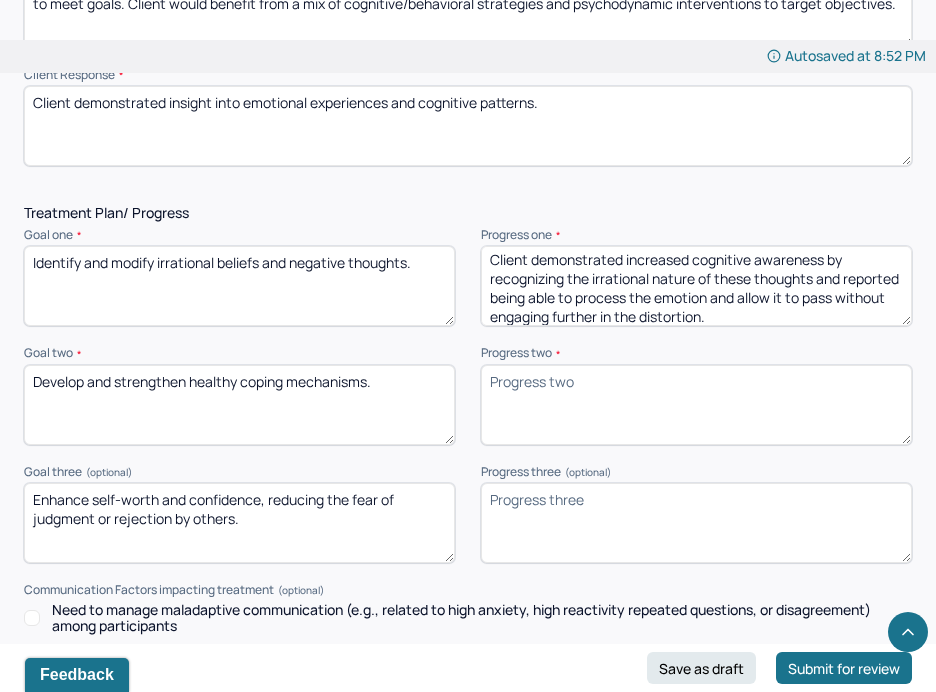 click on "Client demonstrated increased cognitive awareness by recognizing the irrational nature of these thoughts and reported being able to process the emotion and allow it to pass without engaging further in the distortion." at bounding box center (696, 286) 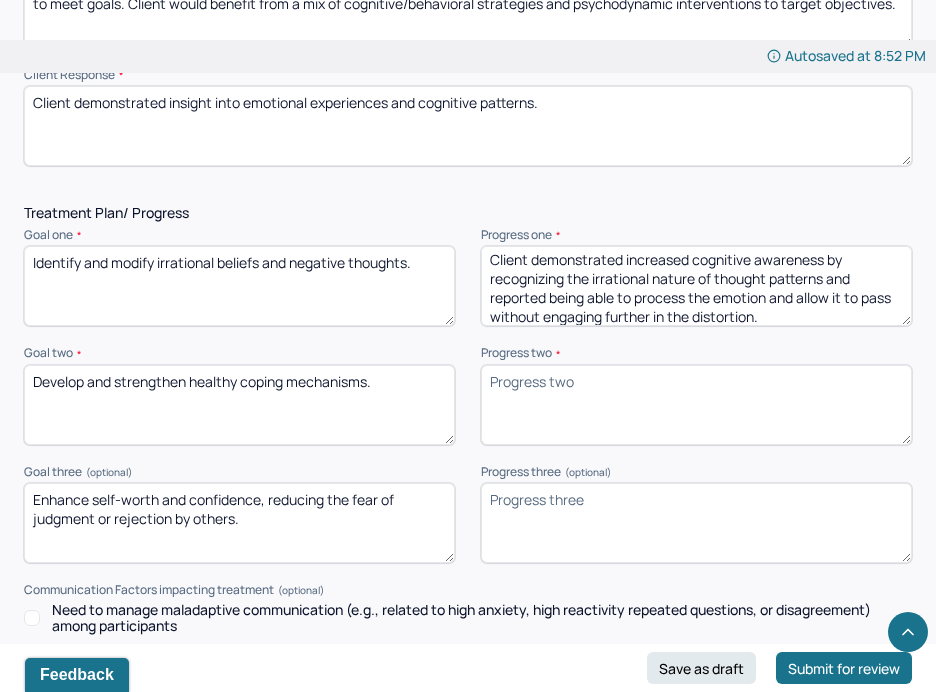 click on "Client demonstrated increased cognitive awareness by recognizing the irrational nature of thought patterns and reported being able to process the emotion and allow it to pass without engaging further in the distortion." at bounding box center (696, 286) 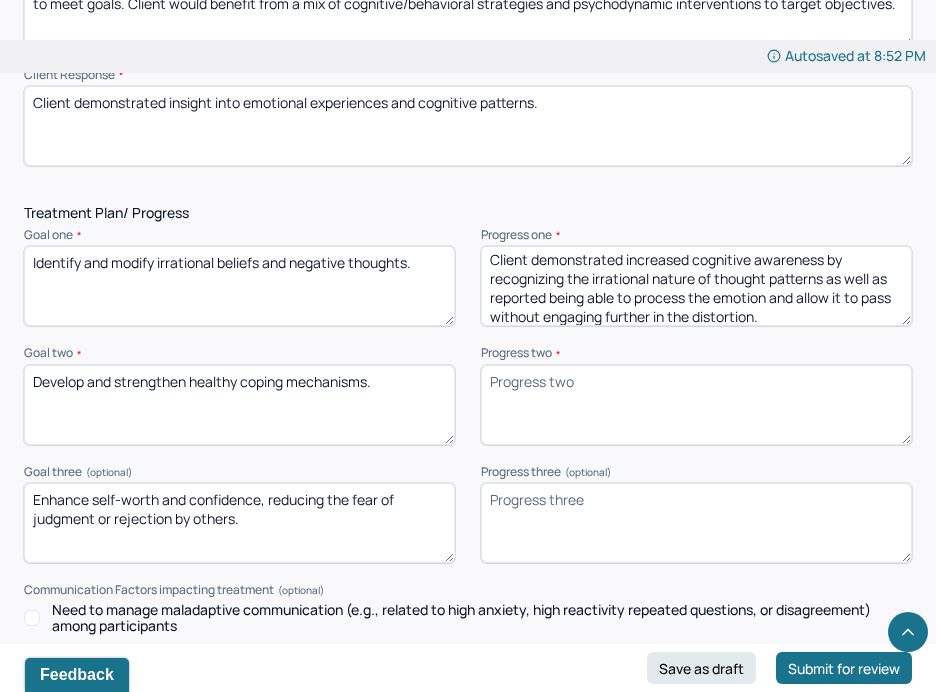 drag, startPoint x: 688, startPoint y: 284, endPoint x: 442, endPoint y: 284, distance: 246 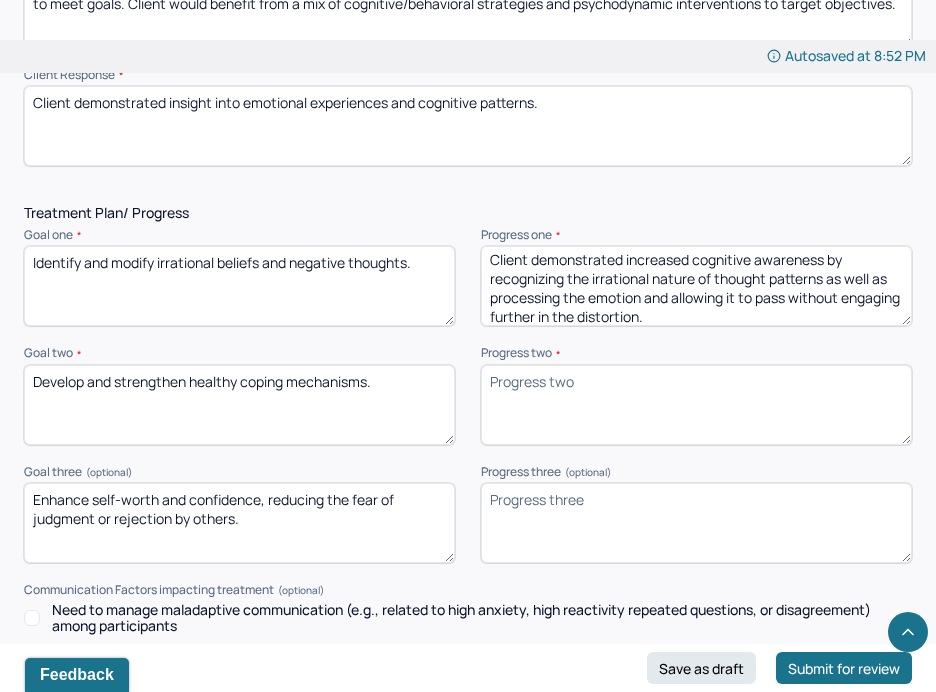 click on "Client demonstrated increased cognitive awareness by recognizing the irrational nature of thought patterns as well as processing the emotion and allow it to pass without engaging further in the distortion." at bounding box center [696, 286] 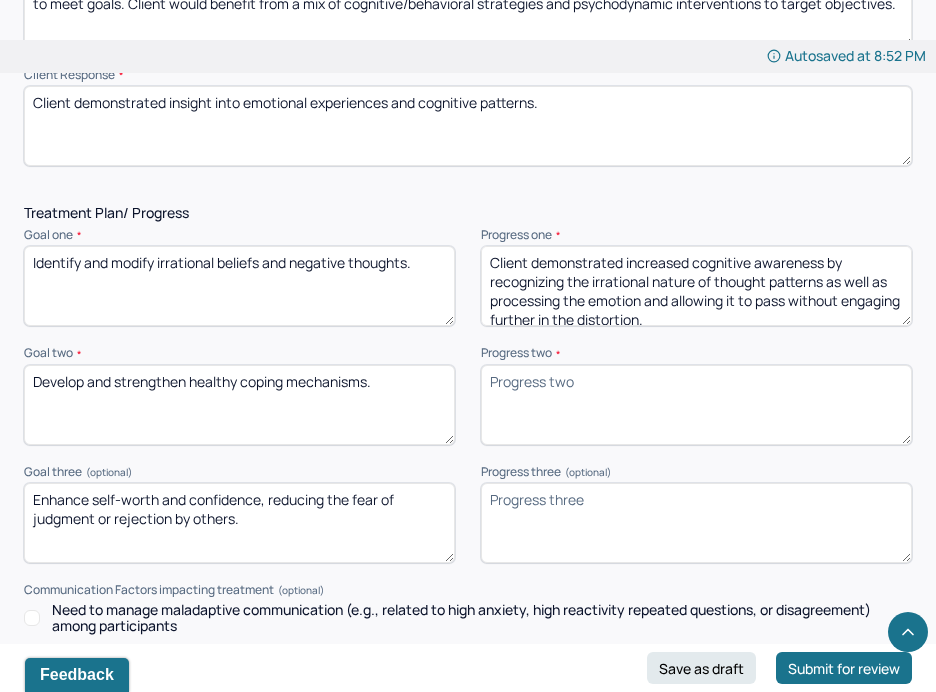 scroll, scrollTop: 9, scrollLeft: 0, axis: vertical 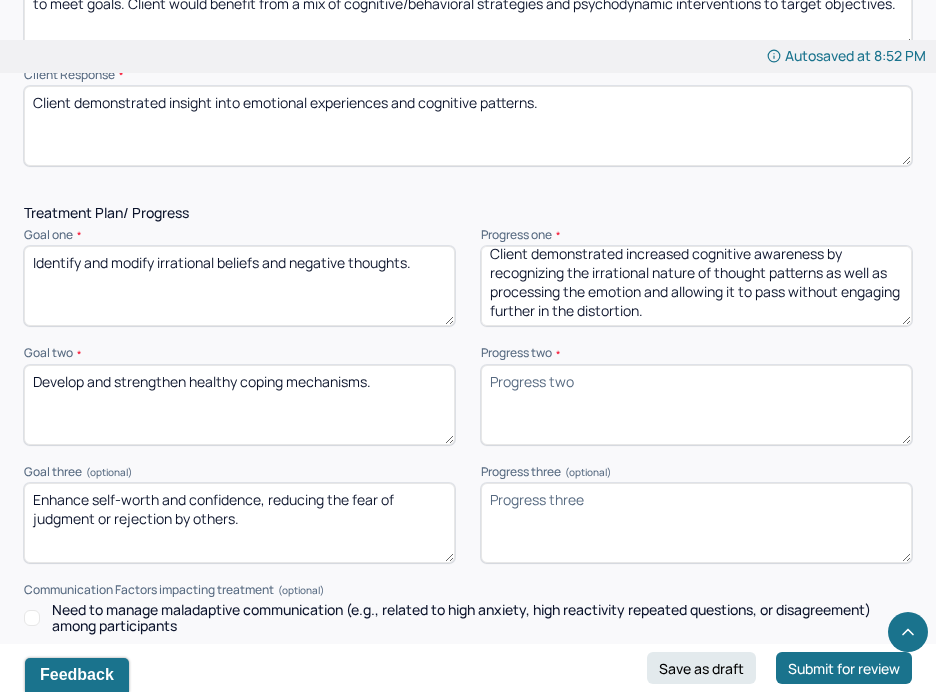 type on "Client demonstrated increased cognitive awareness by recognizing the irrational nature of thought patterns as well as processing the emotion and allowing it to pass without engaging further in the distortion." 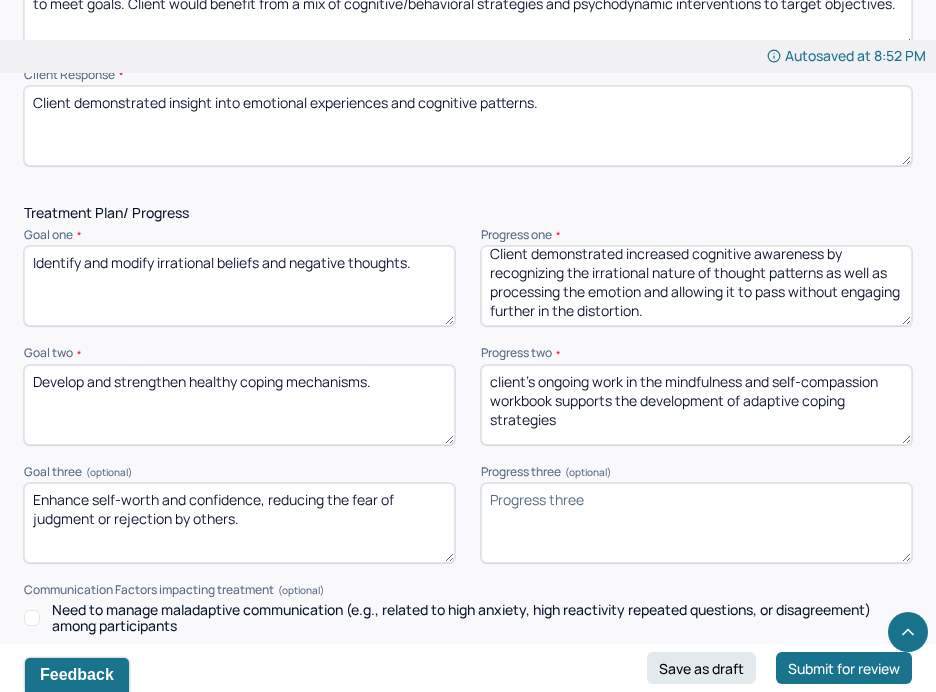 click on "client’s ongoing work in the mindfulness and self-compassion workbook supports the development of adaptive coping strategies" at bounding box center (696, 405) 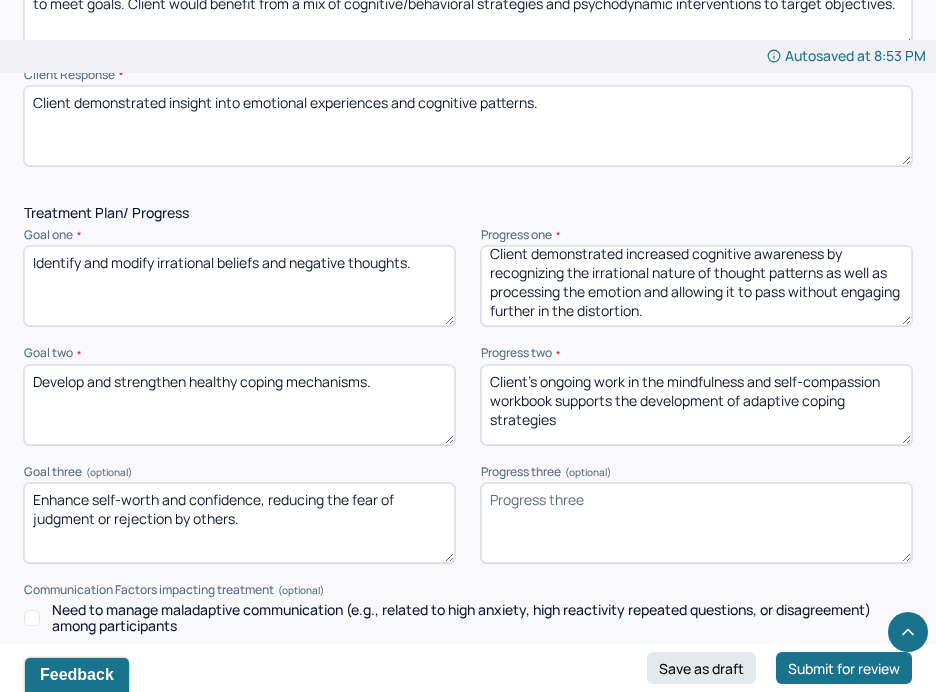 click on "client’s ongoing work in the mindfulness and self-compassion workbook supports the development of adaptive coping strategies" at bounding box center [696, 405] 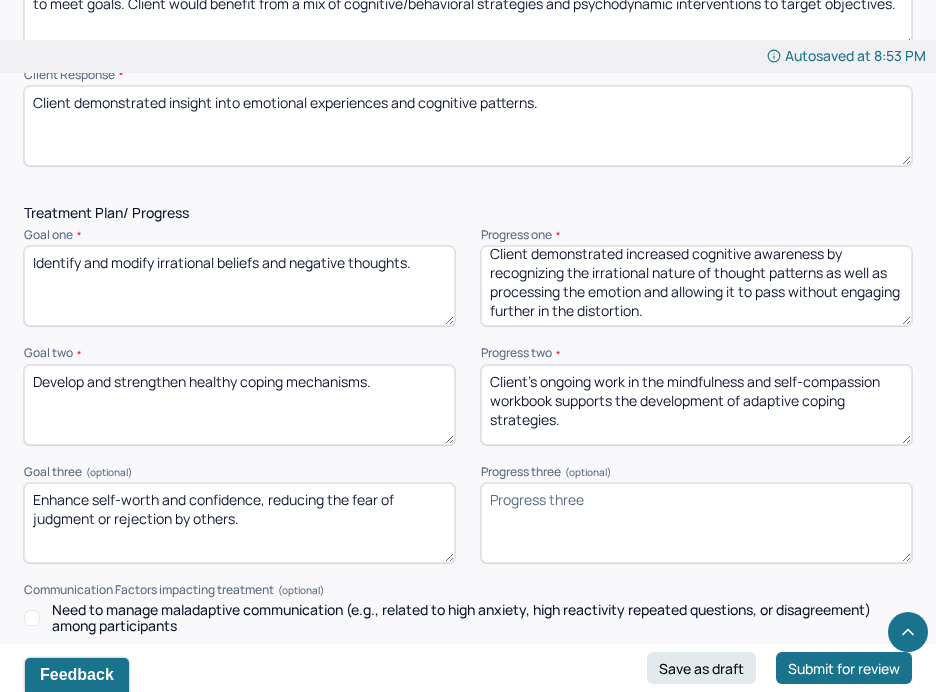 type on "Client’s ongoing work in the mindfulness and self-compassion workbook supports the development of adaptive coping strategies." 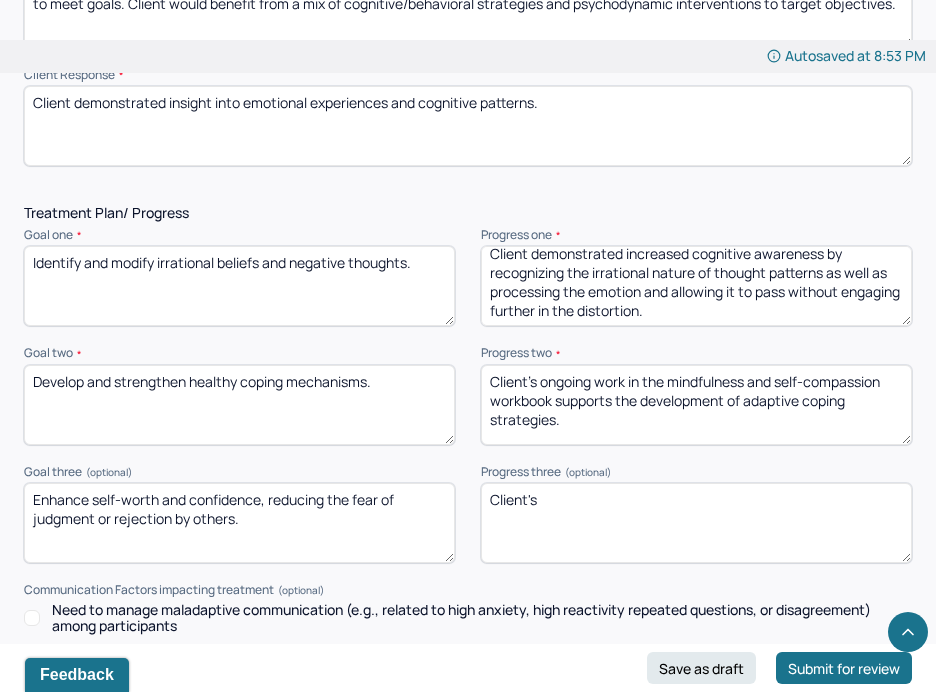 paste on "bility to process feelings of comparison without internalizing them may indicate reduced sensitivity to perceived judgment." 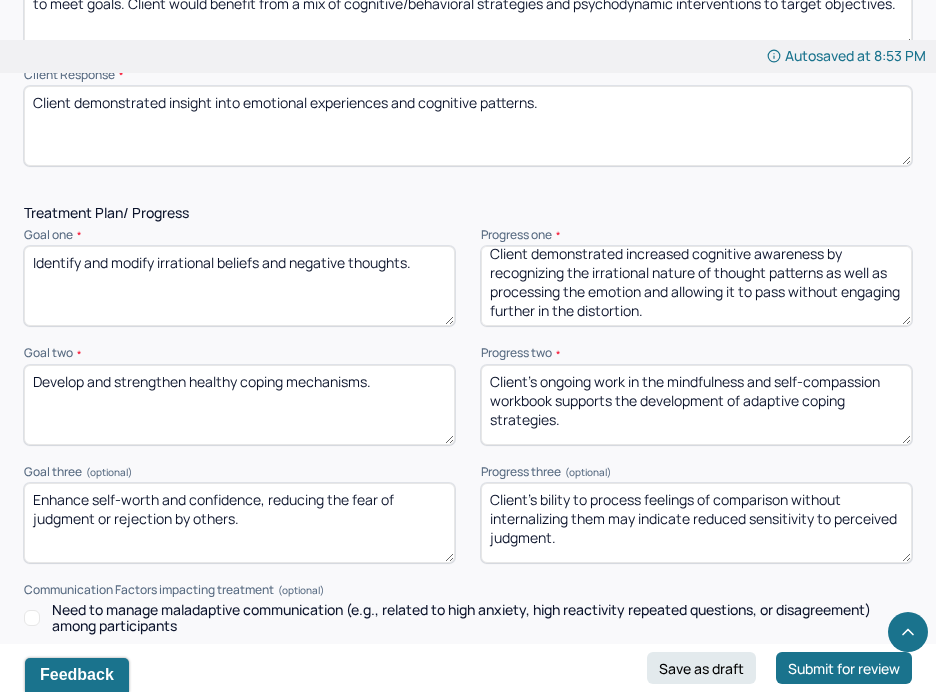 scroll, scrollTop: 0, scrollLeft: 0, axis: both 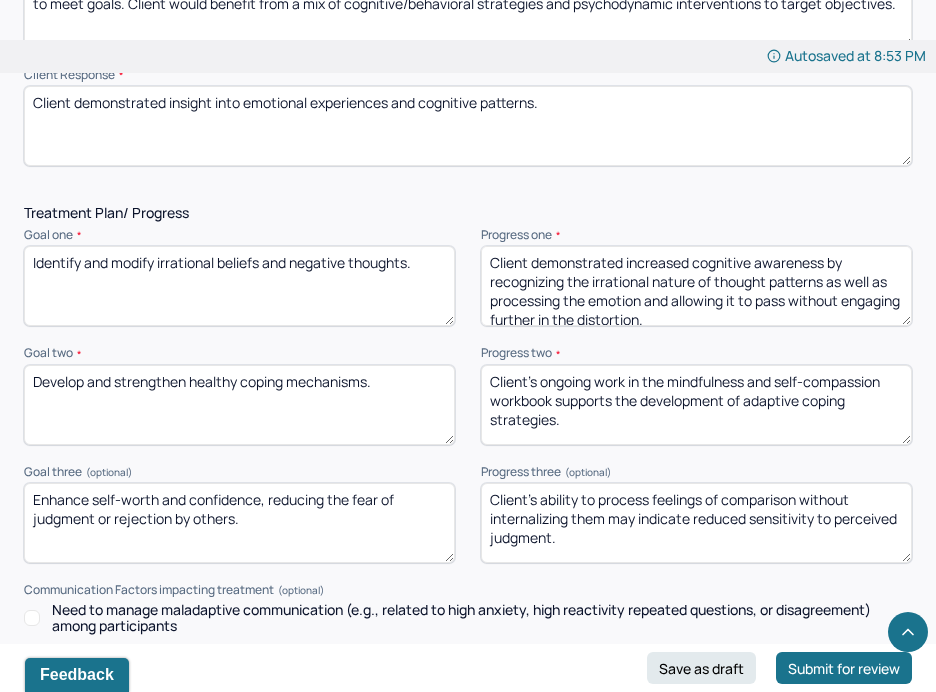 type on "Client's ability to process feelings of comparison without internalizing them may indicate reduced sensitivity to perceived judgment." 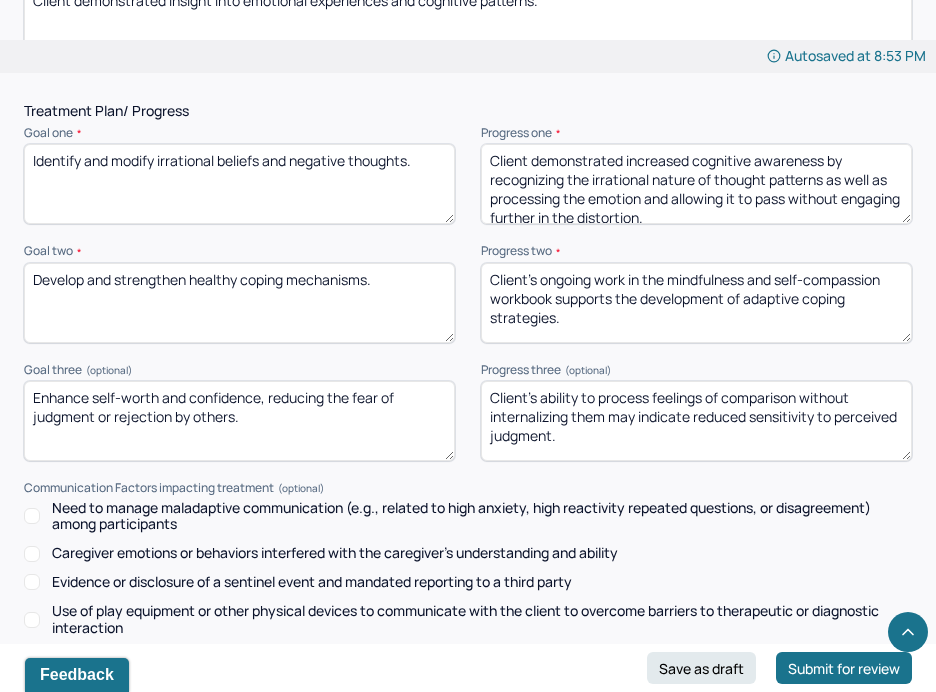 scroll, scrollTop: 3110, scrollLeft: 0, axis: vertical 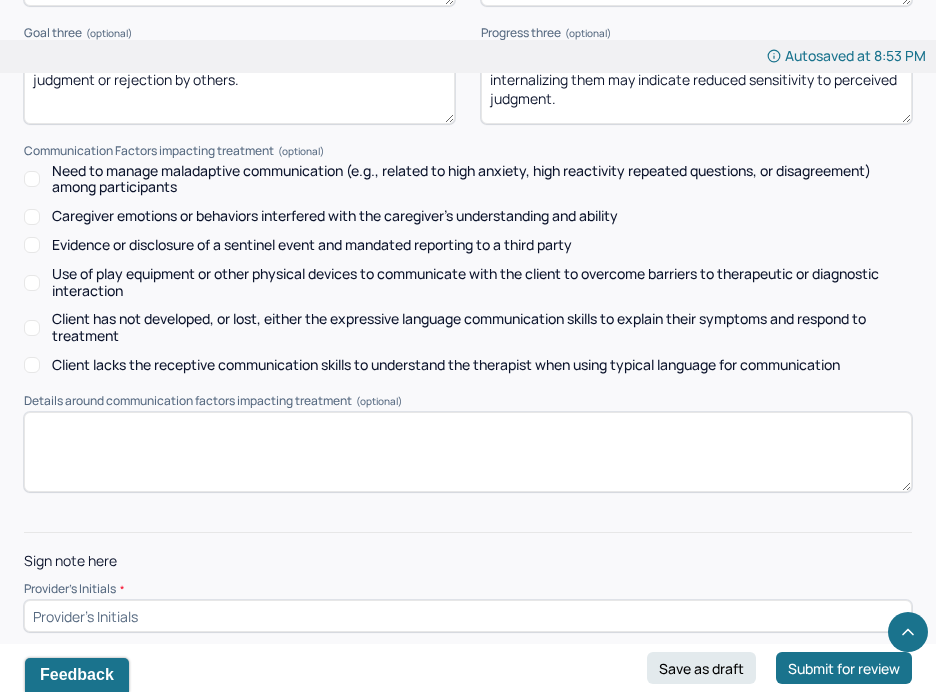 click at bounding box center [468, 616] 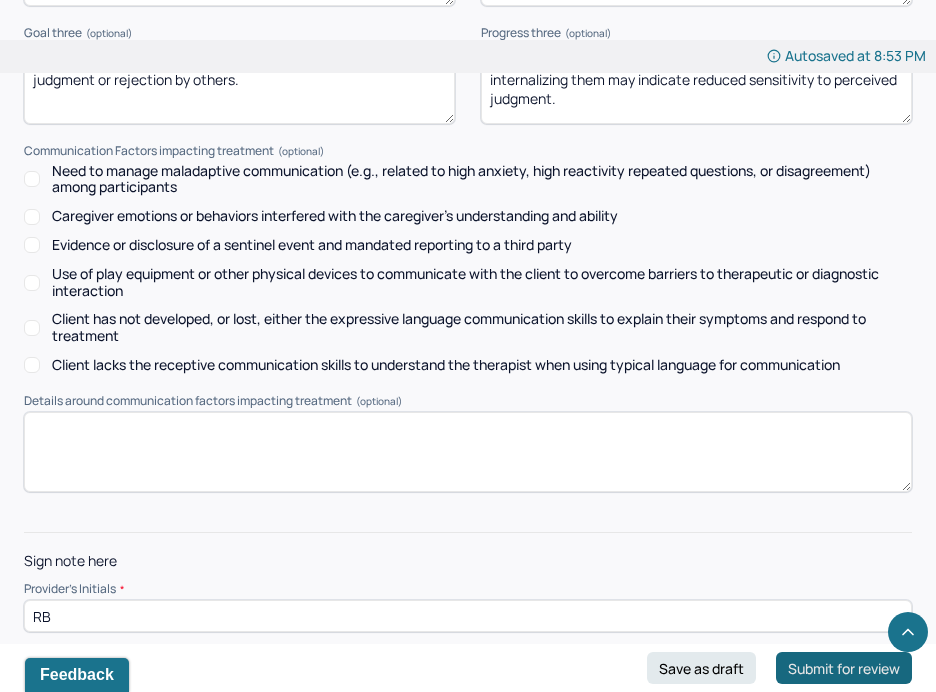 type on "RB" 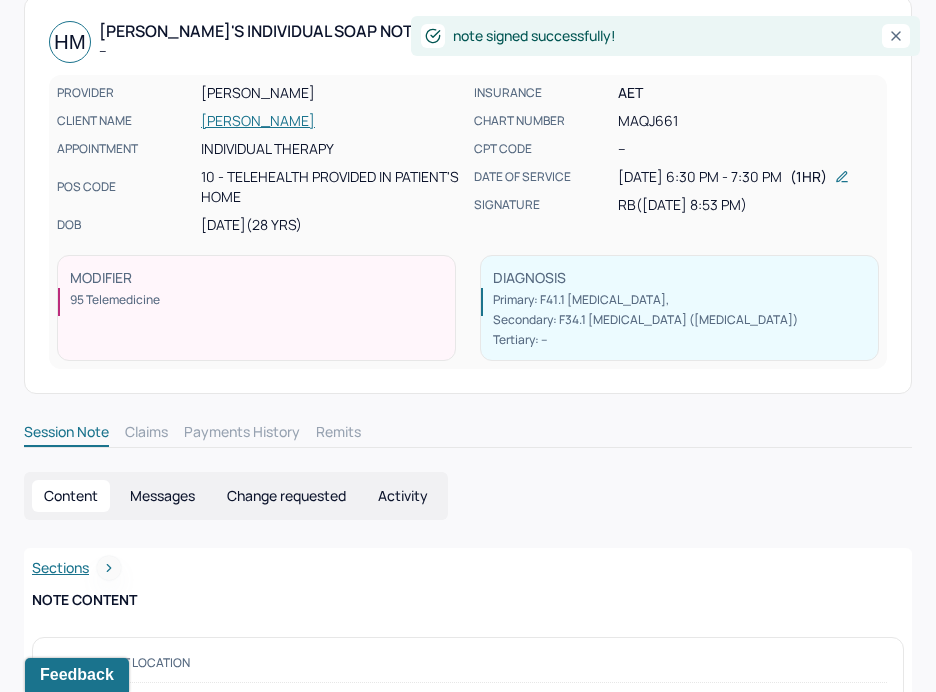 scroll, scrollTop: 0, scrollLeft: 0, axis: both 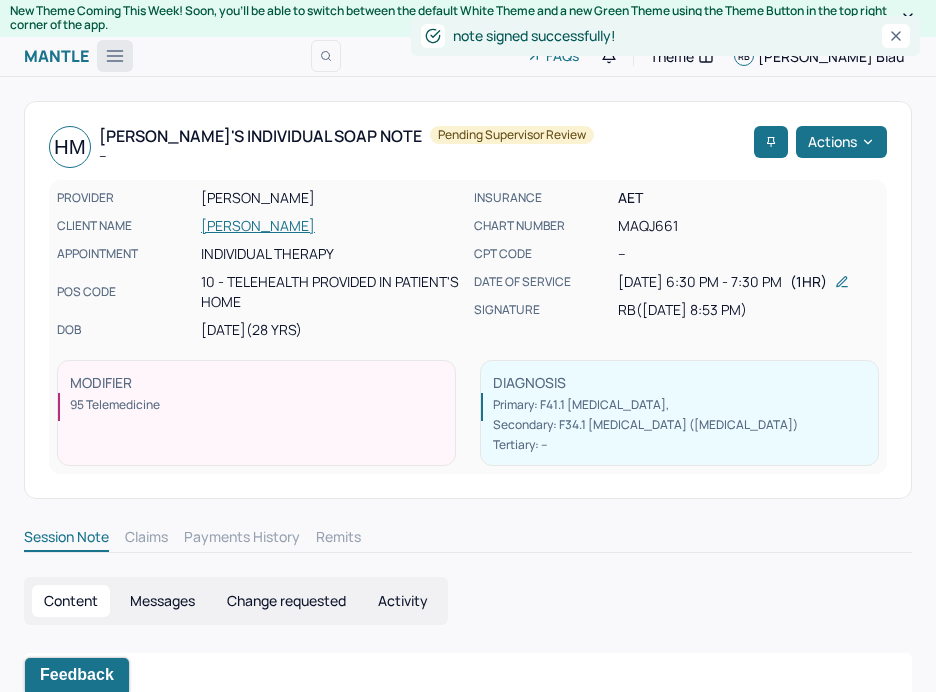 click at bounding box center (115, 56) 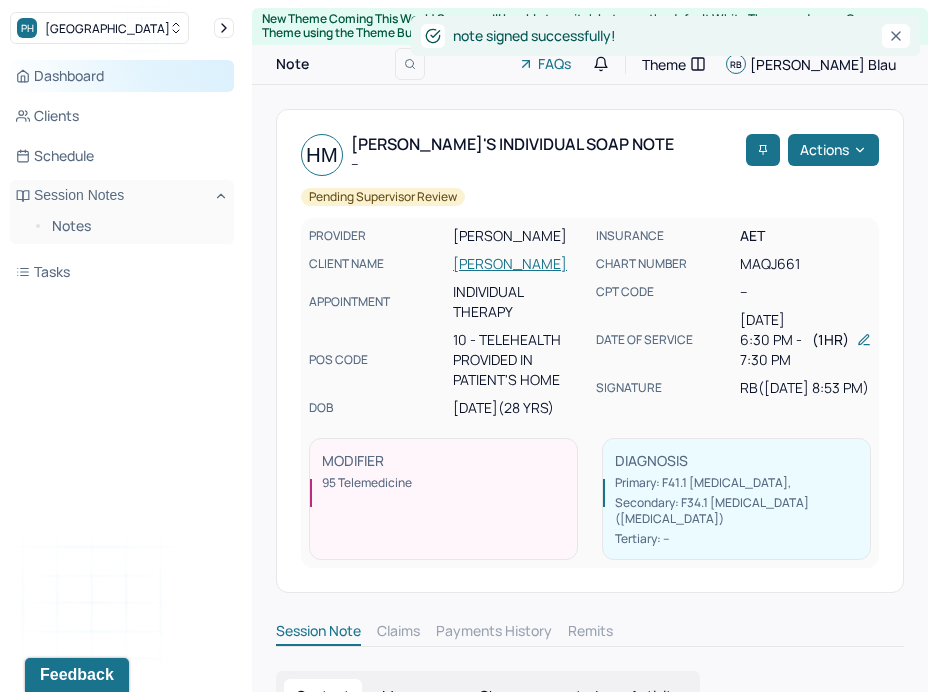 click on "Dashboard" at bounding box center [122, 76] 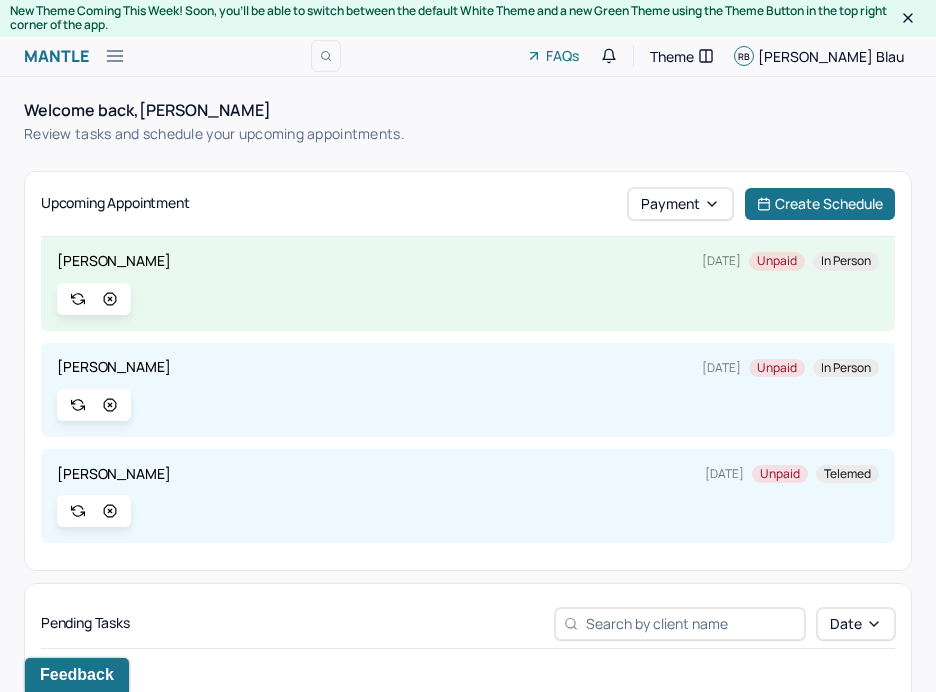 scroll, scrollTop: 0, scrollLeft: 0, axis: both 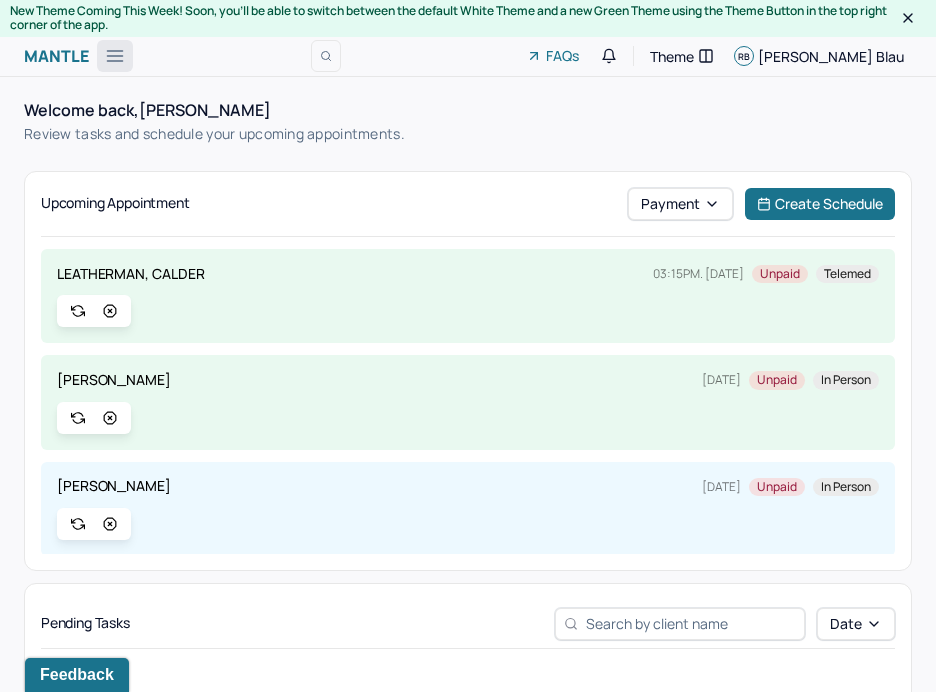 click 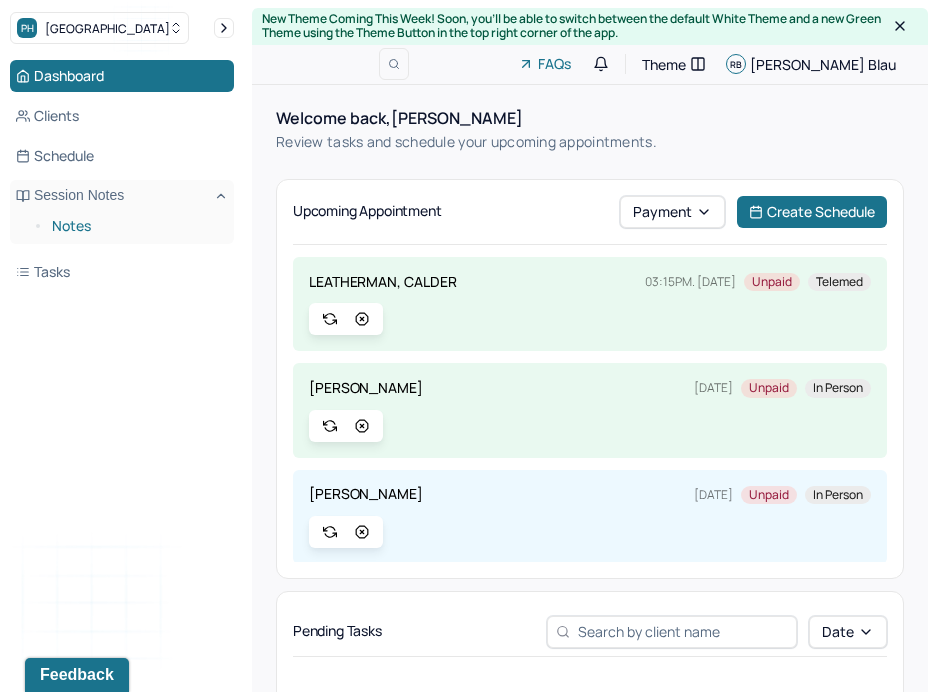 click on "Notes" at bounding box center (135, 226) 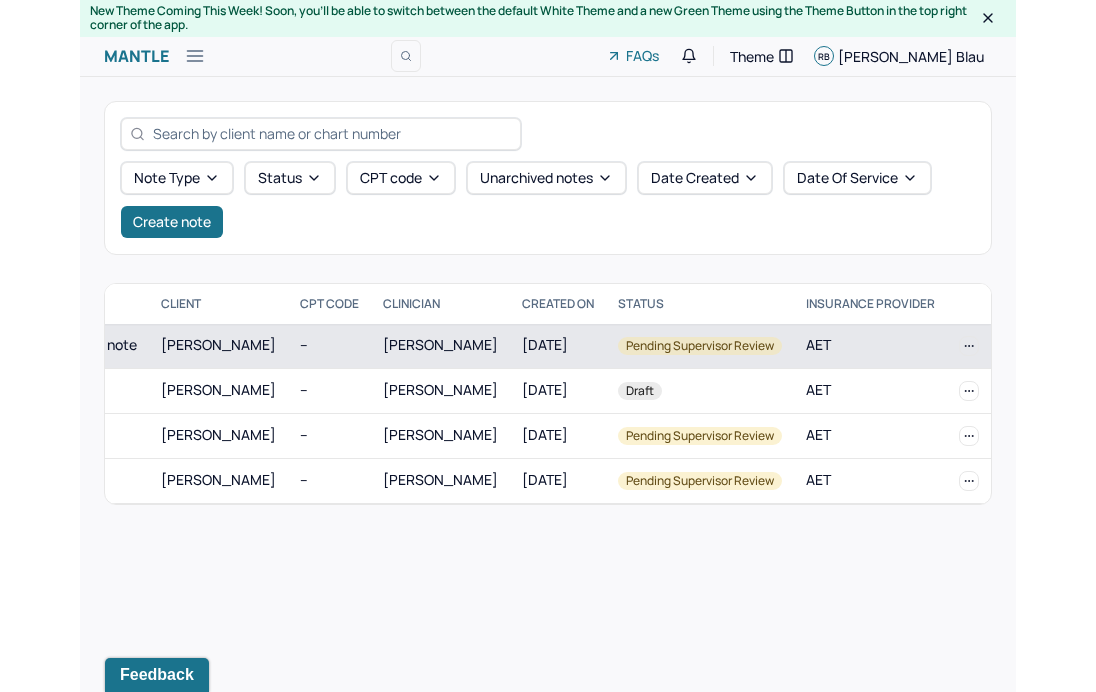 scroll, scrollTop: 0, scrollLeft: 0, axis: both 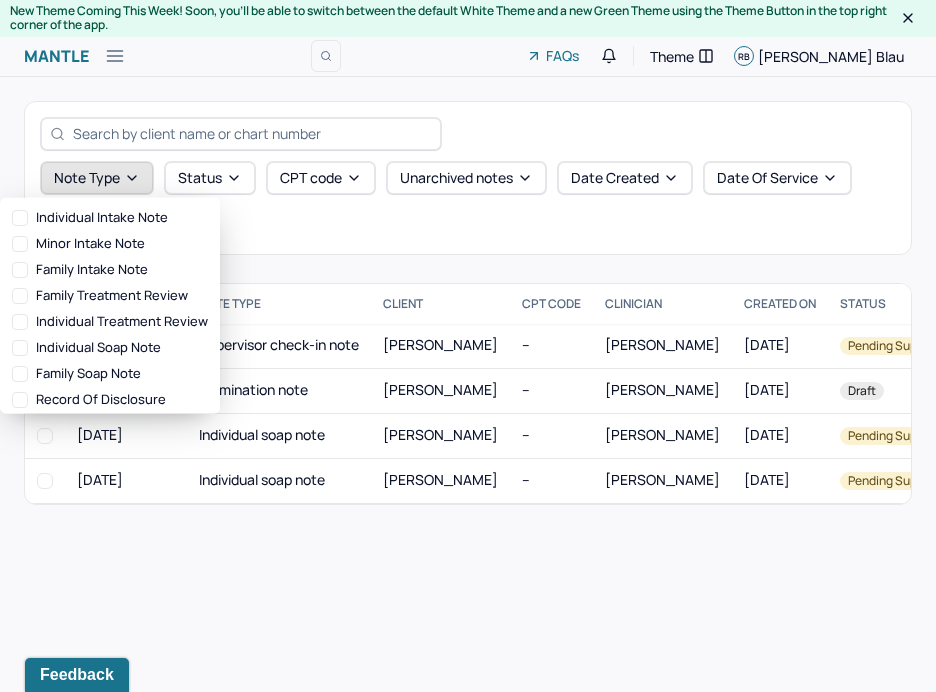 click 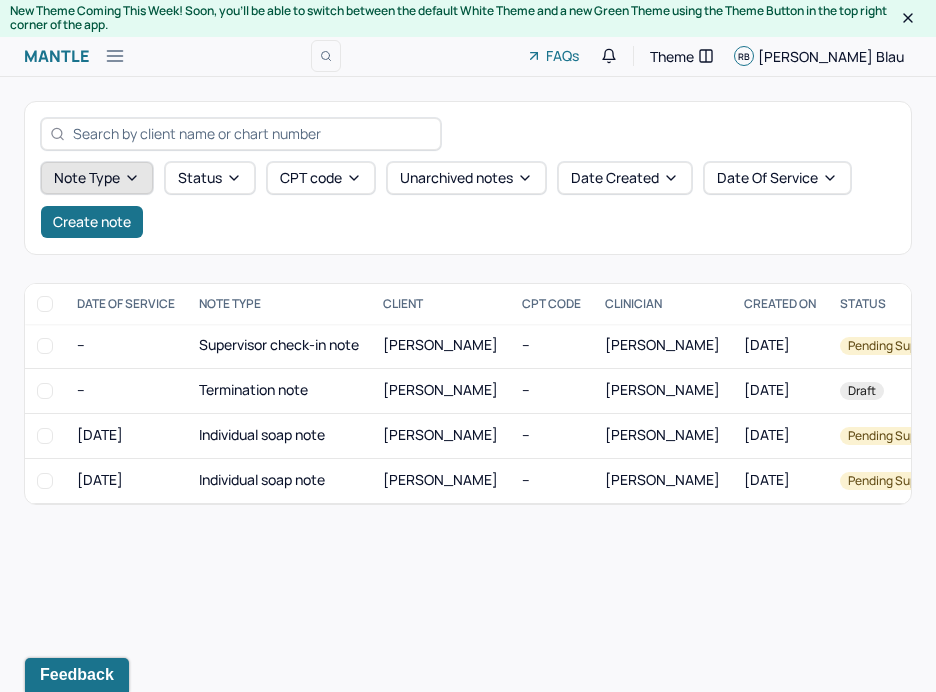click 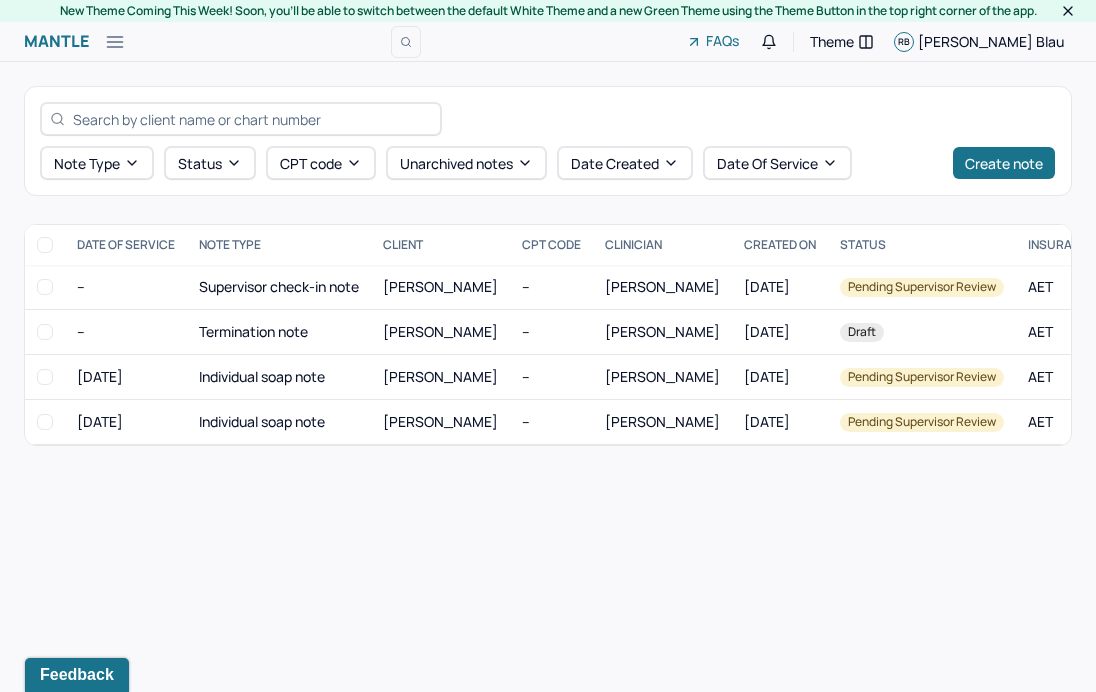 click on "Mantle Notes(4)  FAQs Theme RB [PERSON_NAME]" at bounding box center [548, 42] 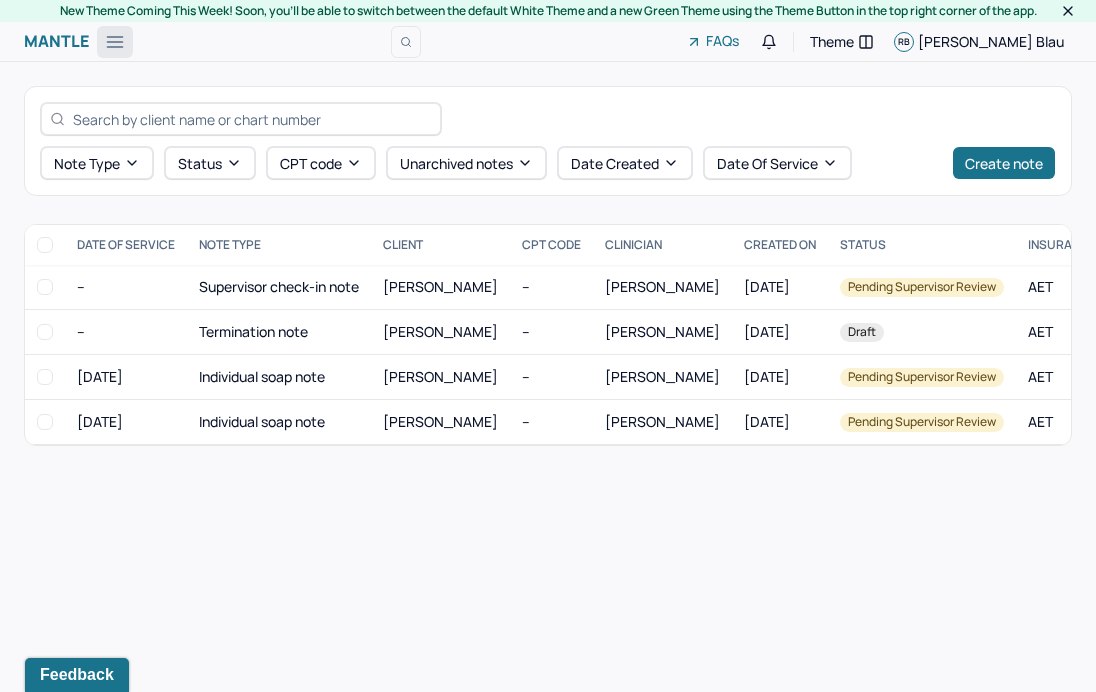 click at bounding box center (115, 42) 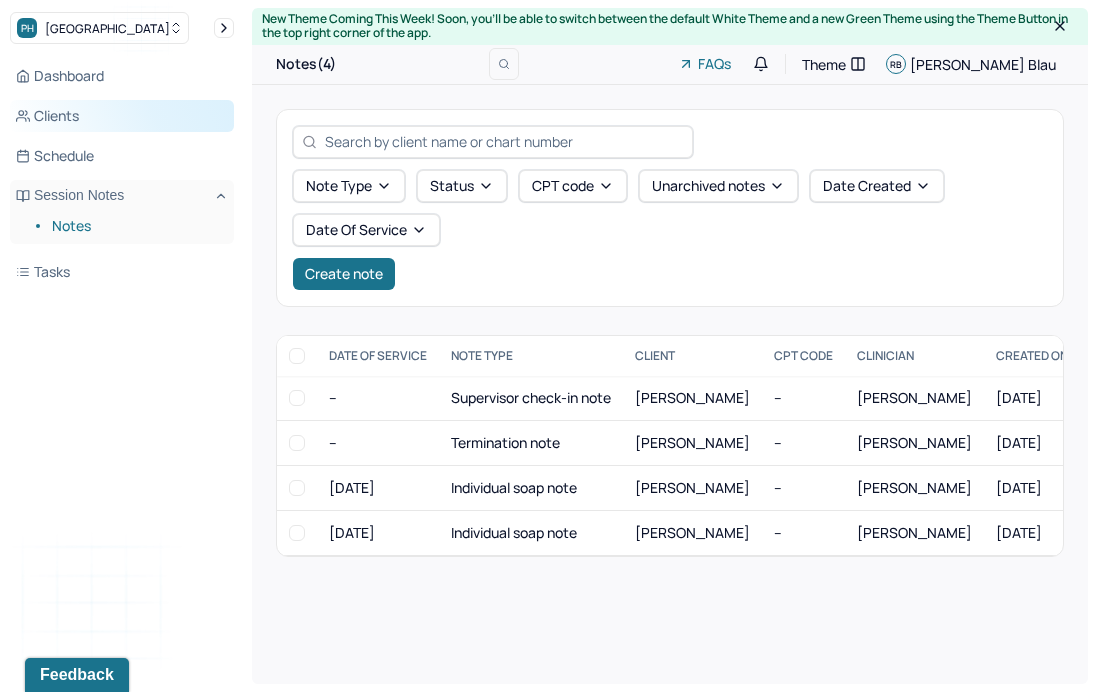 click on "Clients" at bounding box center (122, 116) 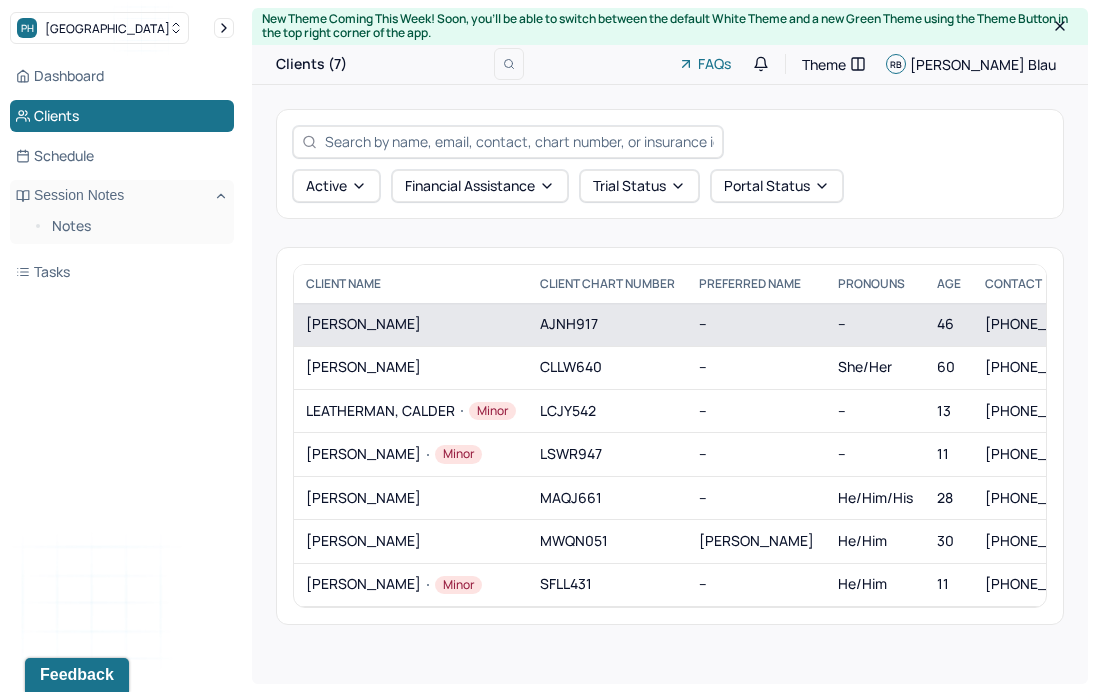 click on "[PERSON_NAME]" at bounding box center [411, 324] 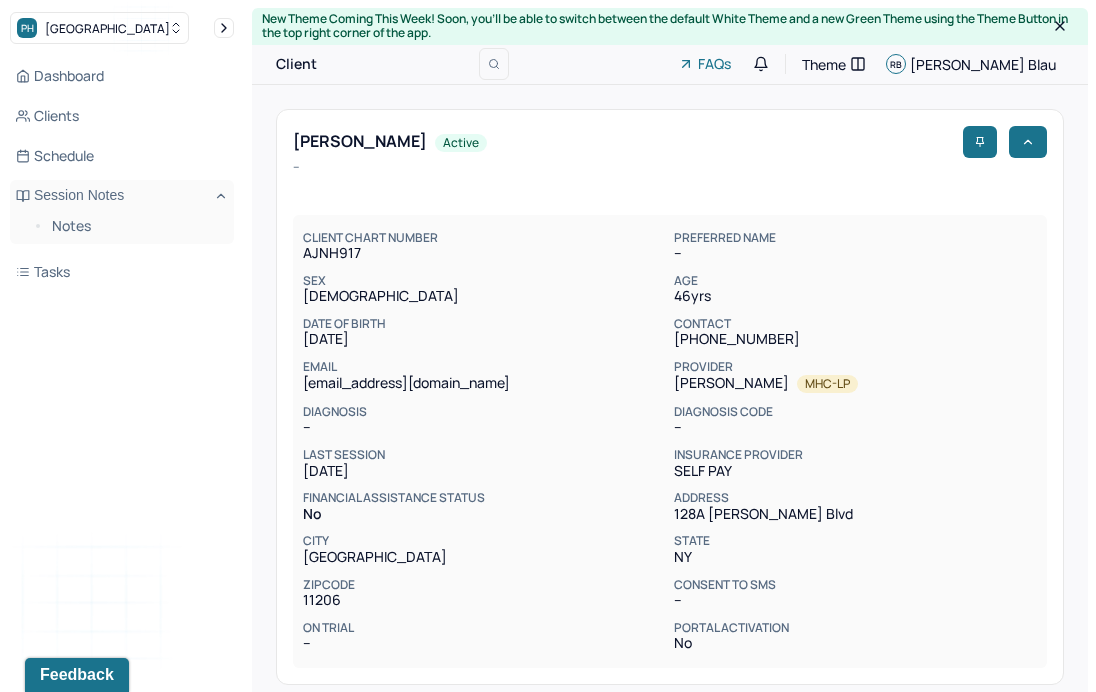 scroll, scrollTop: 1, scrollLeft: 0, axis: vertical 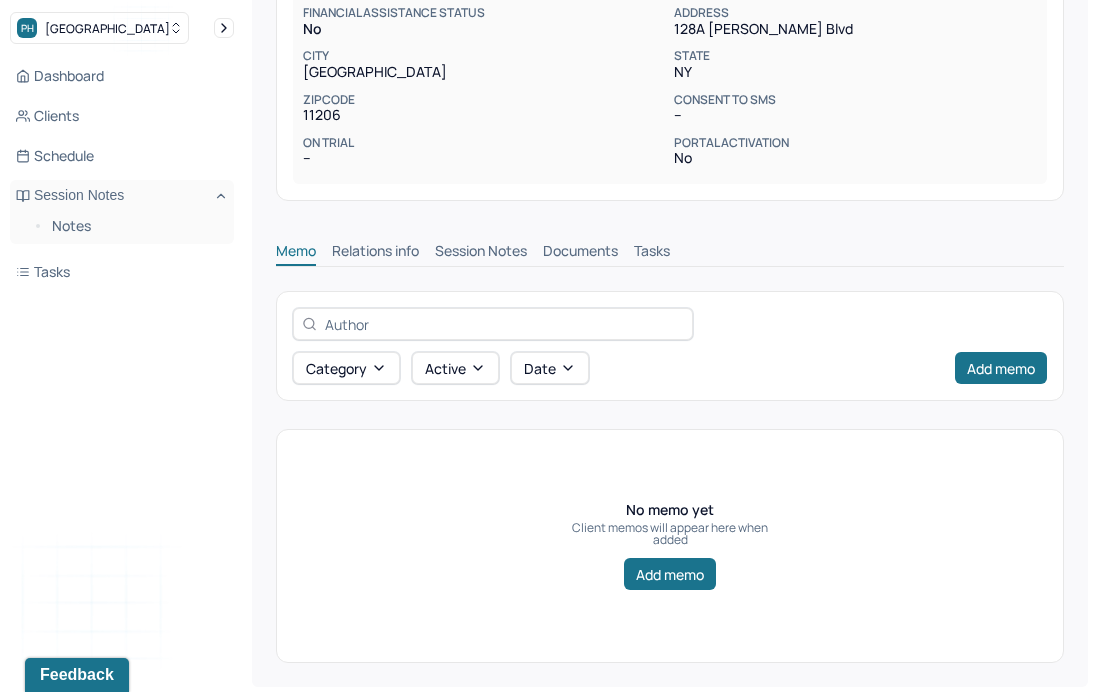 click on "Session Notes" at bounding box center [481, 253] 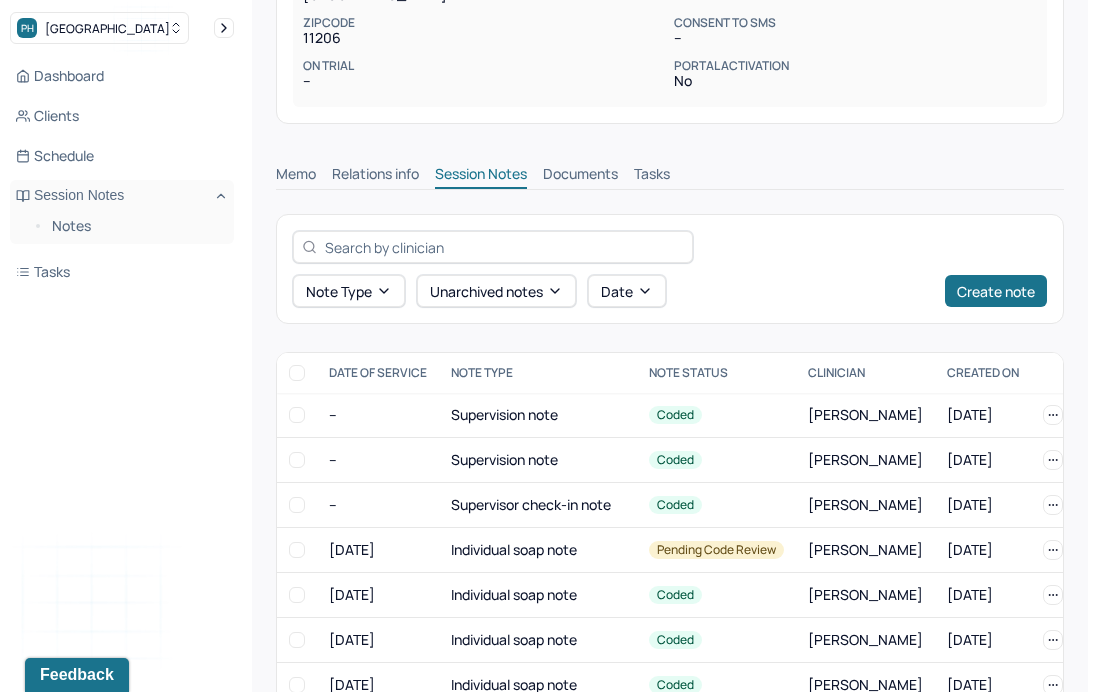scroll, scrollTop: 562, scrollLeft: 0, axis: vertical 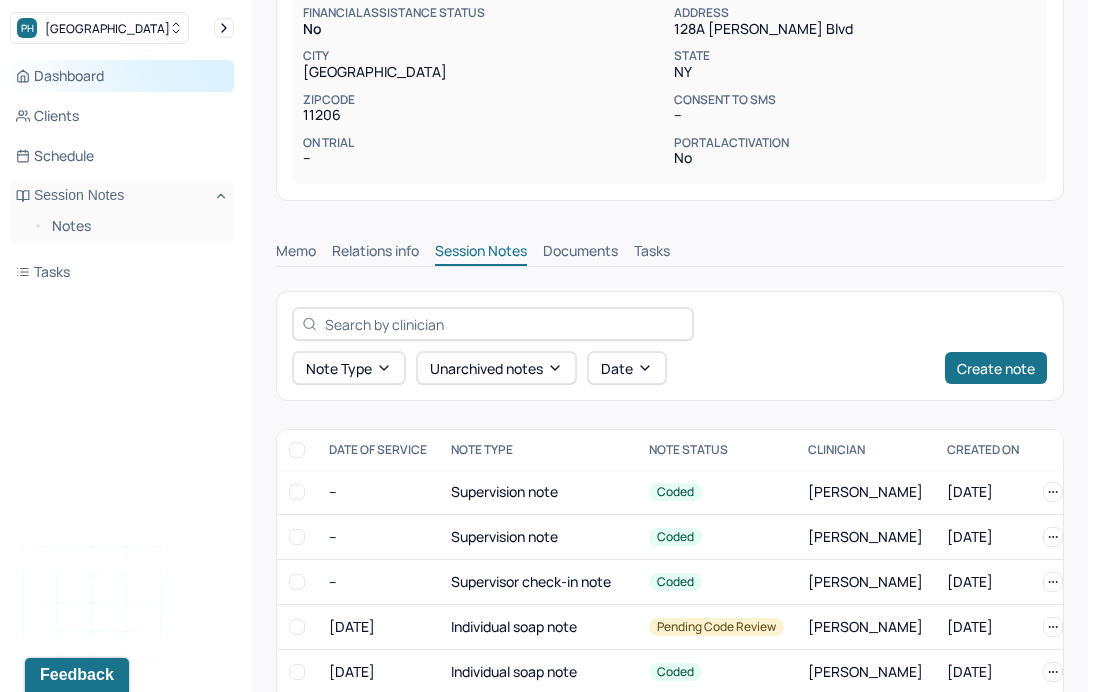 click on "Dashboard" at bounding box center (122, 76) 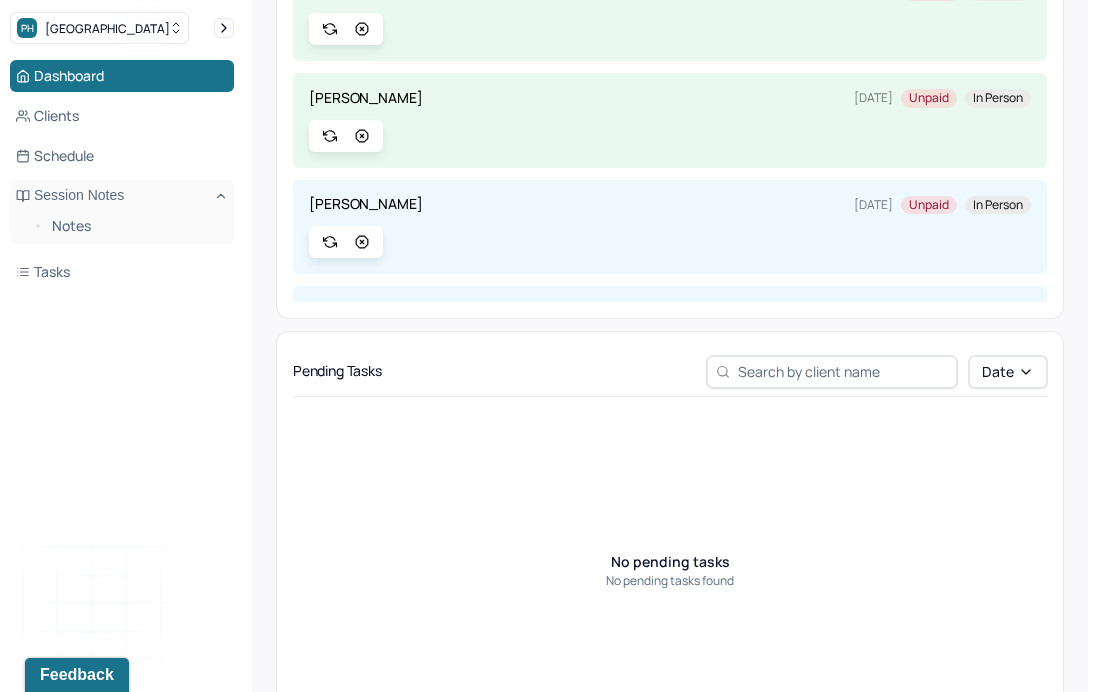 scroll, scrollTop: 0, scrollLeft: 0, axis: both 